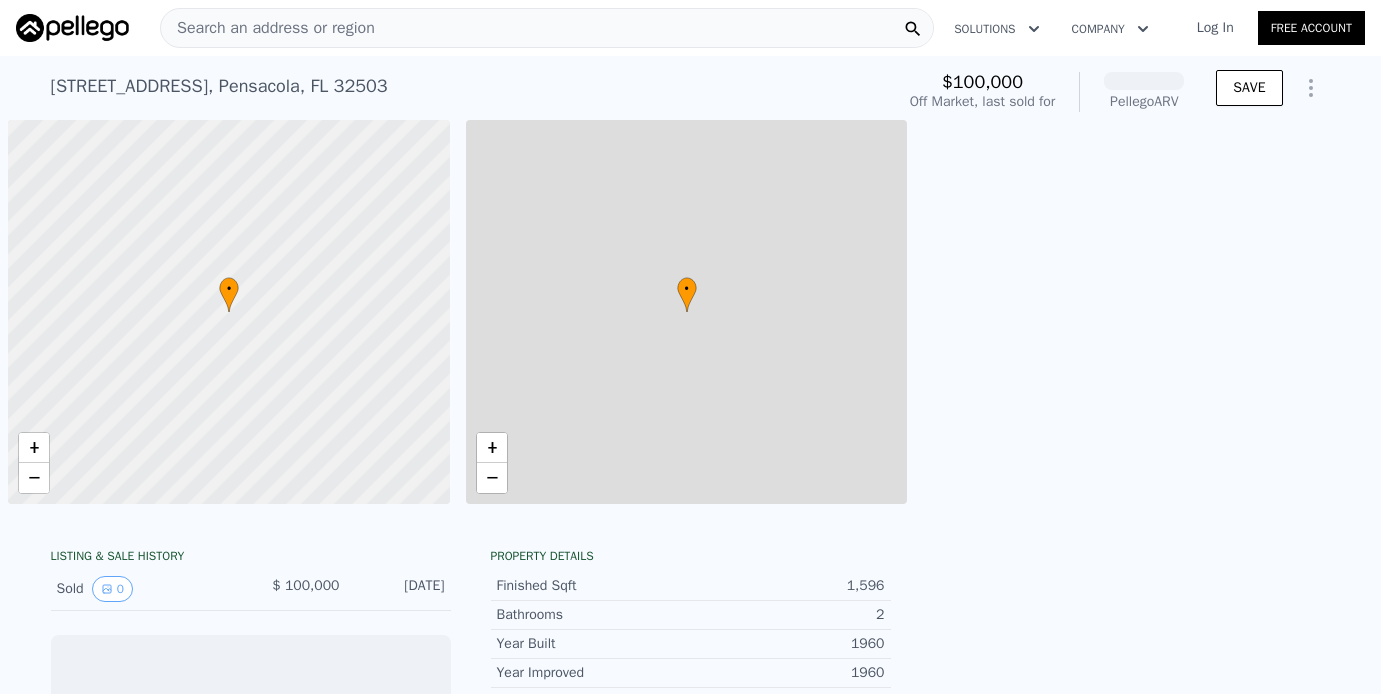 scroll, scrollTop: 0, scrollLeft: 0, axis: both 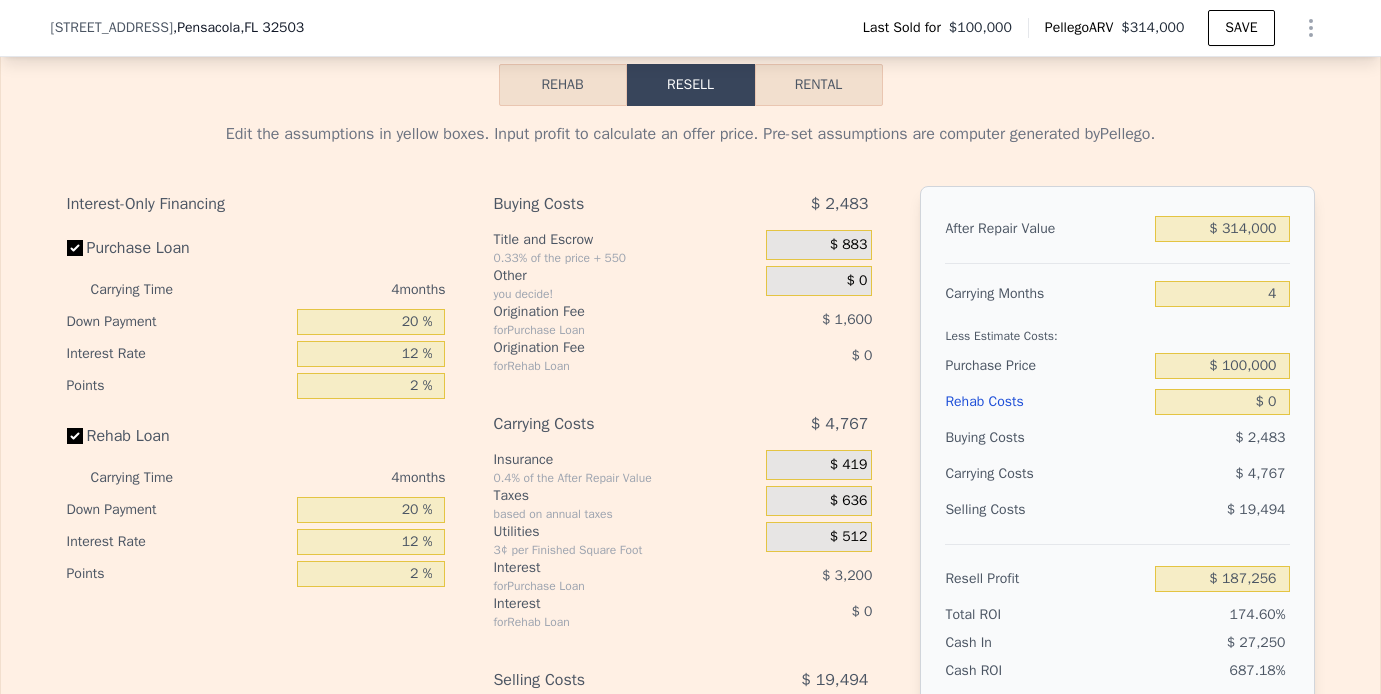 click on "Rehab" at bounding box center [563, 85] 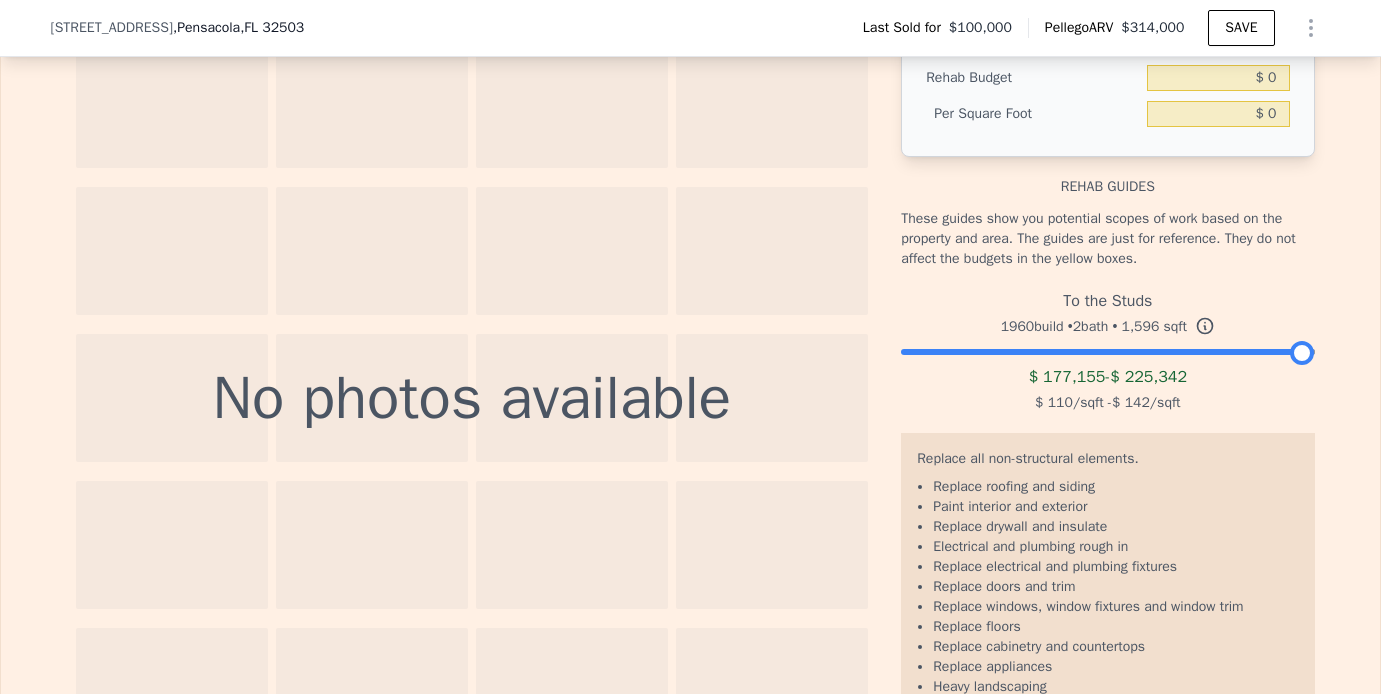 scroll, scrollTop: 2972, scrollLeft: 0, axis: vertical 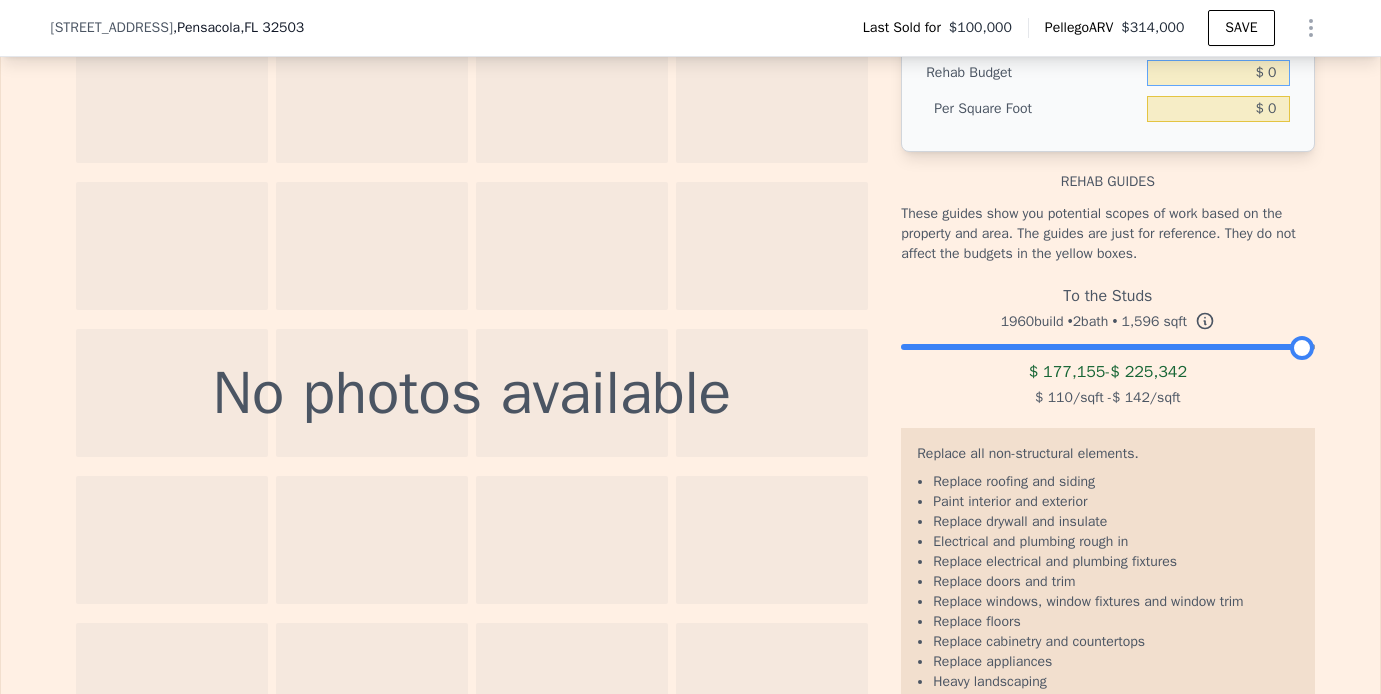 click on "$ 0" at bounding box center [1218, 73] 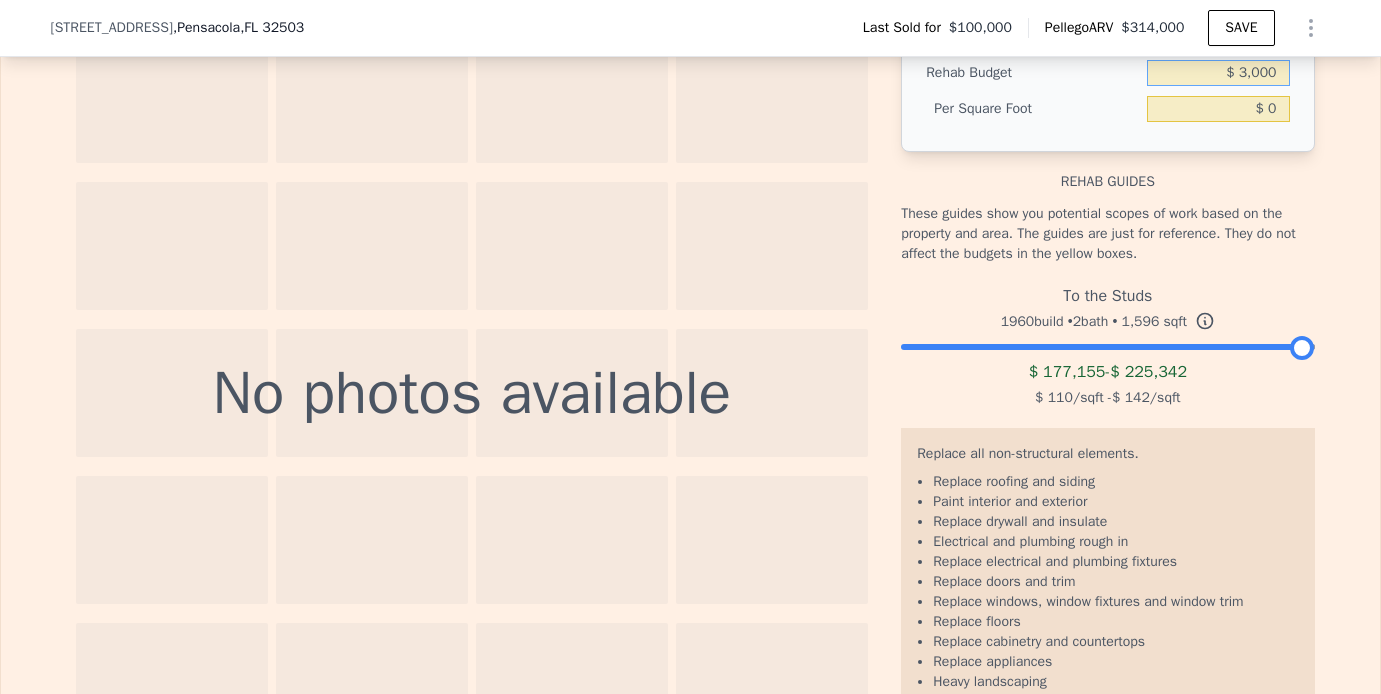 type on "$ 30,000" 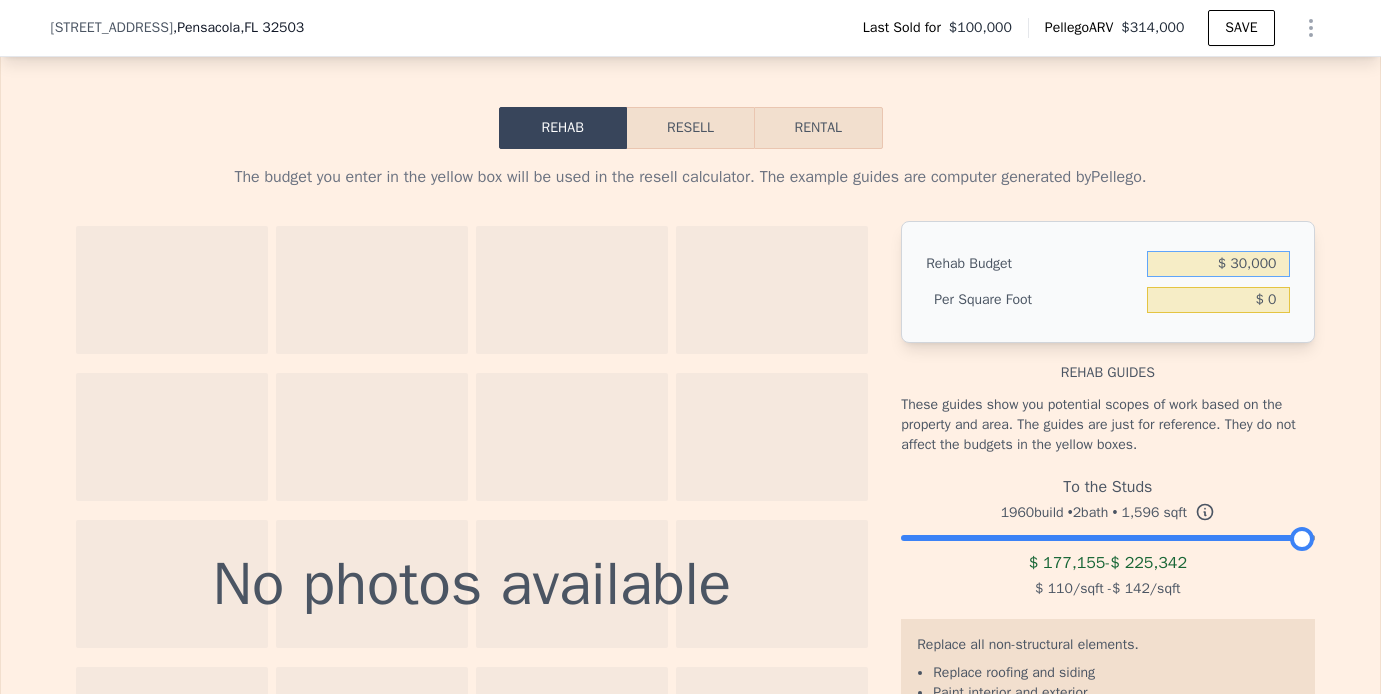 scroll, scrollTop: 2738, scrollLeft: 0, axis: vertical 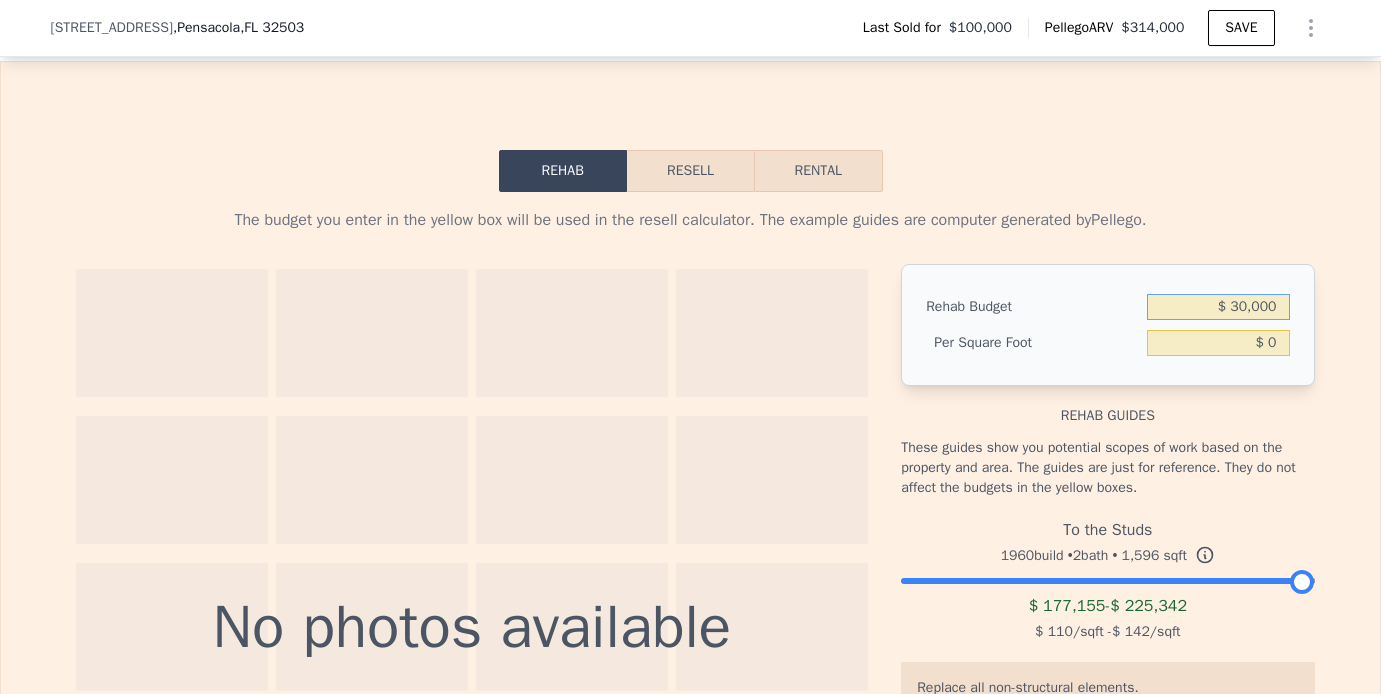 click on "Resell" at bounding box center (690, 171) 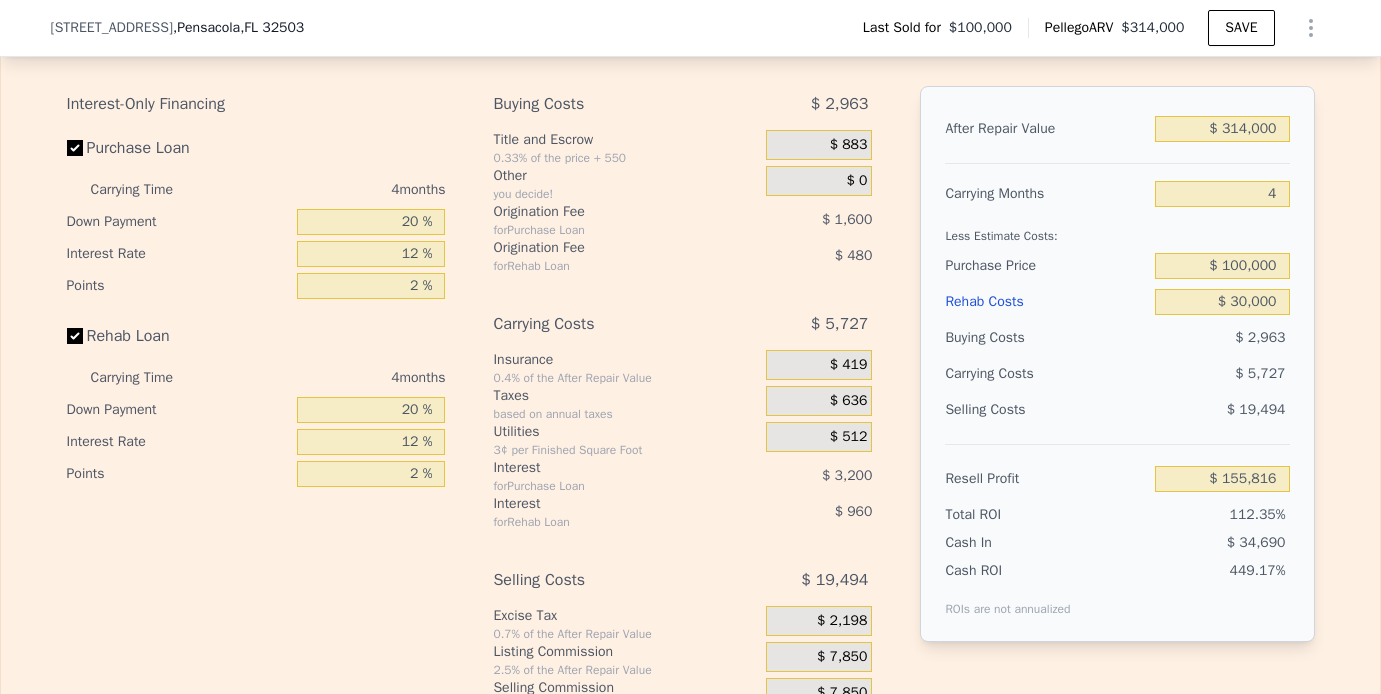 scroll, scrollTop: 2926, scrollLeft: 0, axis: vertical 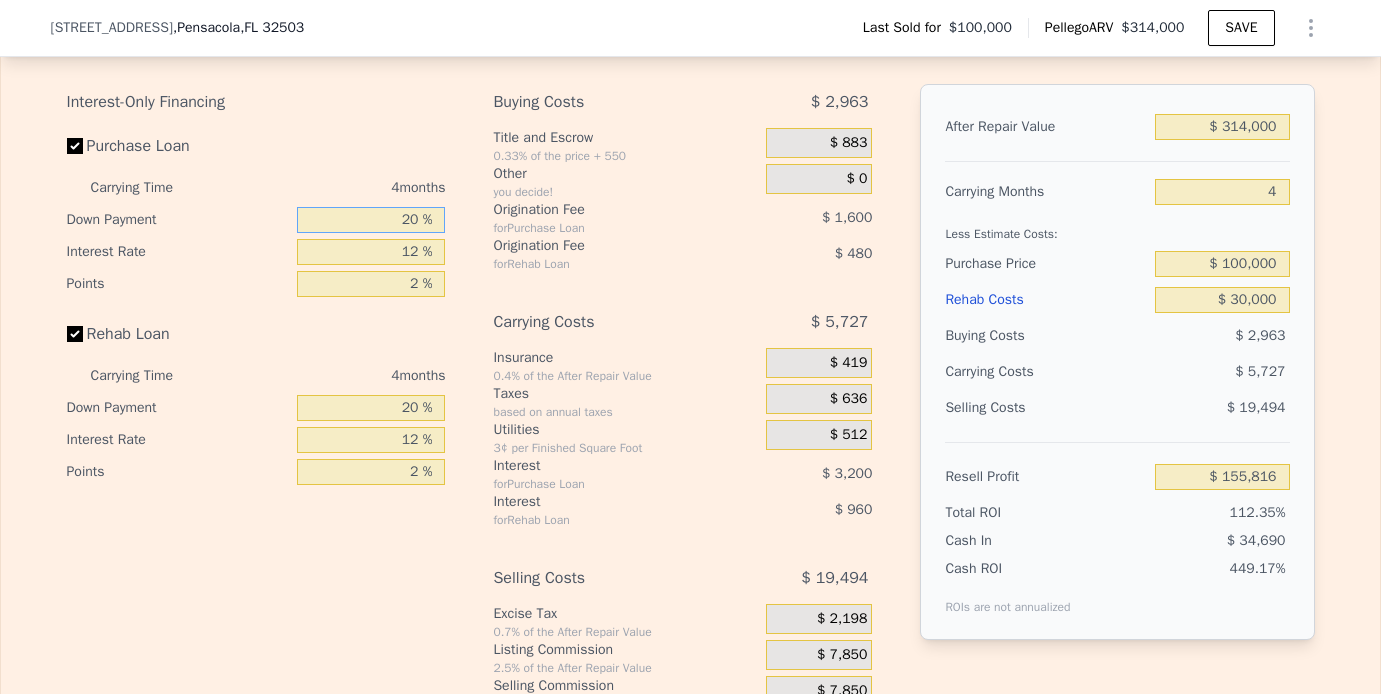 click on "20 %" at bounding box center [371, 220] 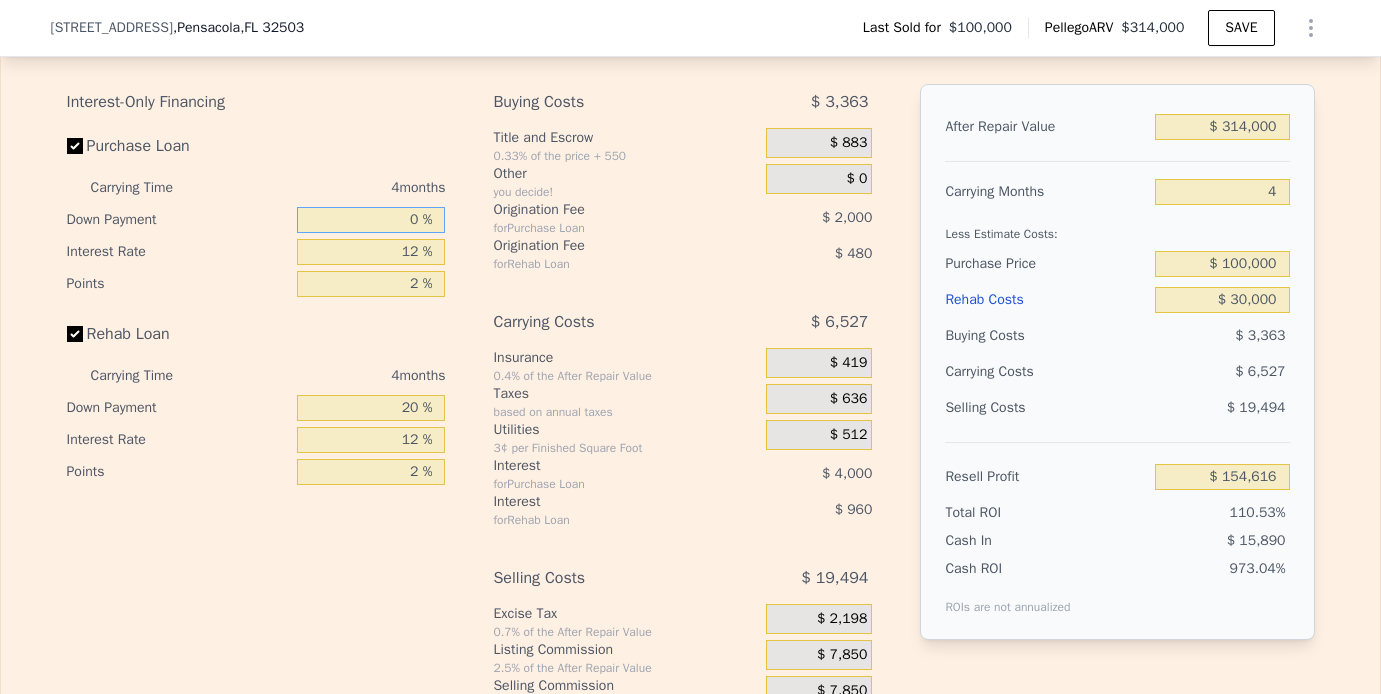 type on "$ 154,616" 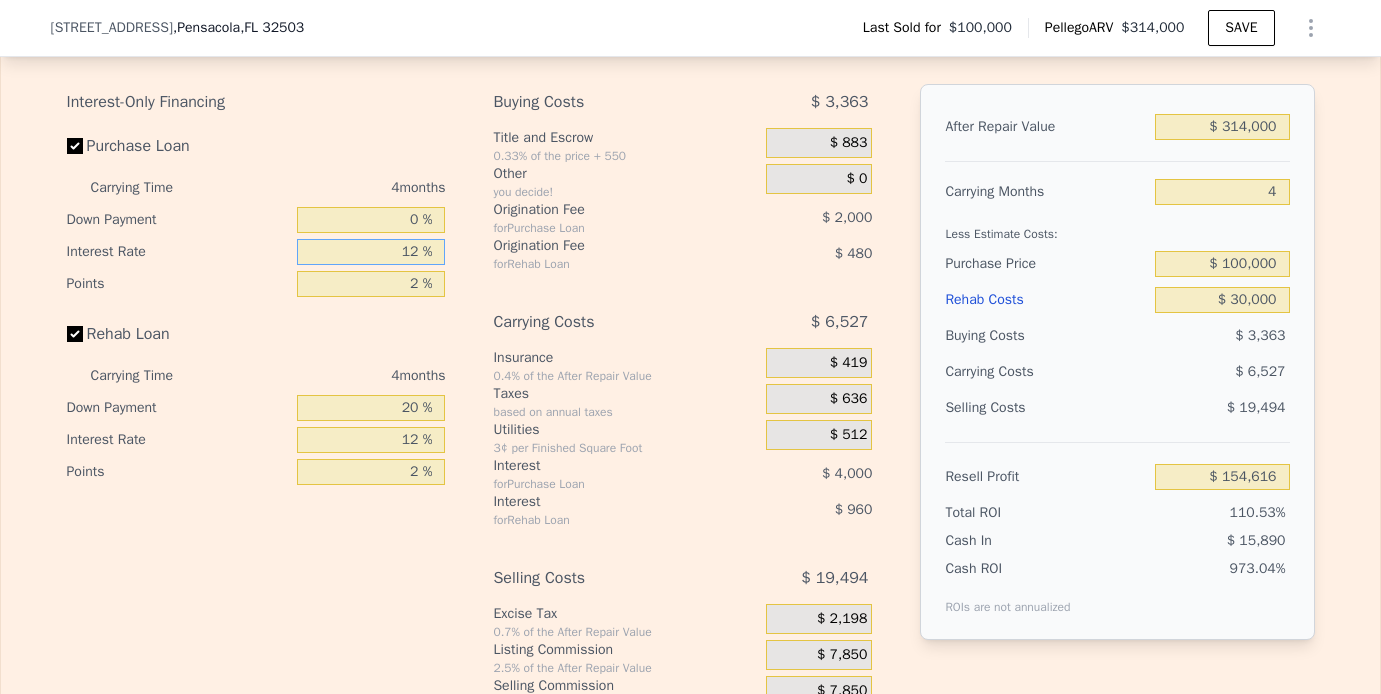 click on "12 %" at bounding box center (371, 252) 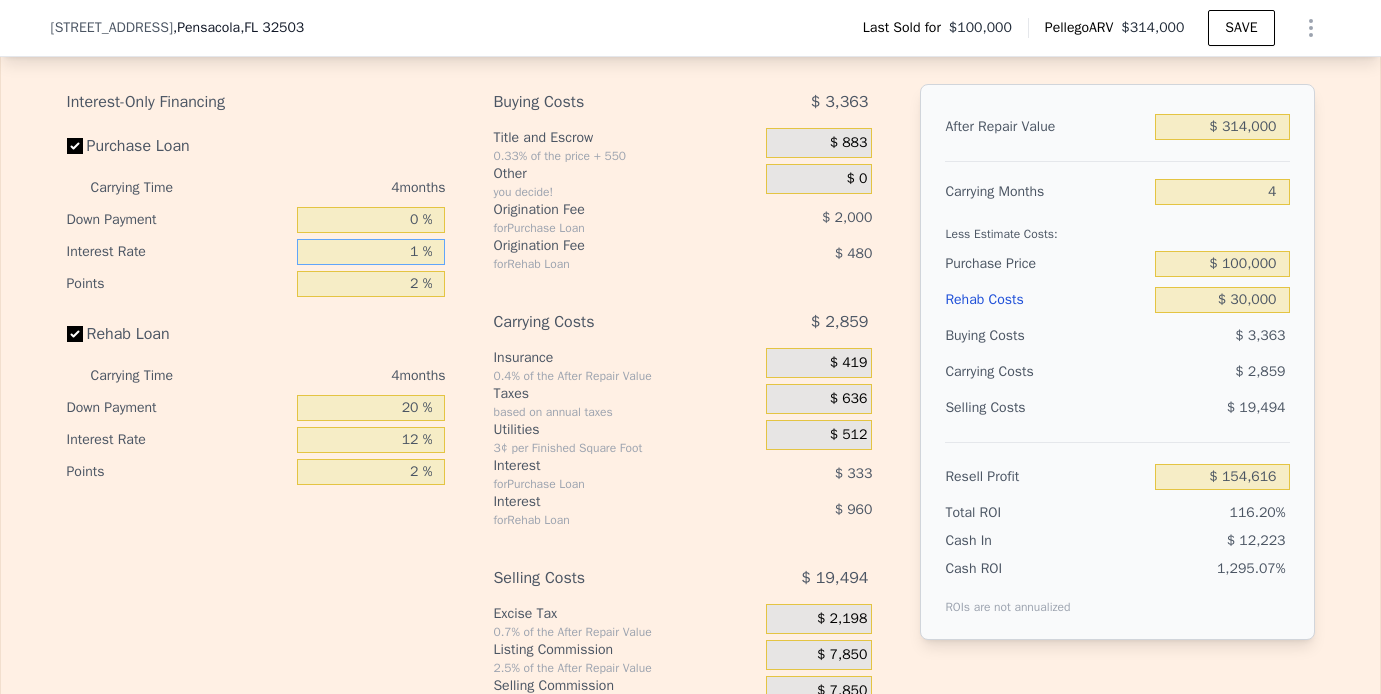 type on "$ 158,284" 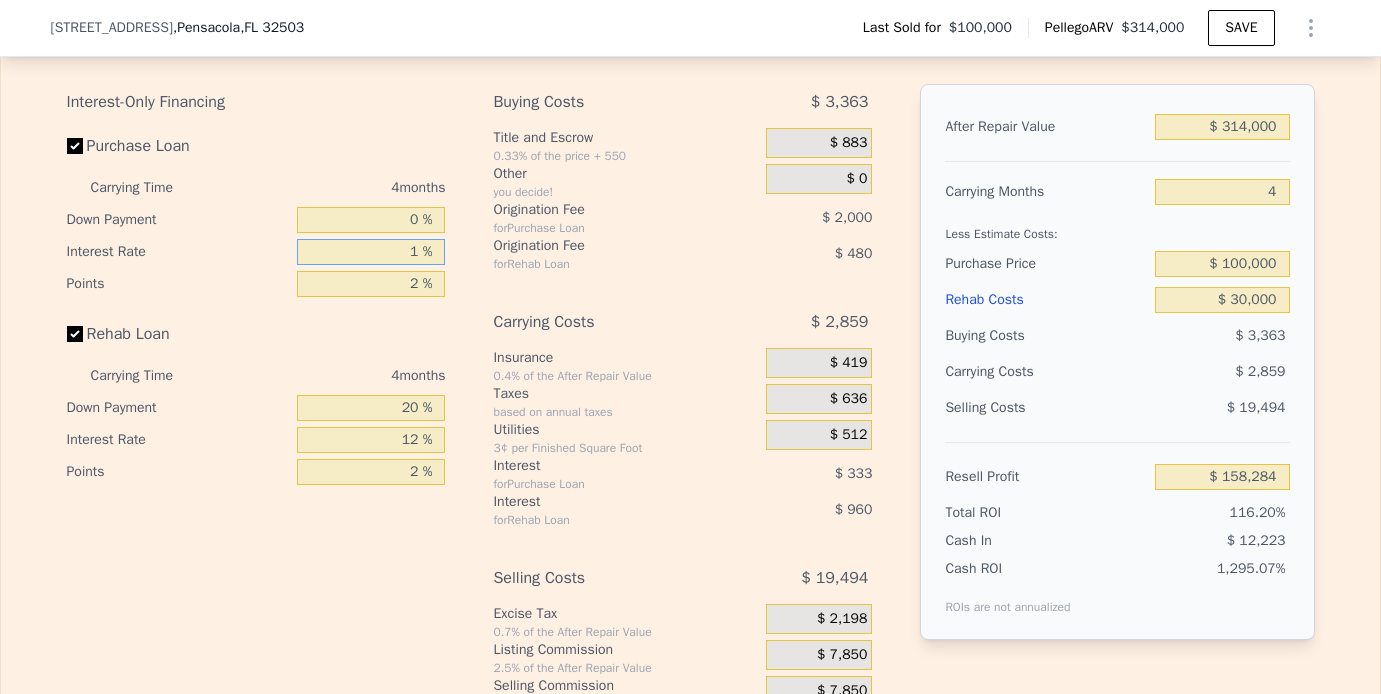 type on "14 %" 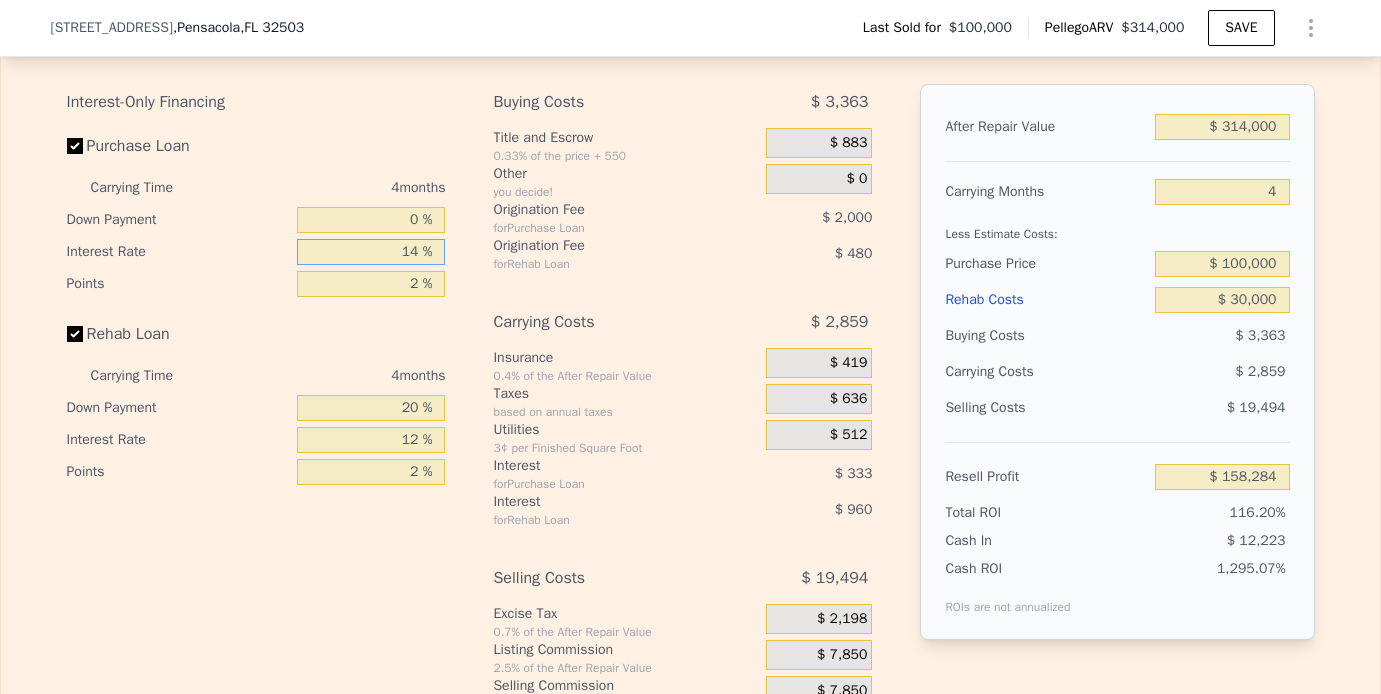 type on "$ 153,948" 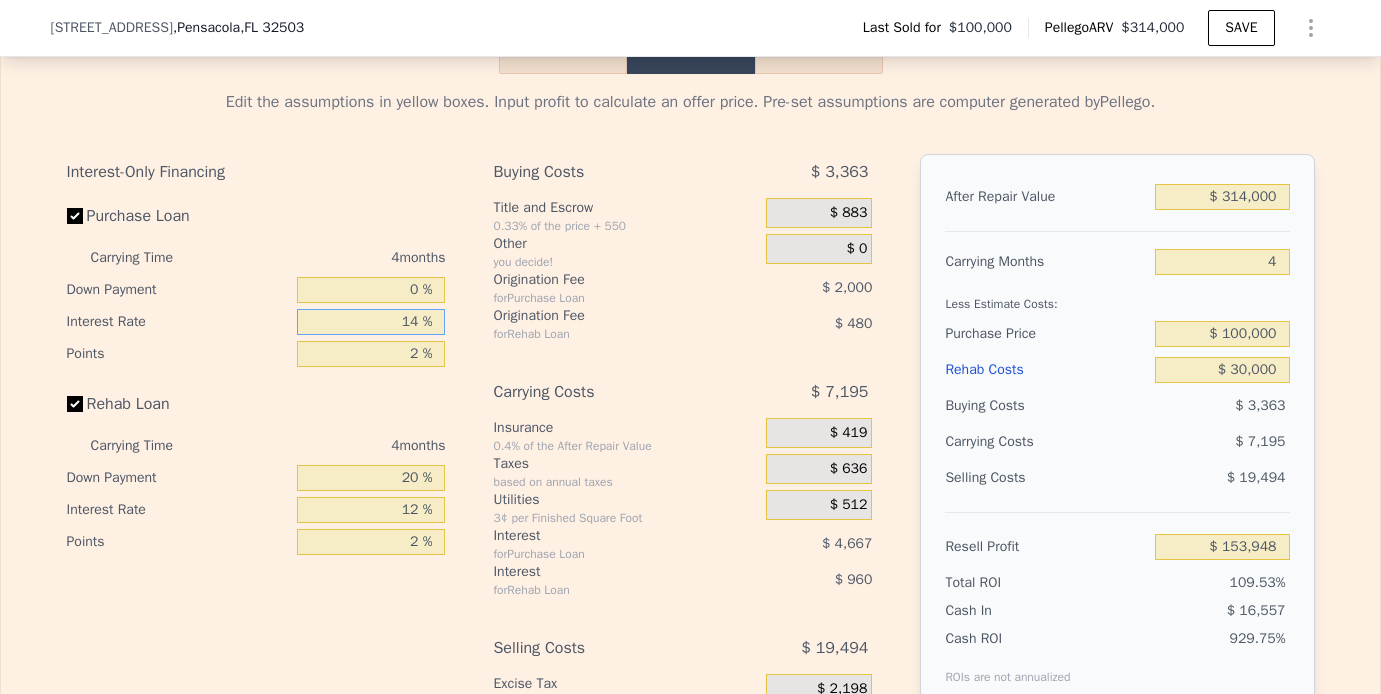 scroll, scrollTop: 2860, scrollLeft: 0, axis: vertical 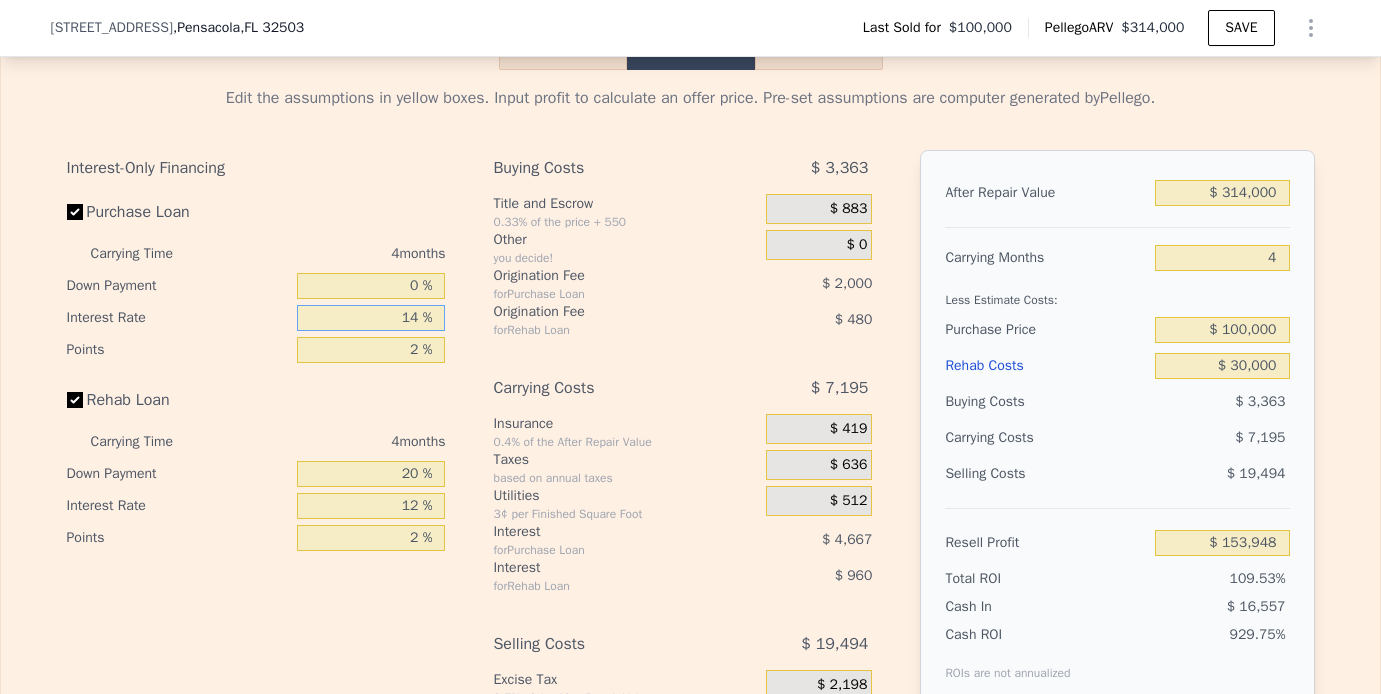 type on "14 %" 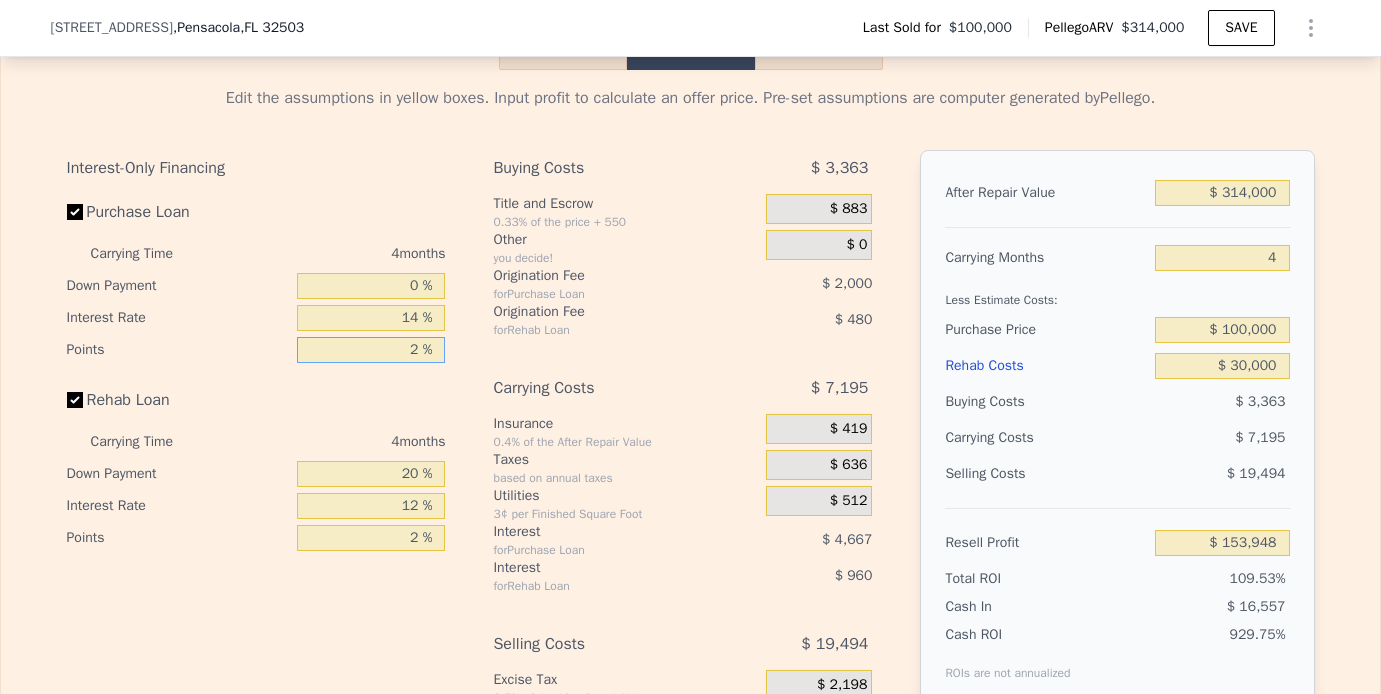 click on "2 %" at bounding box center (371, 350) 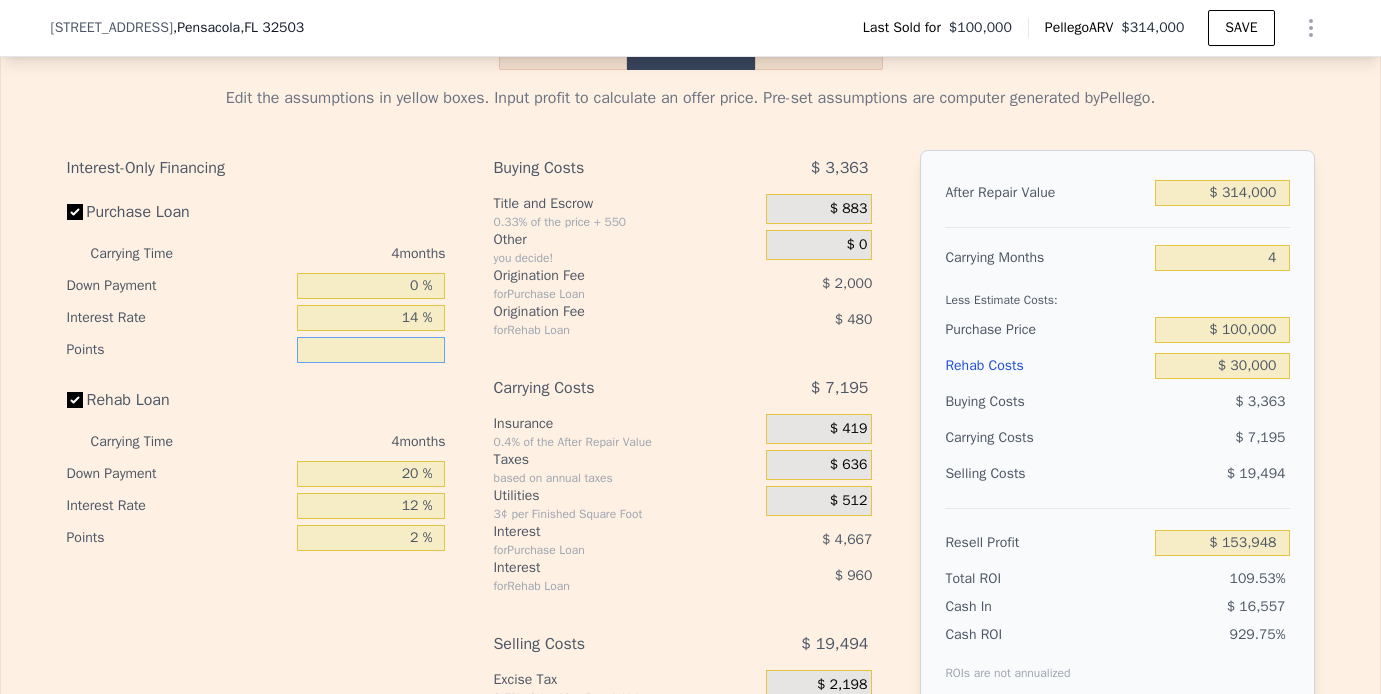 type on "3 %" 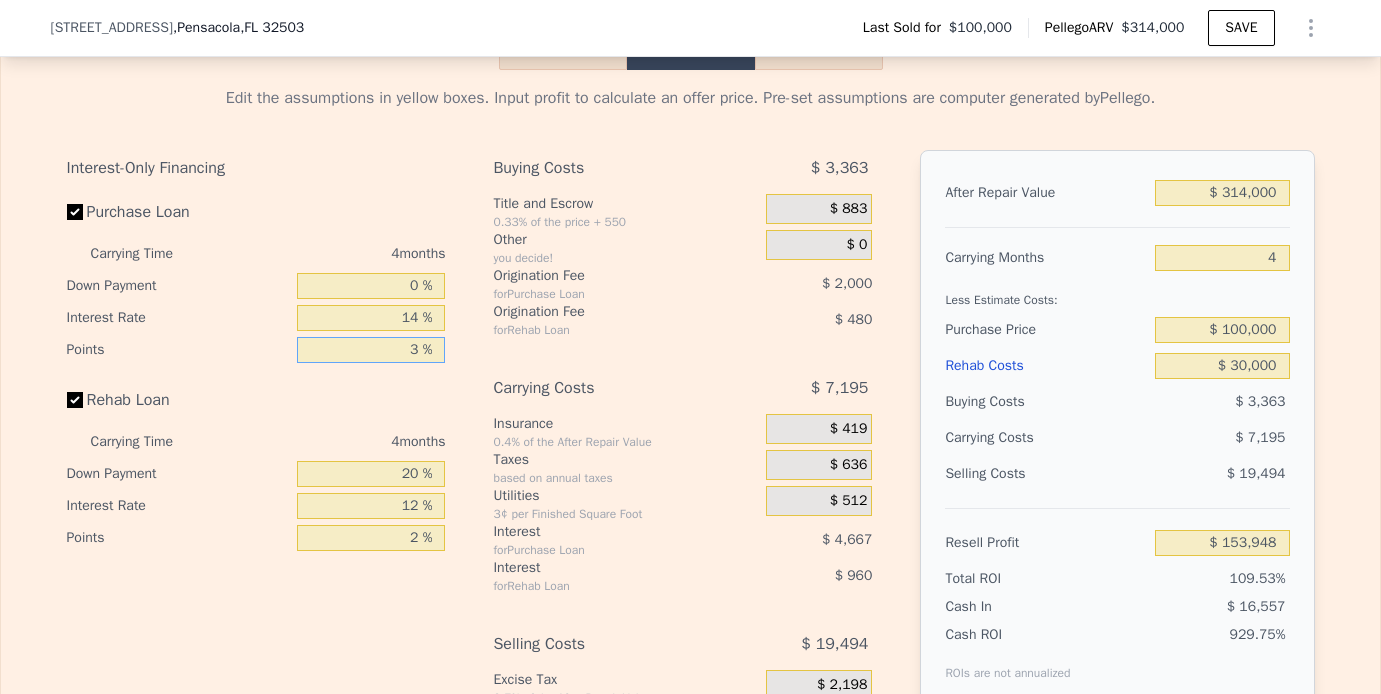 type on "$ 152,948" 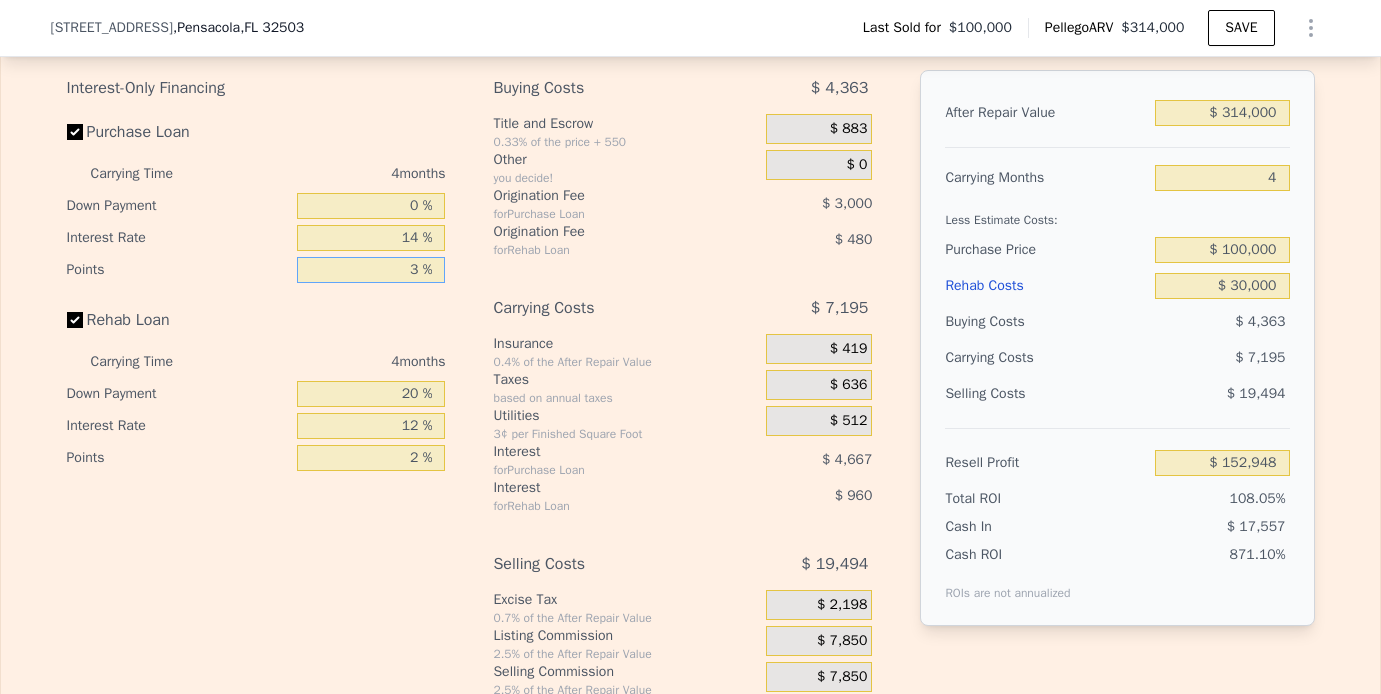 scroll, scrollTop: 2947, scrollLeft: 0, axis: vertical 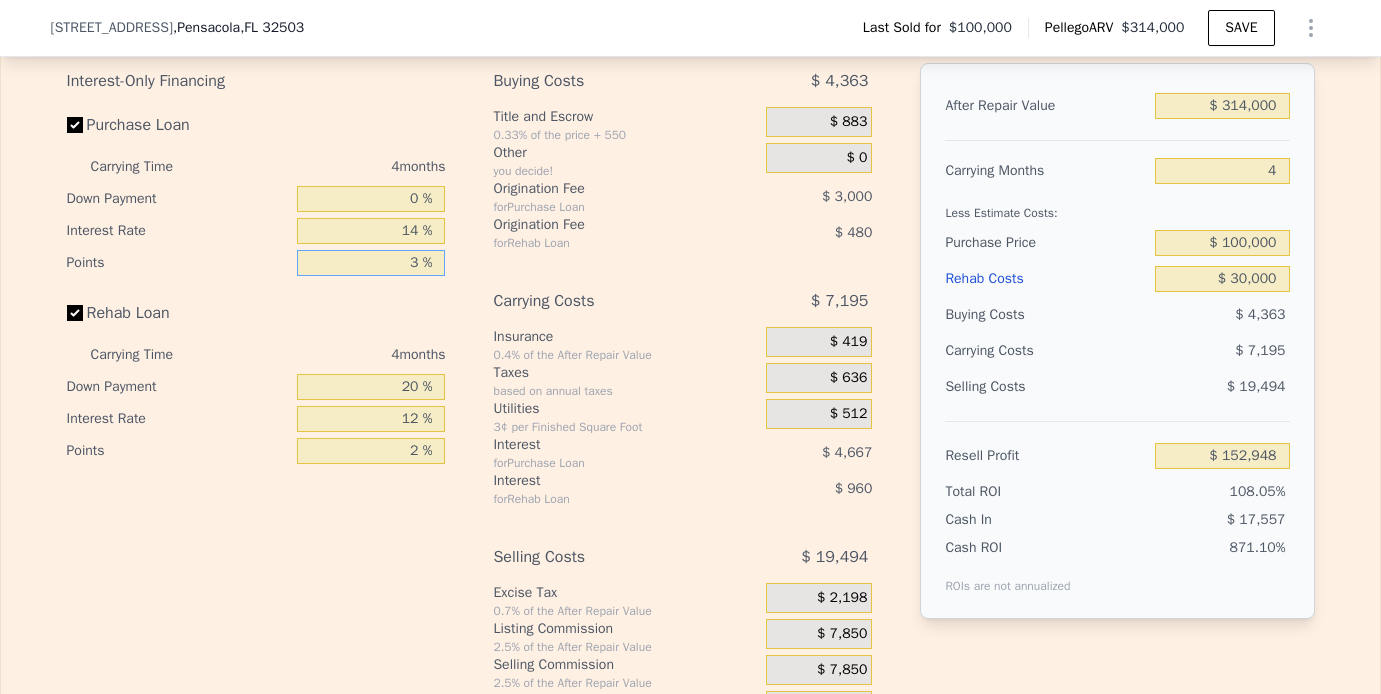 type on "3 %" 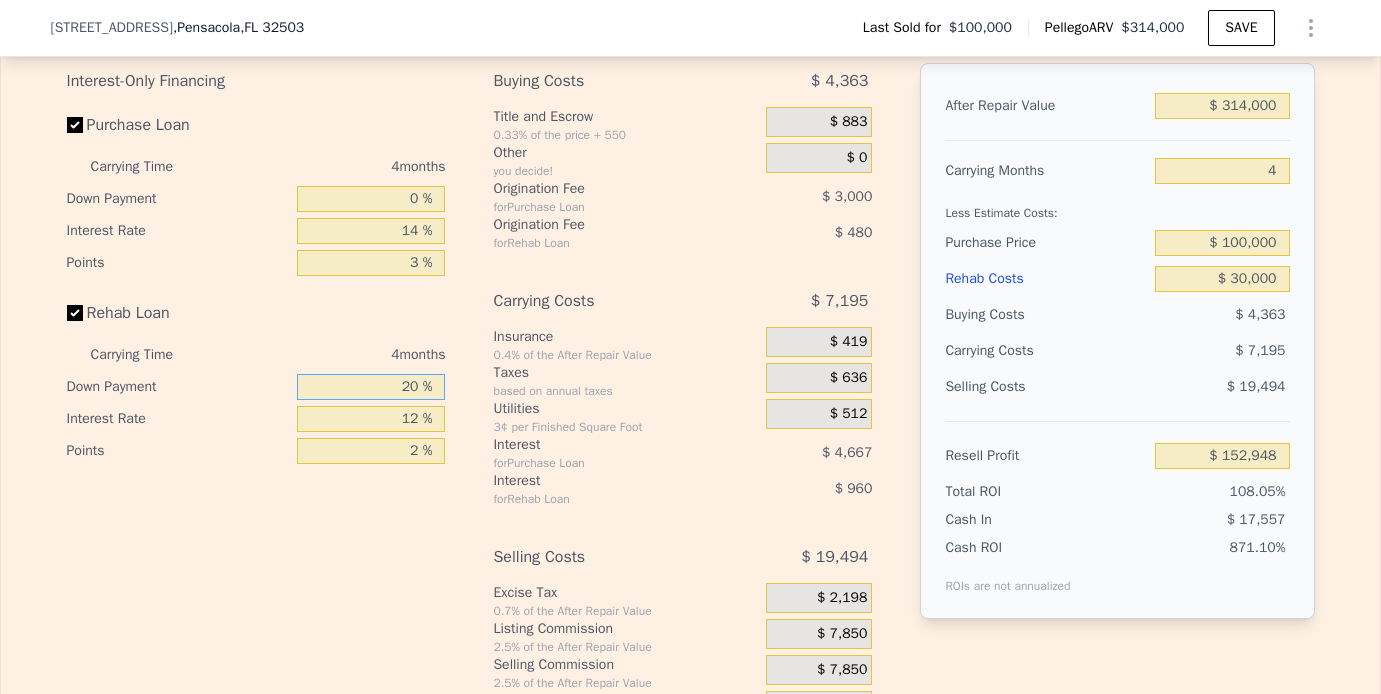 click on "20 %" at bounding box center [371, 387] 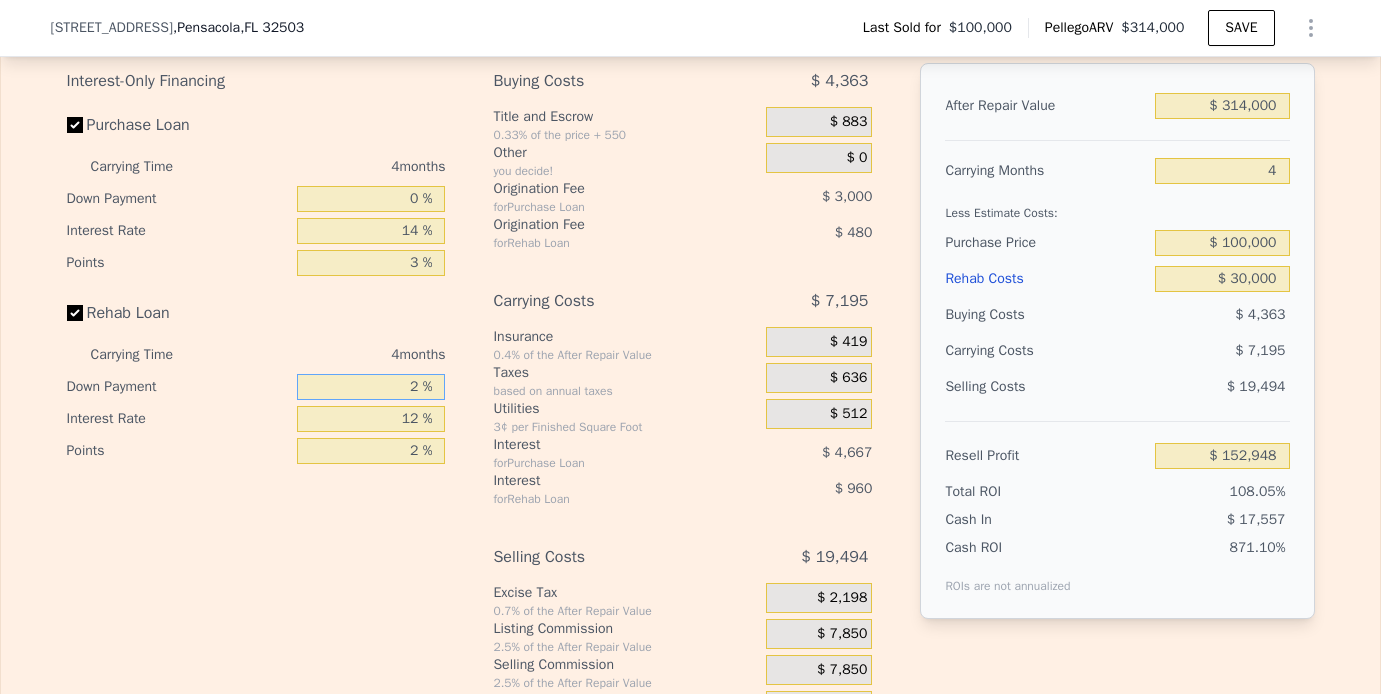 type 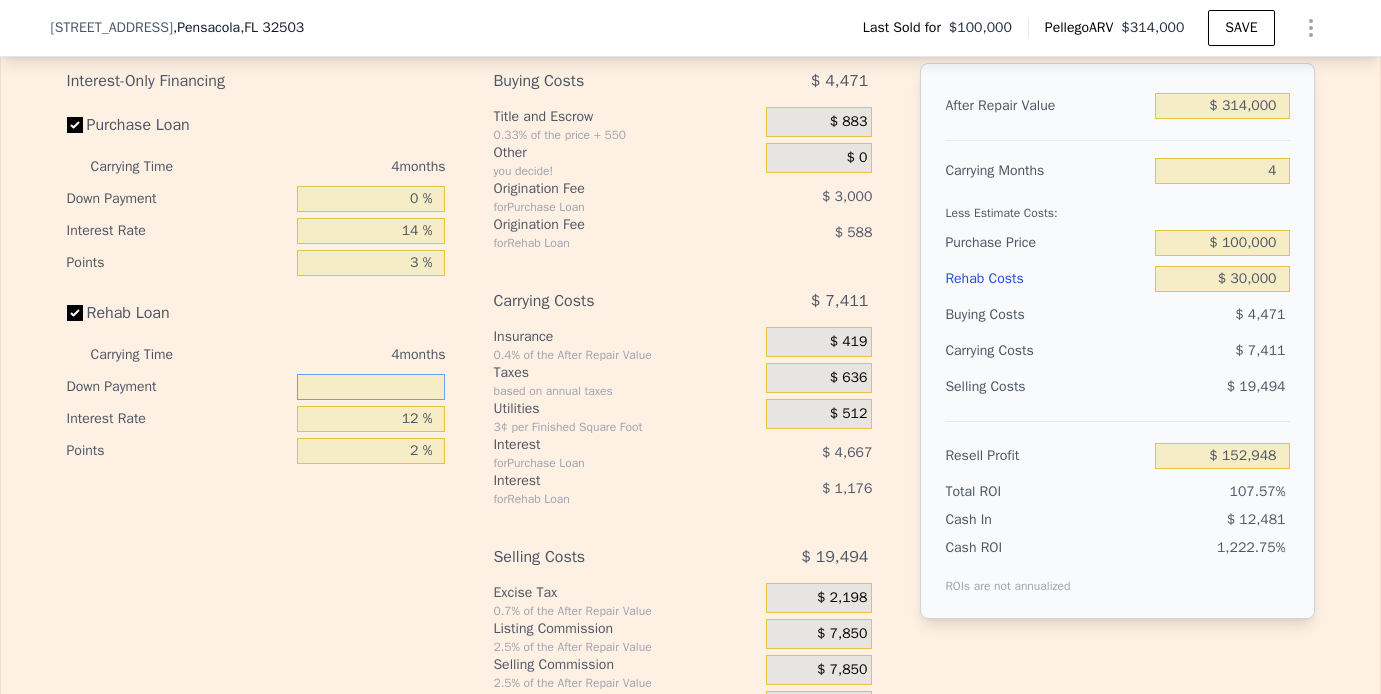 type on "$ 152,624" 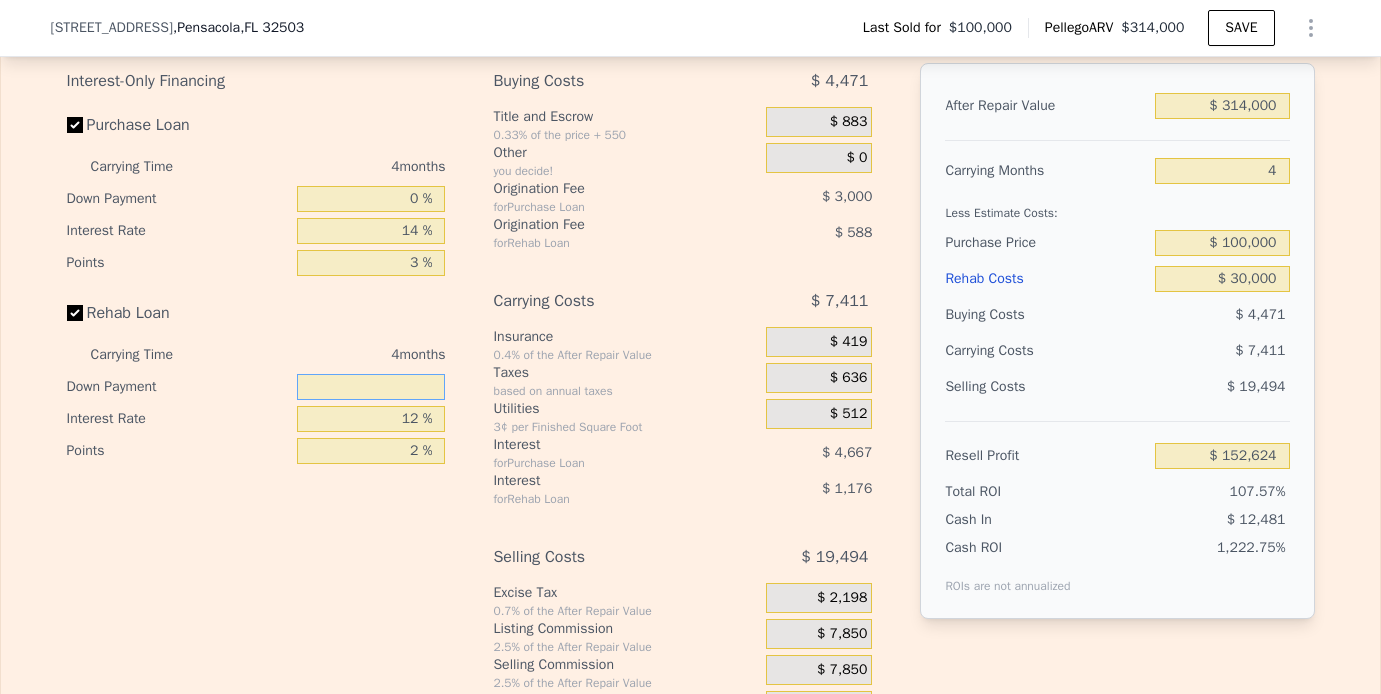 type on "0 %" 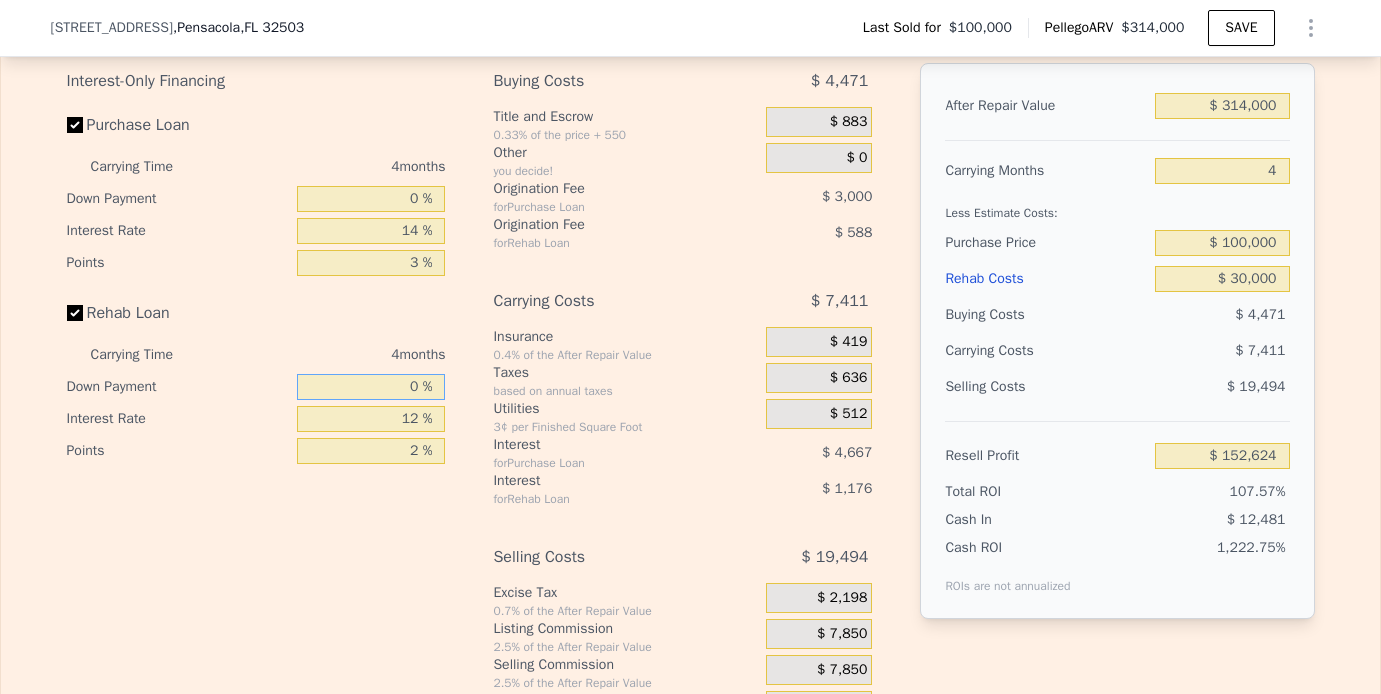 type on "$ 152,588" 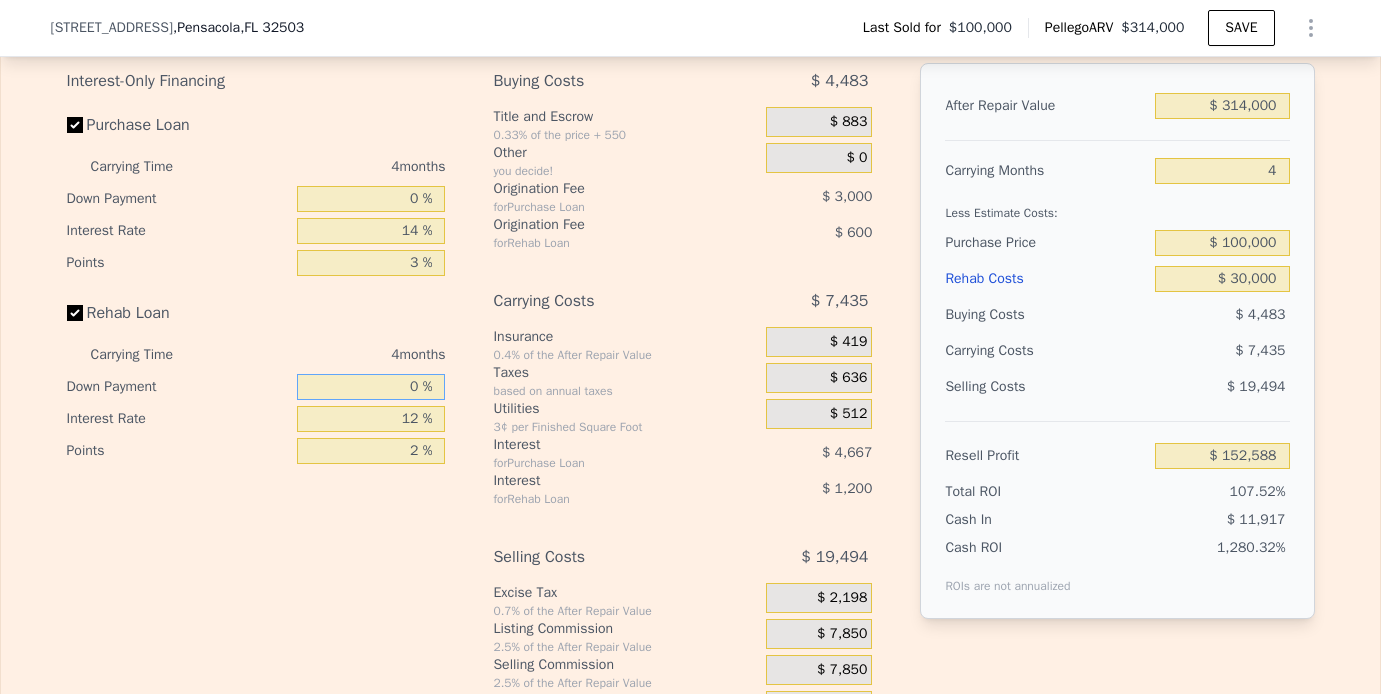 type on "0 %" 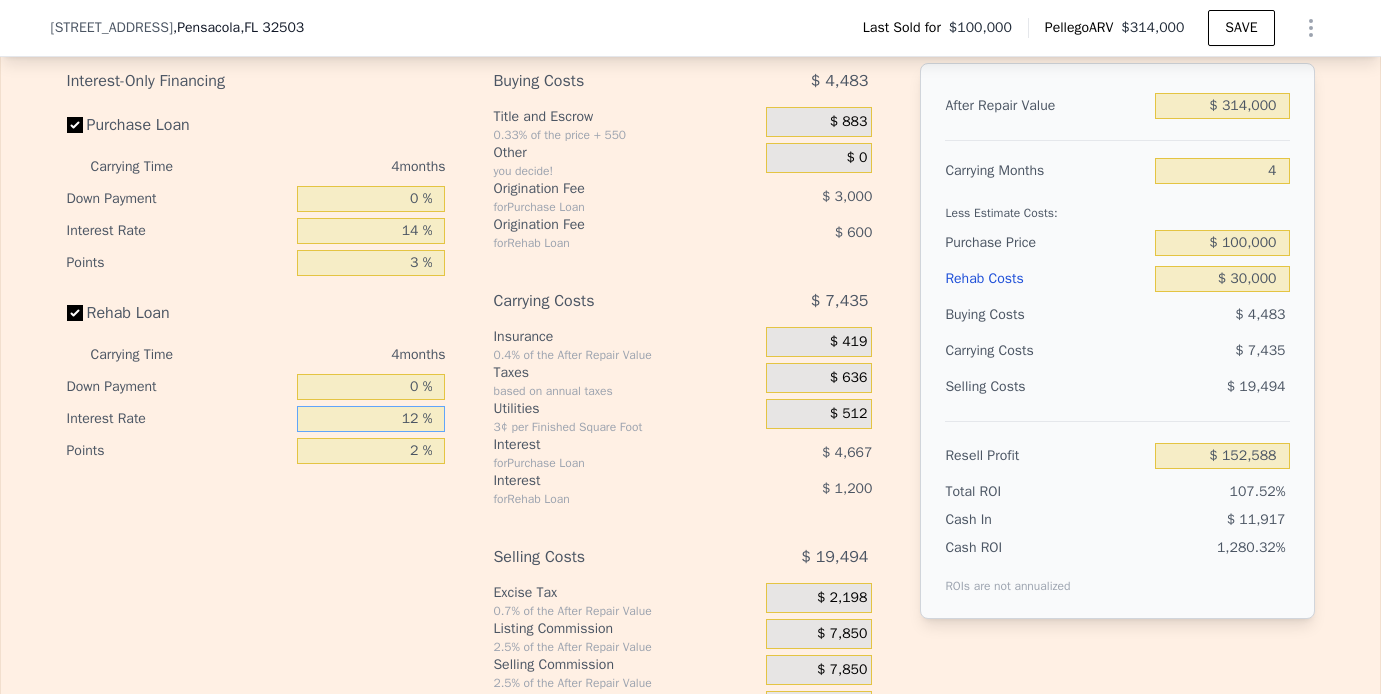 click on "12 %" at bounding box center [371, 419] 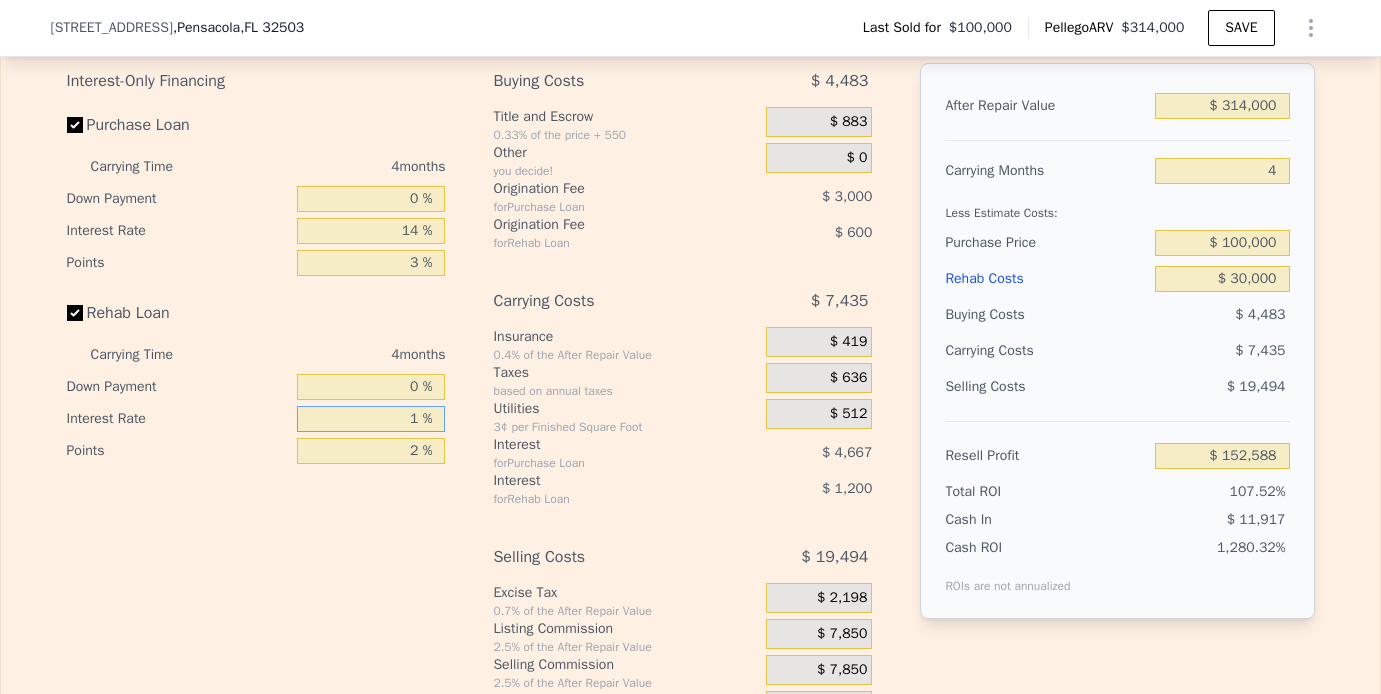 type on "$ 153,688" 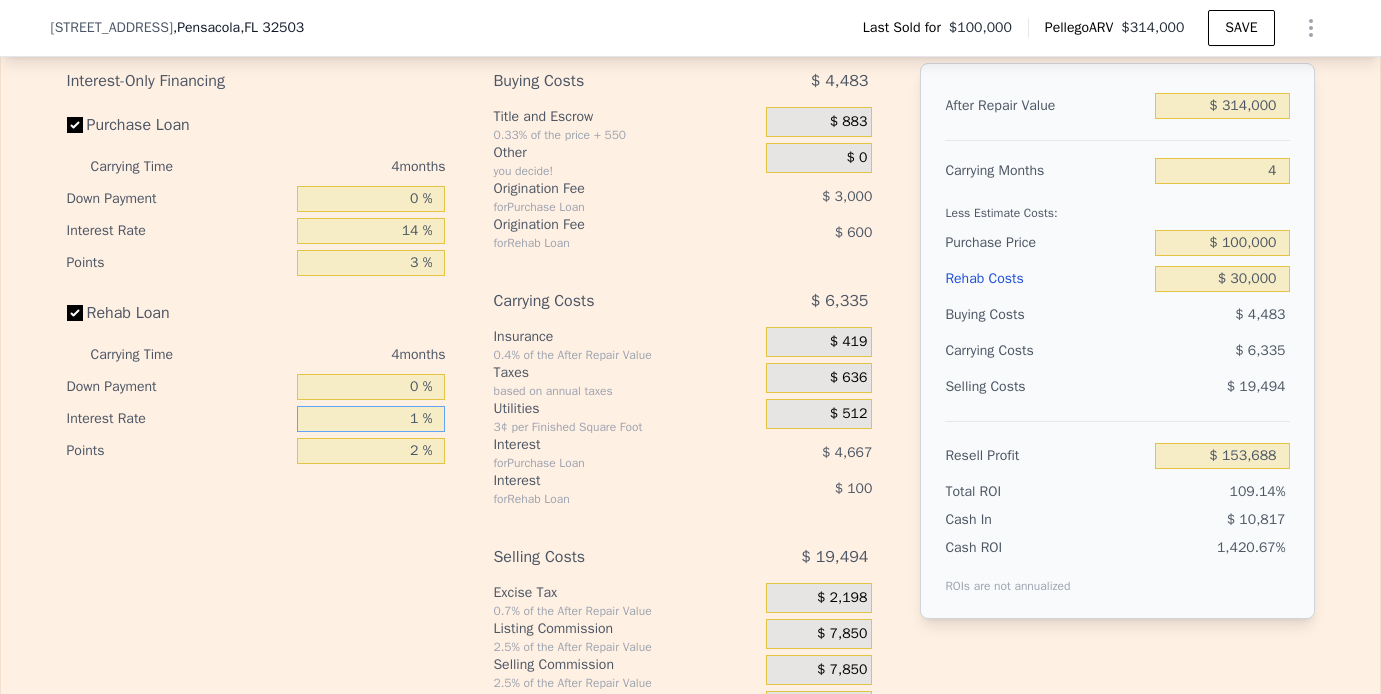 type on "14 %" 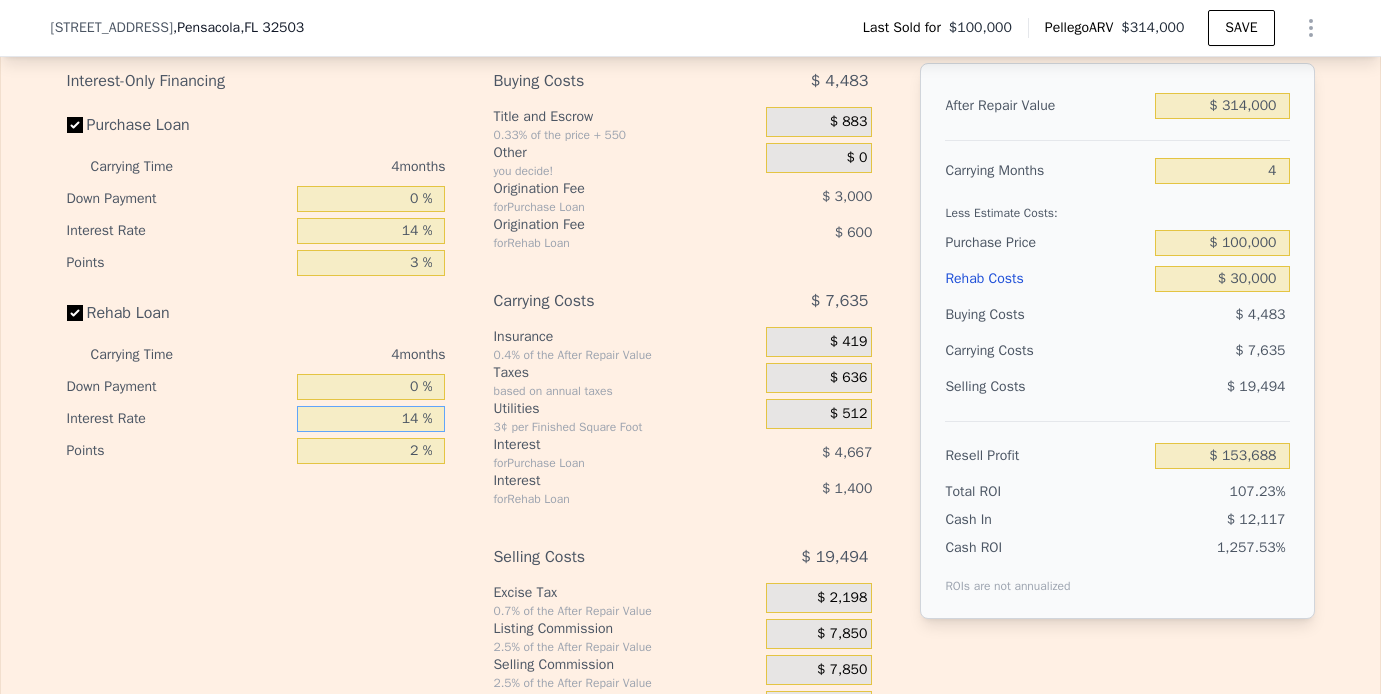 type on "$ 152,388" 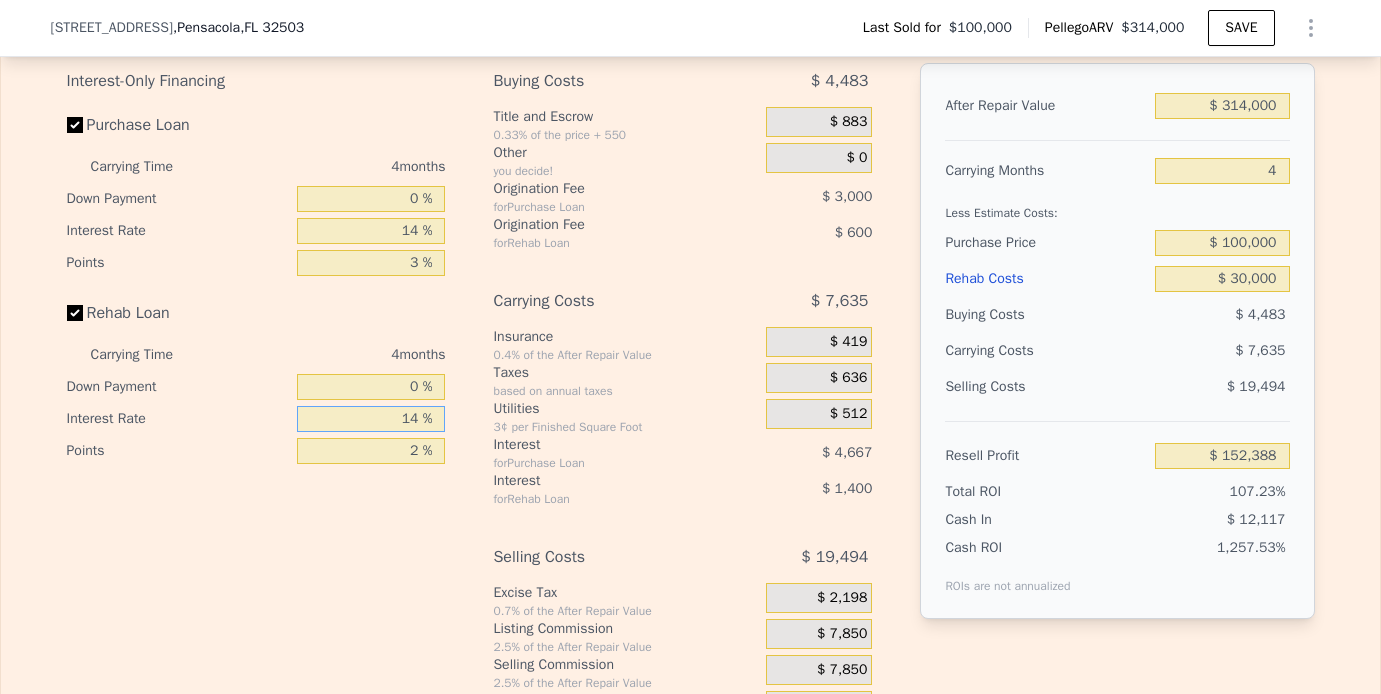 type on "14 %" 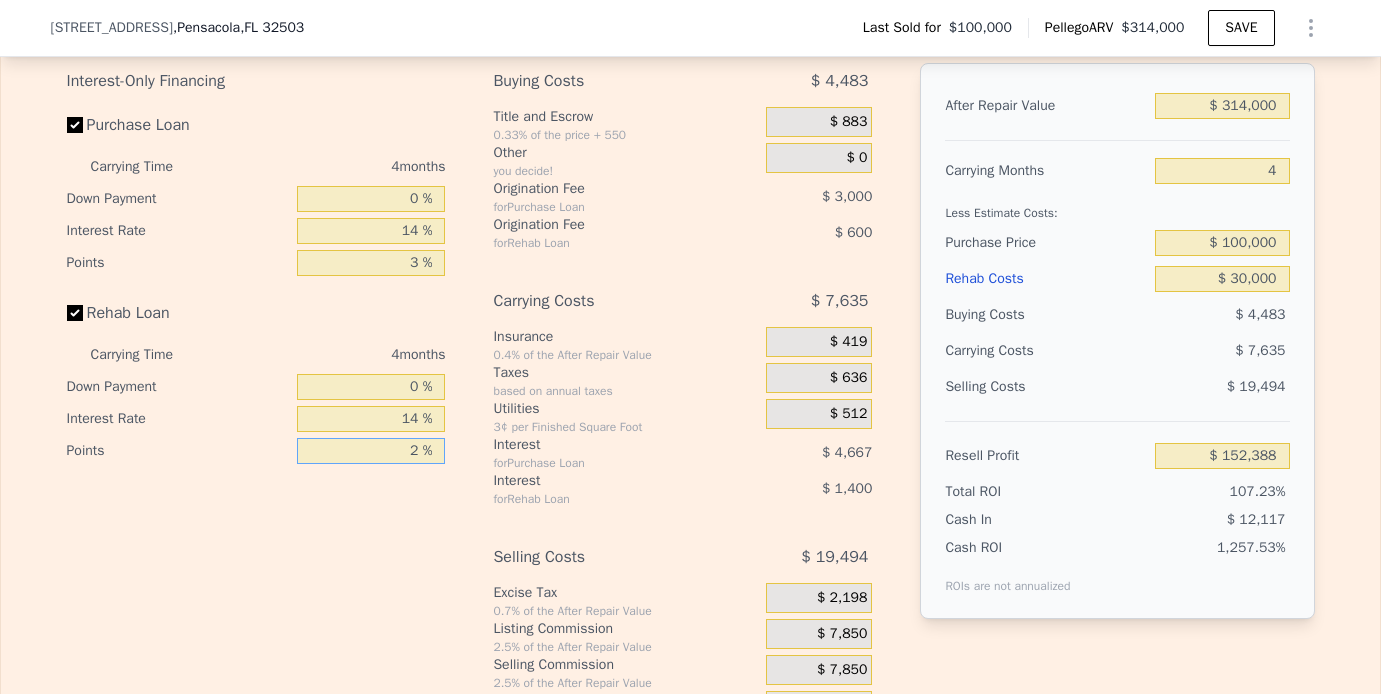 click on "2 %" at bounding box center [371, 451] 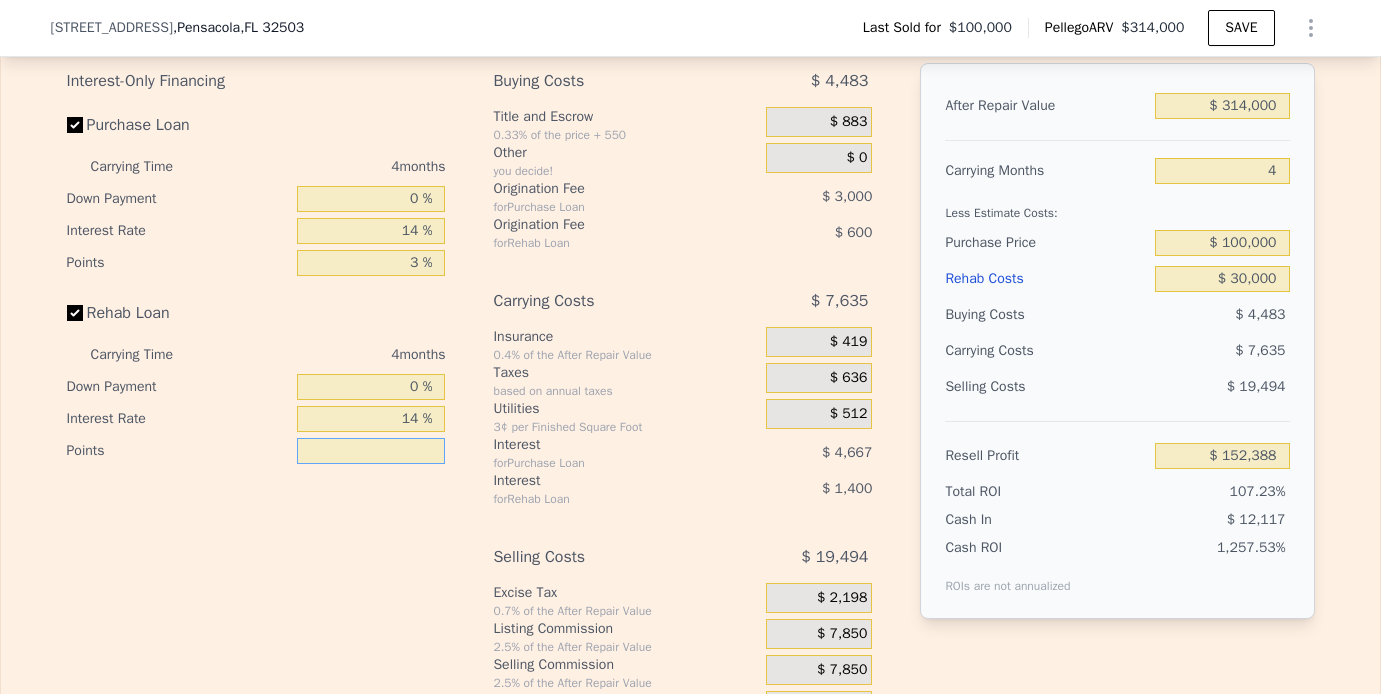 type on "3 %" 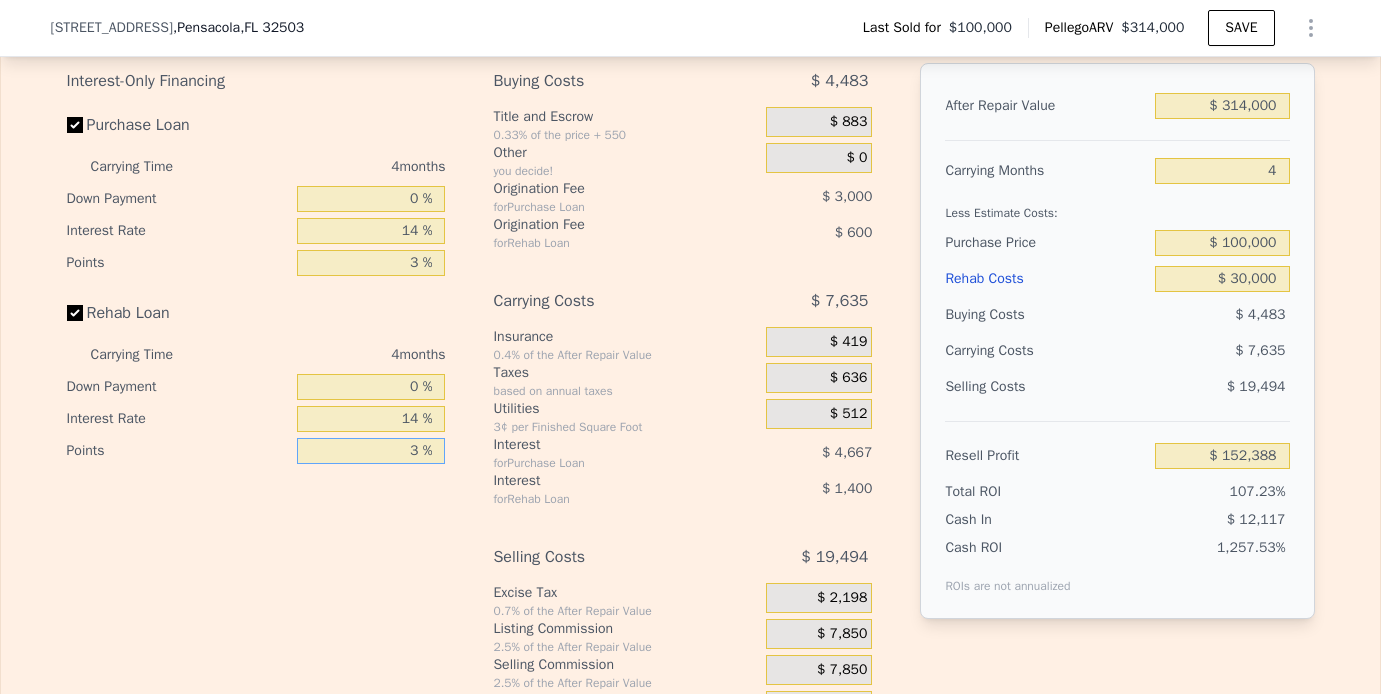 type on "$ 152,088" 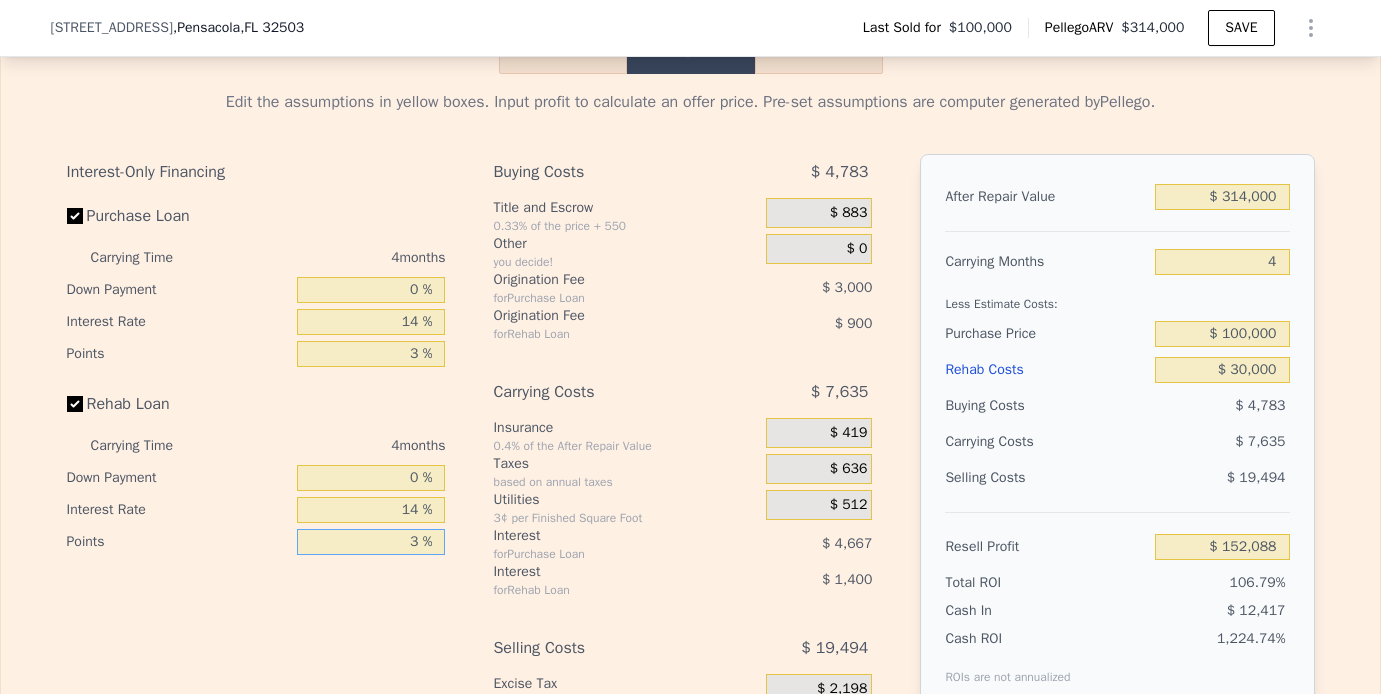 scroll, scrollTop: 2900, scrollLeft: 0, axis: vertical 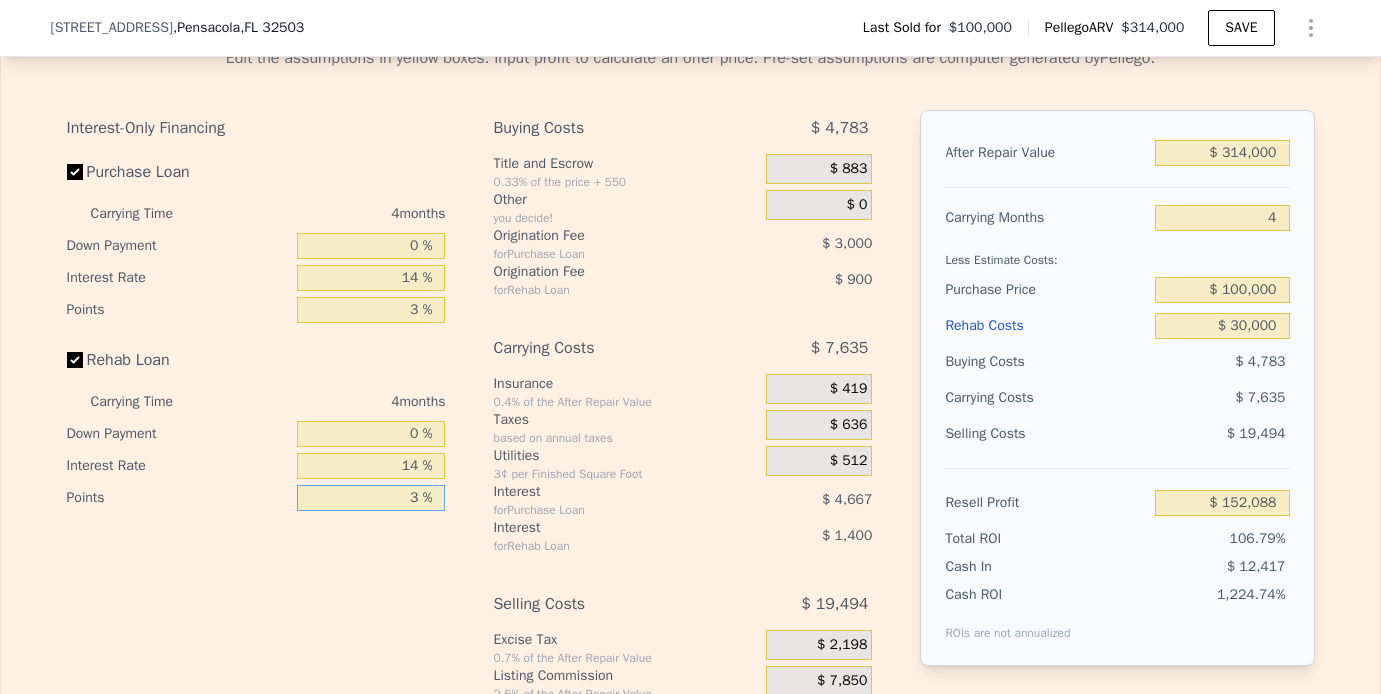 type on "3 %" 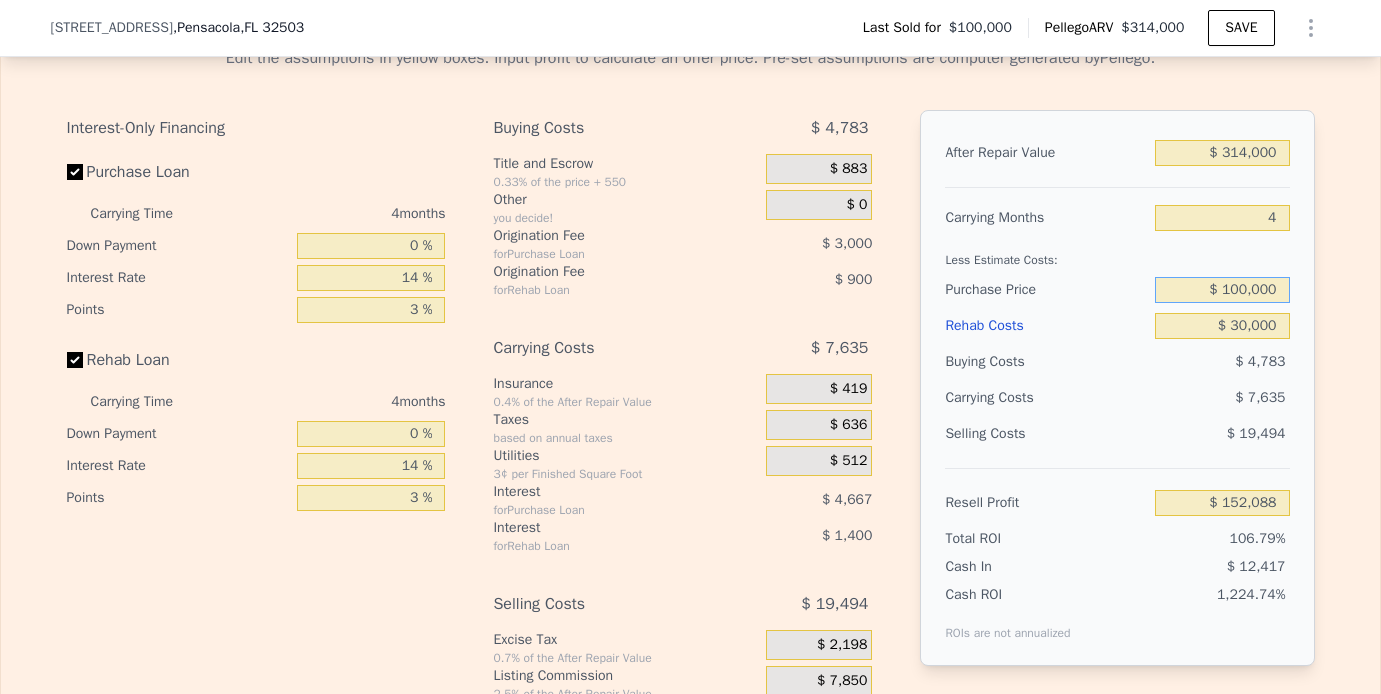 click on "$ 100,000" at bounding box center [1222, 290] 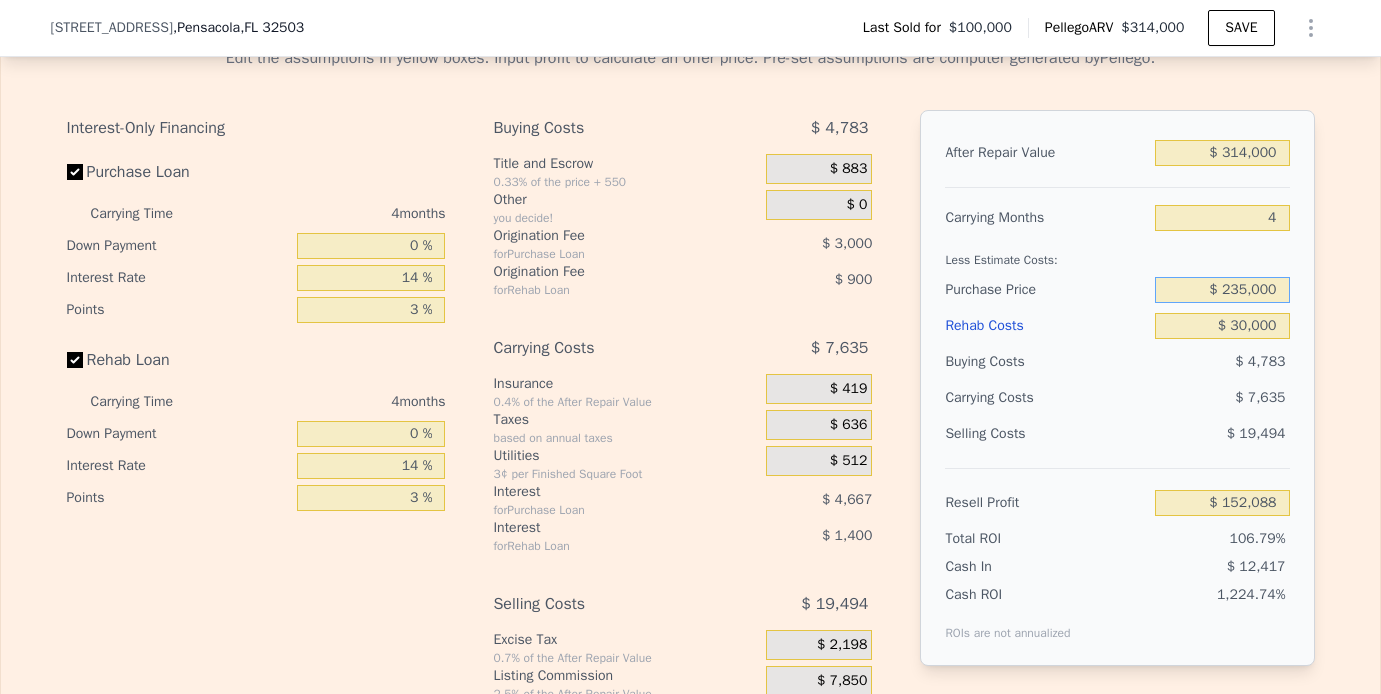type on "$ 235,000" 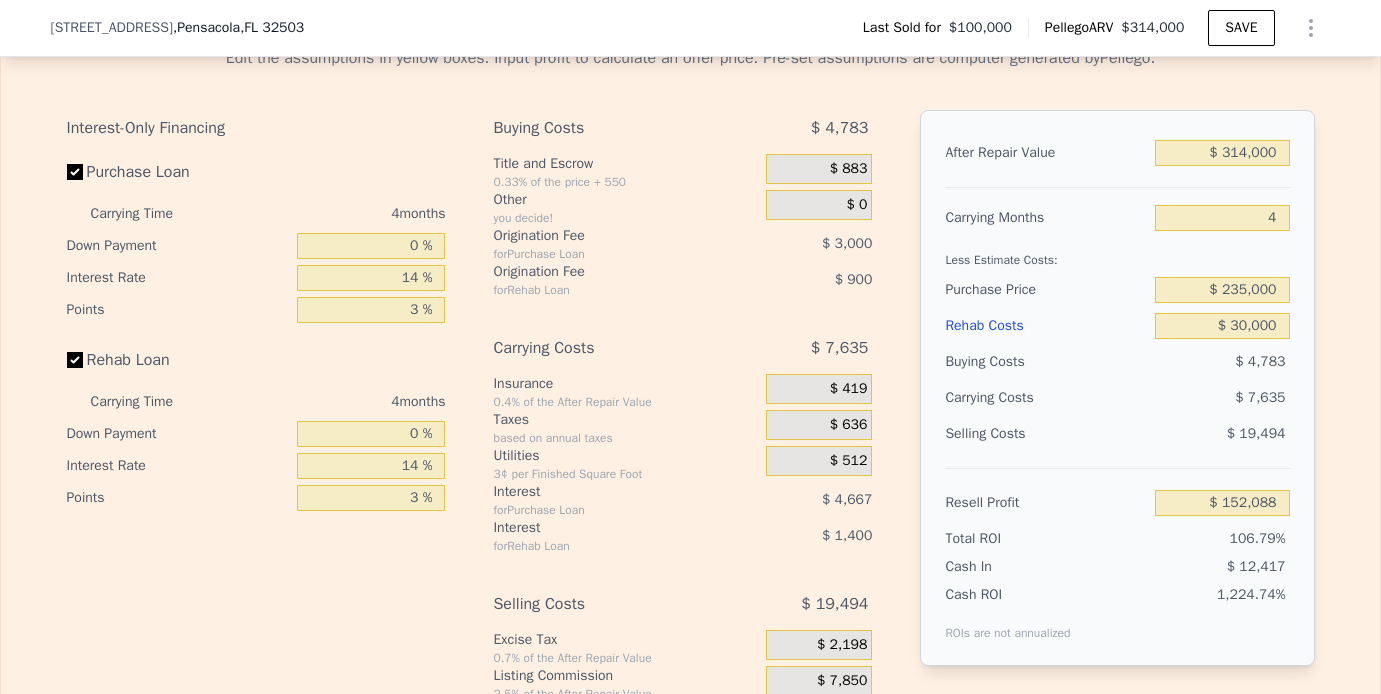 click on "$ 7,635" at bounding box center (1184, 398) 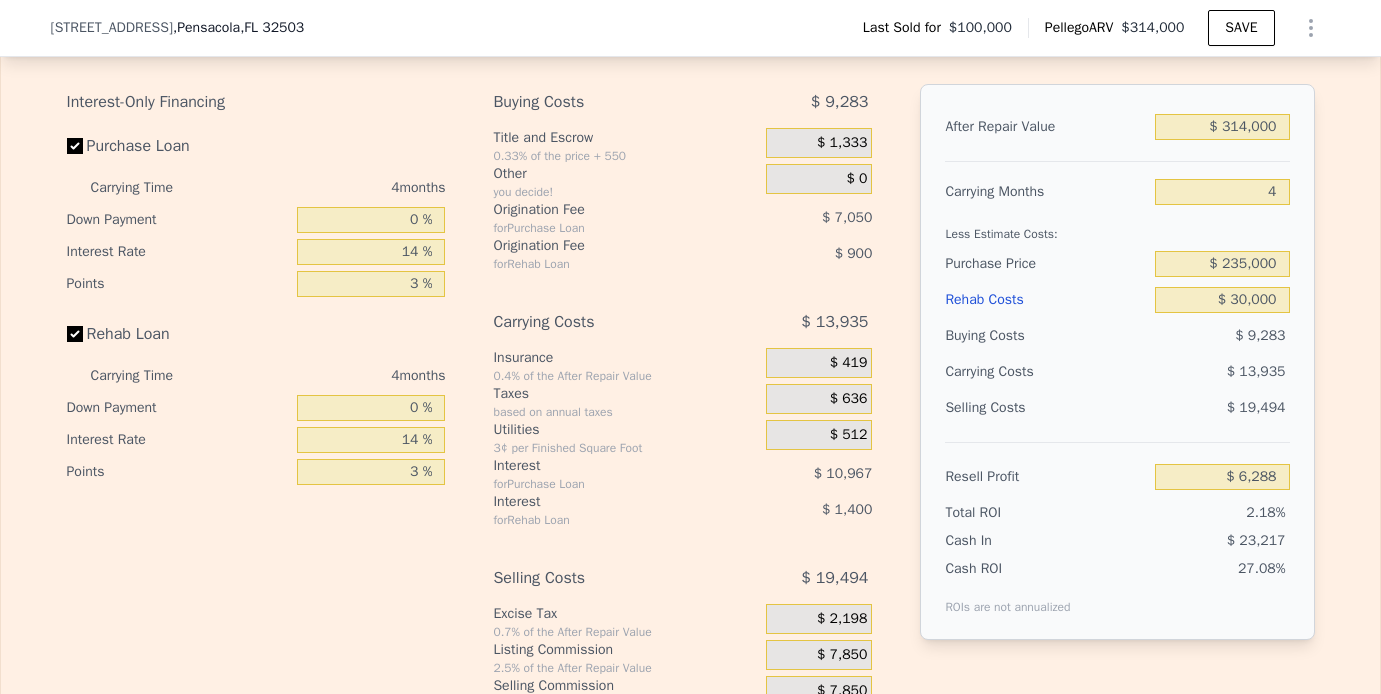 scroll, scrollTop: 2922, scrollLeft: 0, axis: vertical 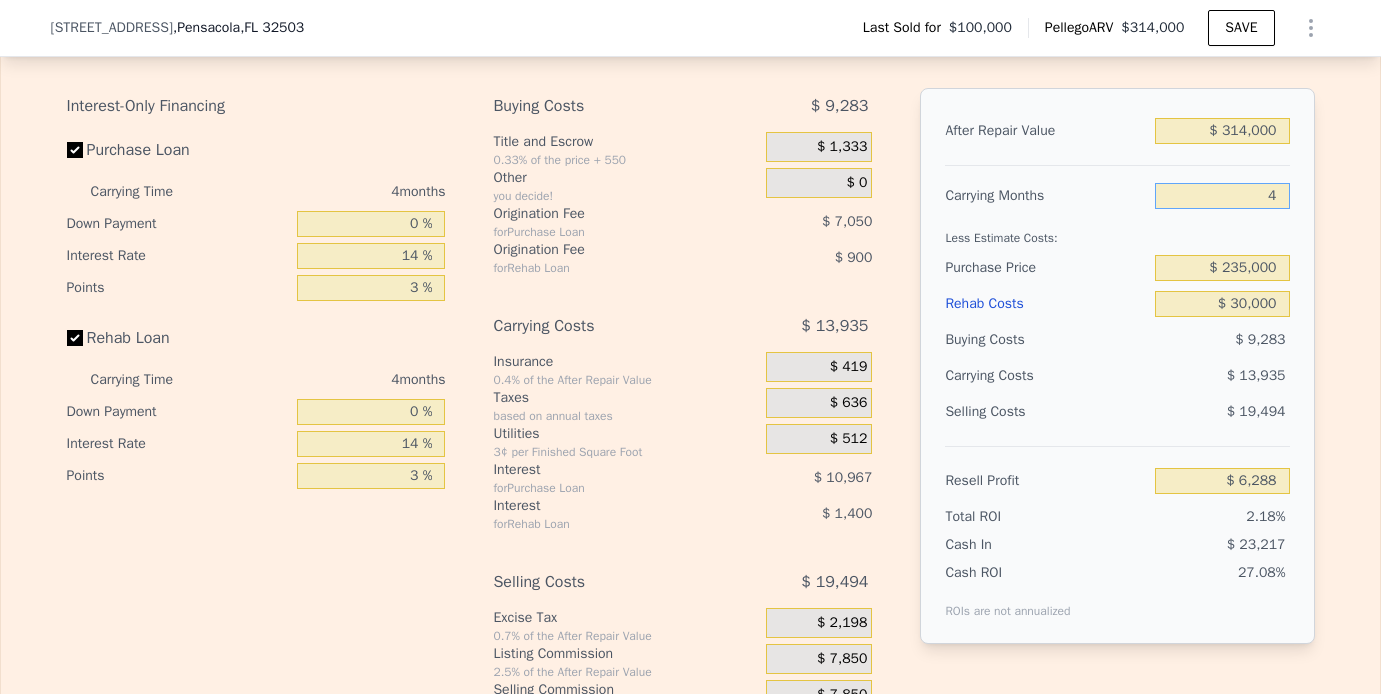 click on "4" at bounding box center (1222, 196) 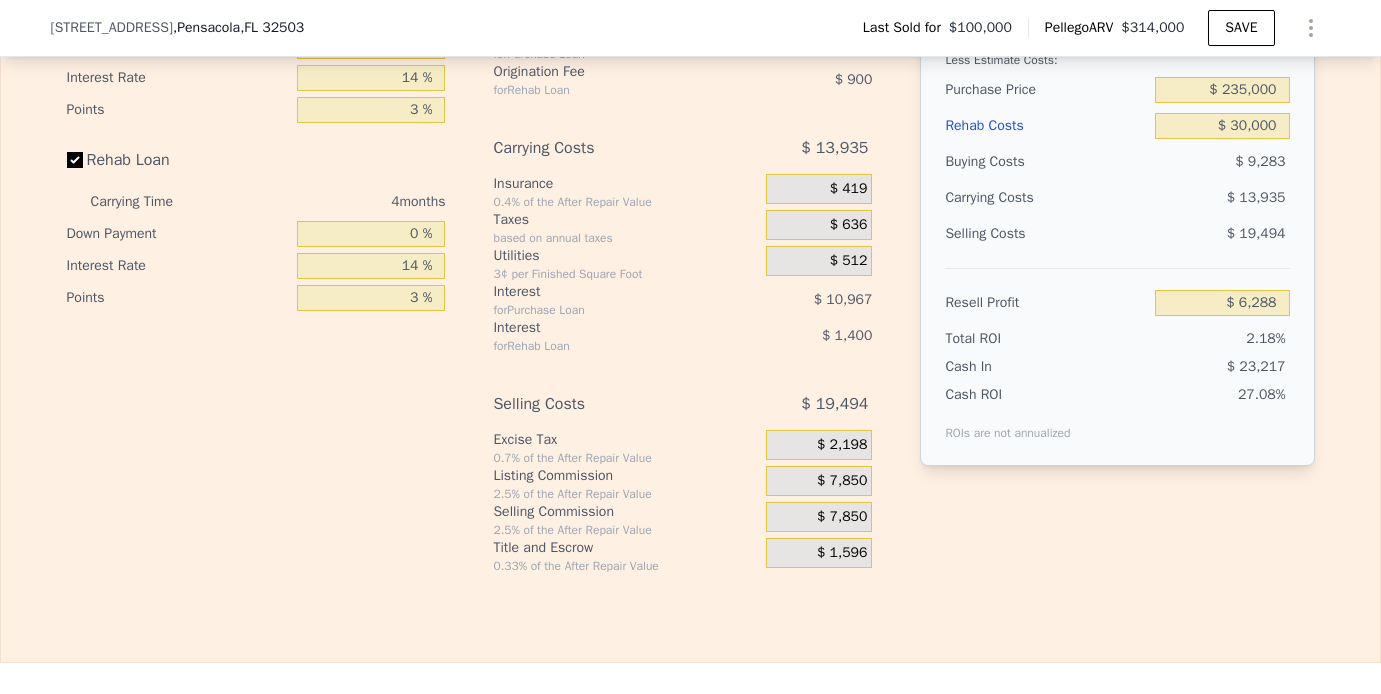 scroll, scrollTop: 3111, scrollLeft: 0, axis: vertical 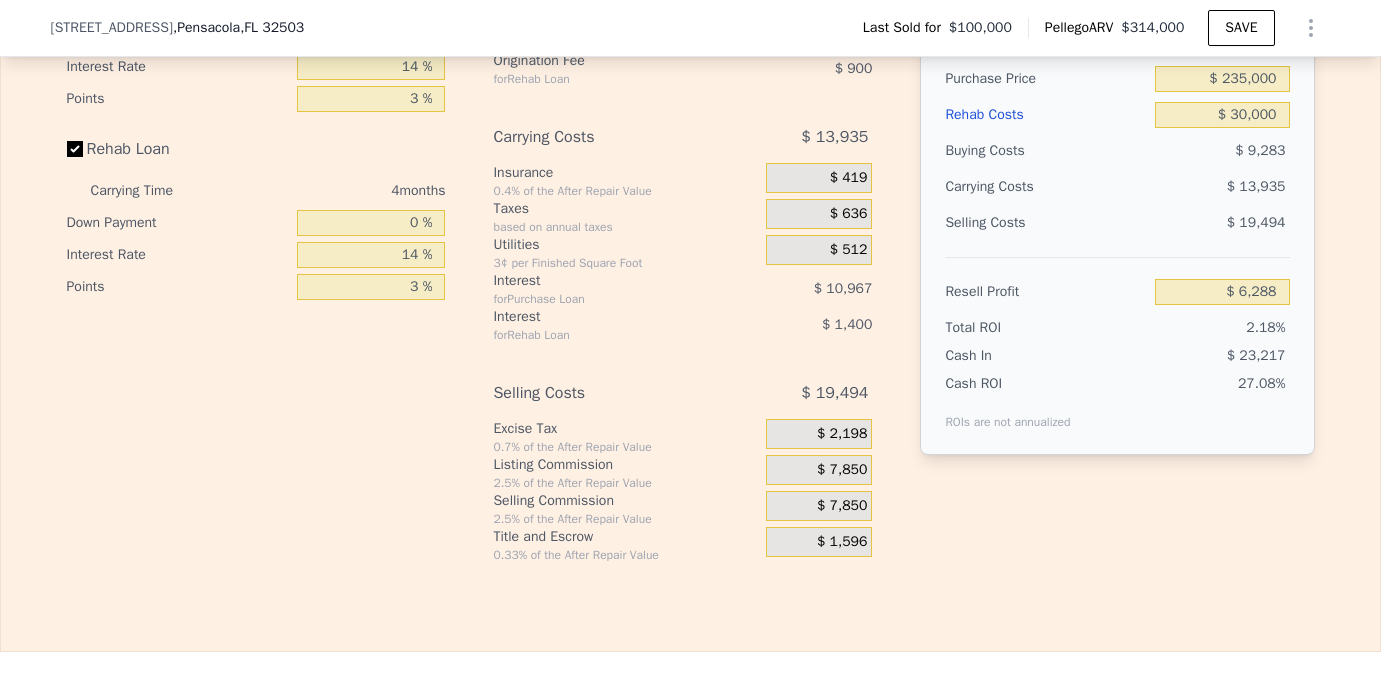 click on "$ 2,198" at bounding box center (842, 434) 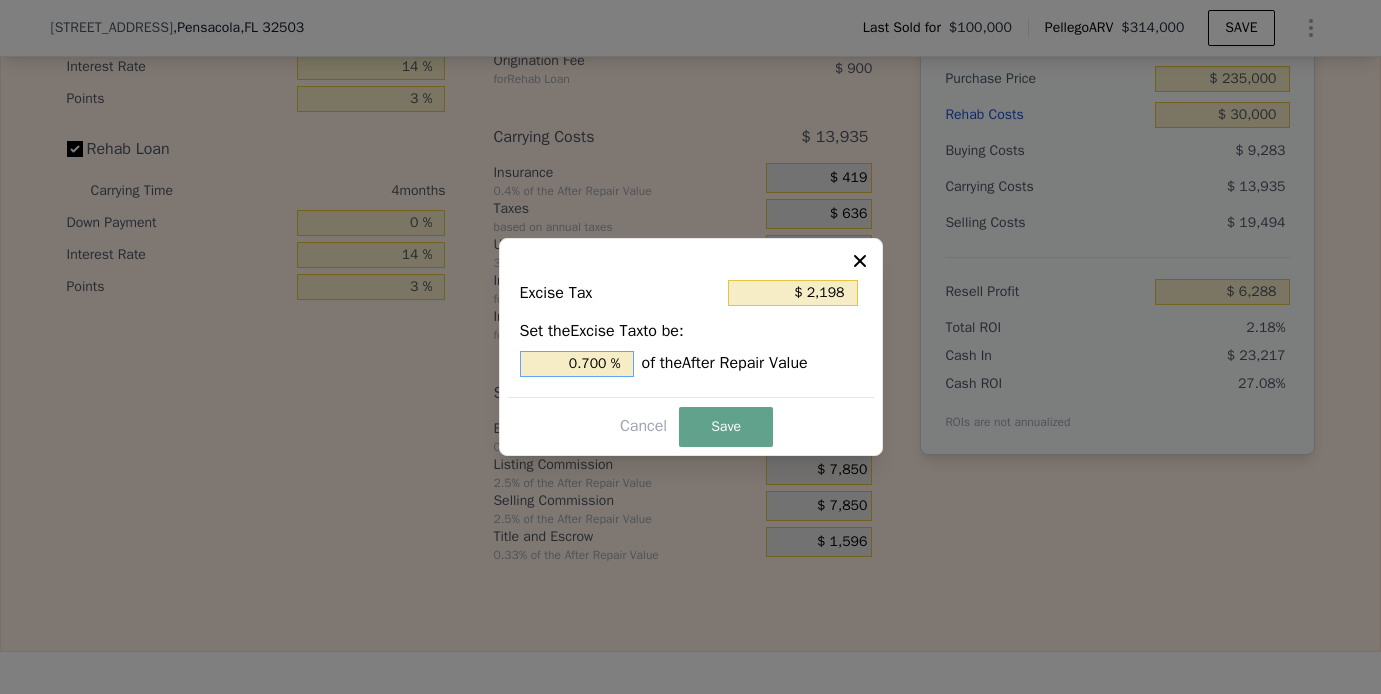 click on "0.700 %" at bounding box center [577, 364] 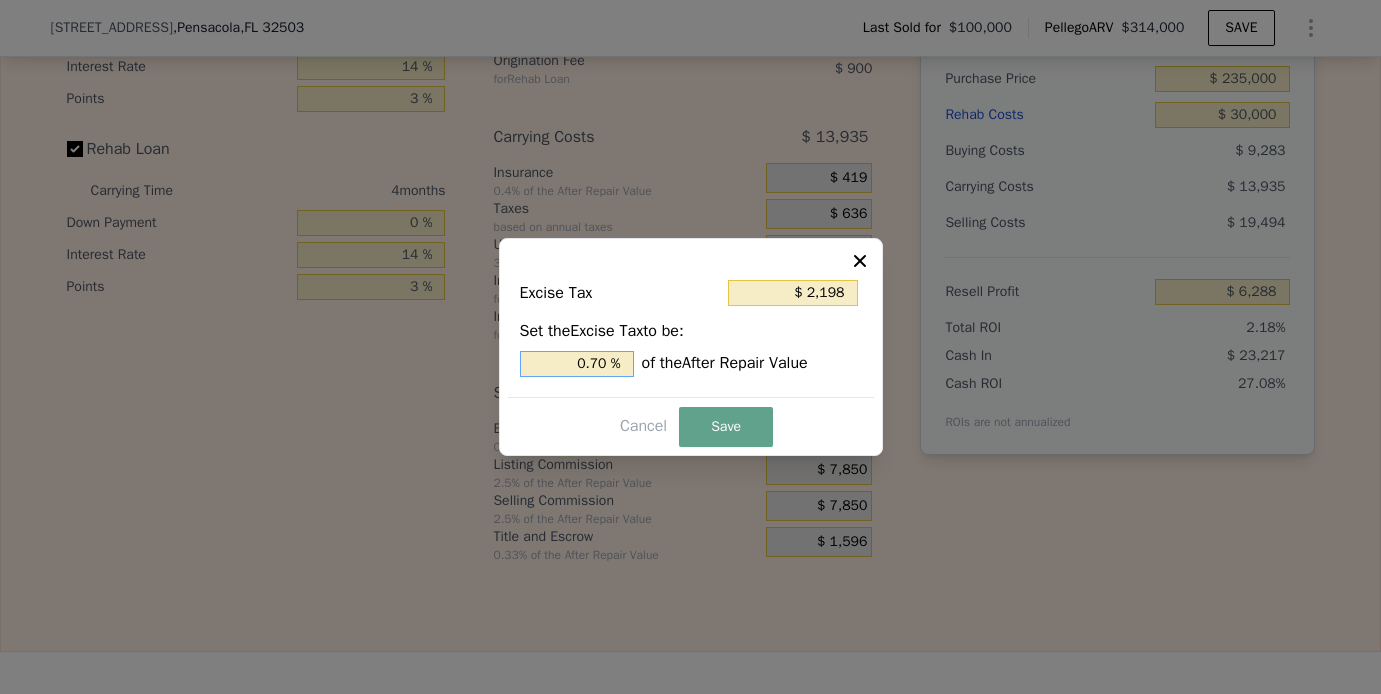 type on "0.7 %" 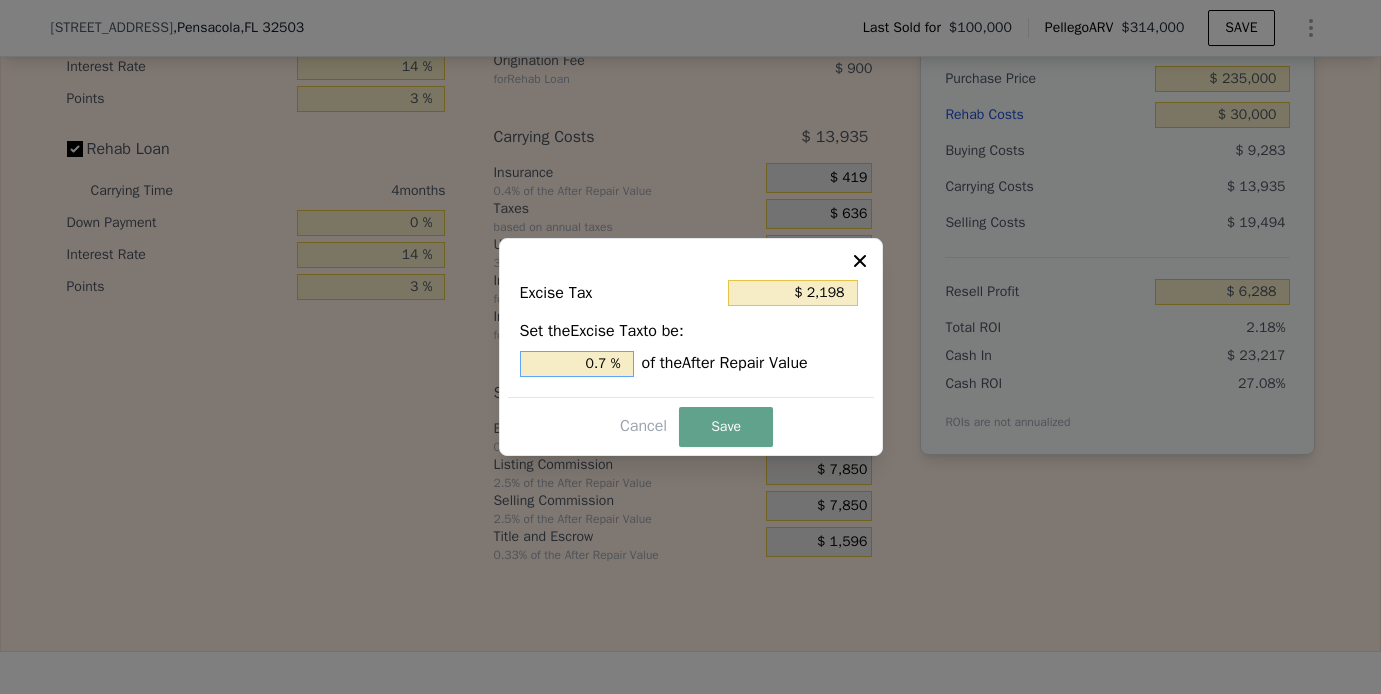 type on "$ 0" 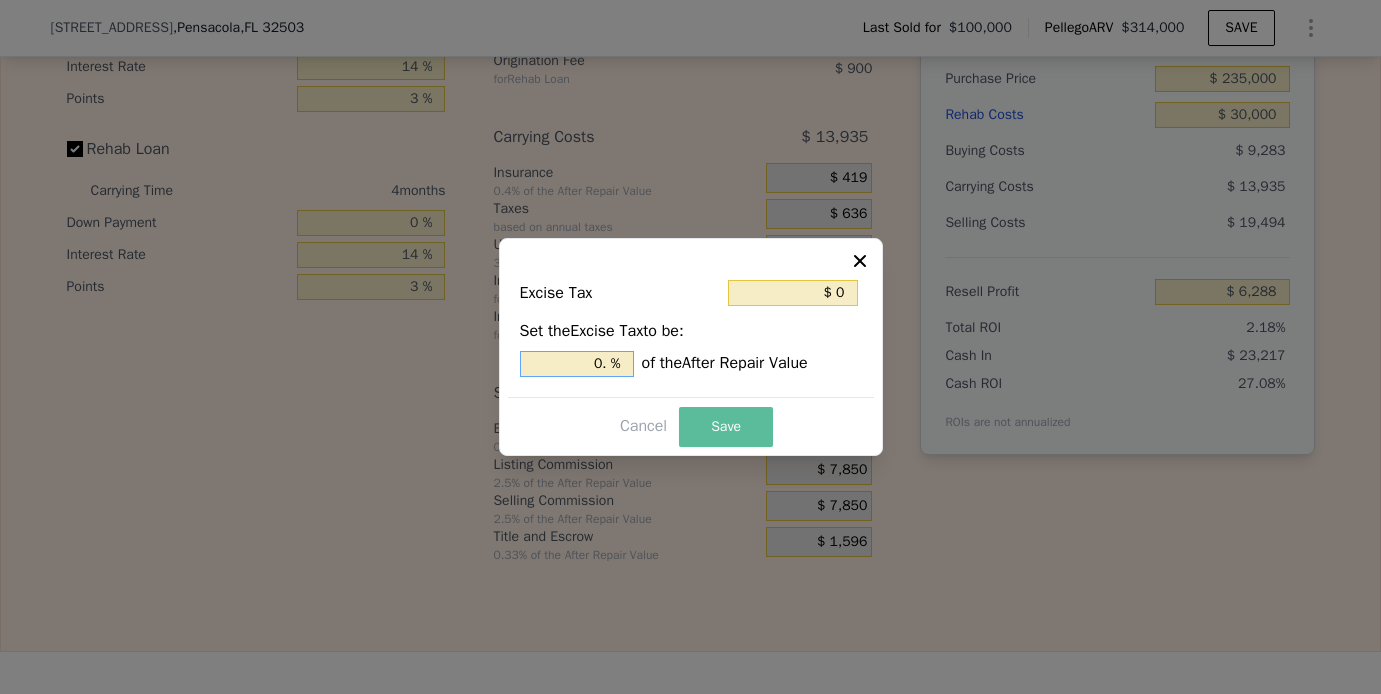type on "0. %" 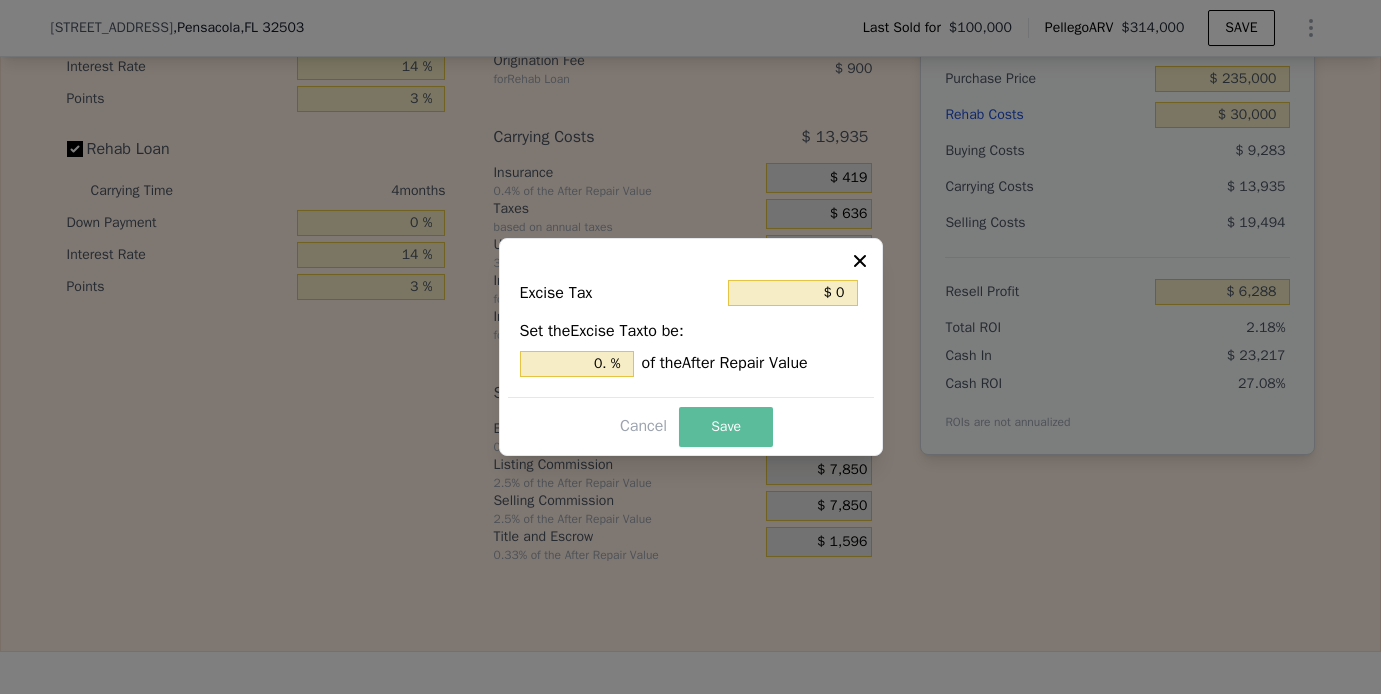 click on "Save" at bounding box center (726, 427) 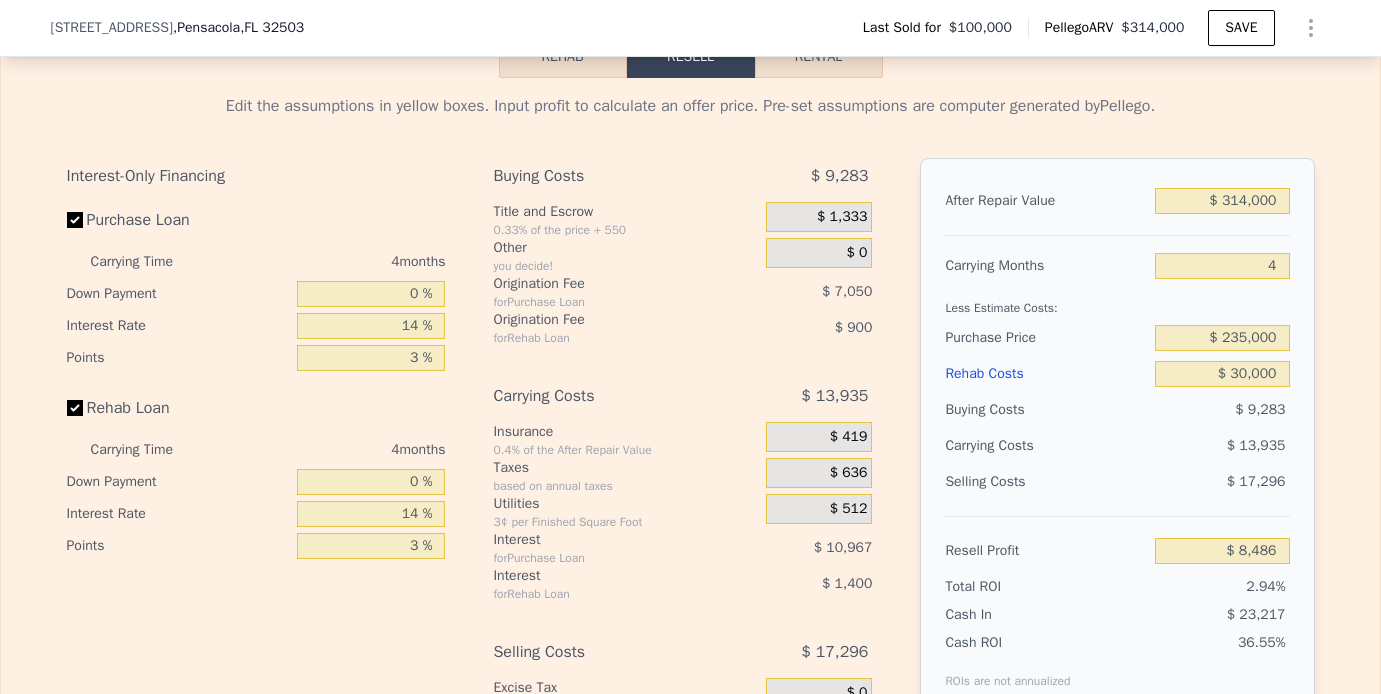 scroll, scrollTop: 2837, scrollLeft: 0, axis: vertical 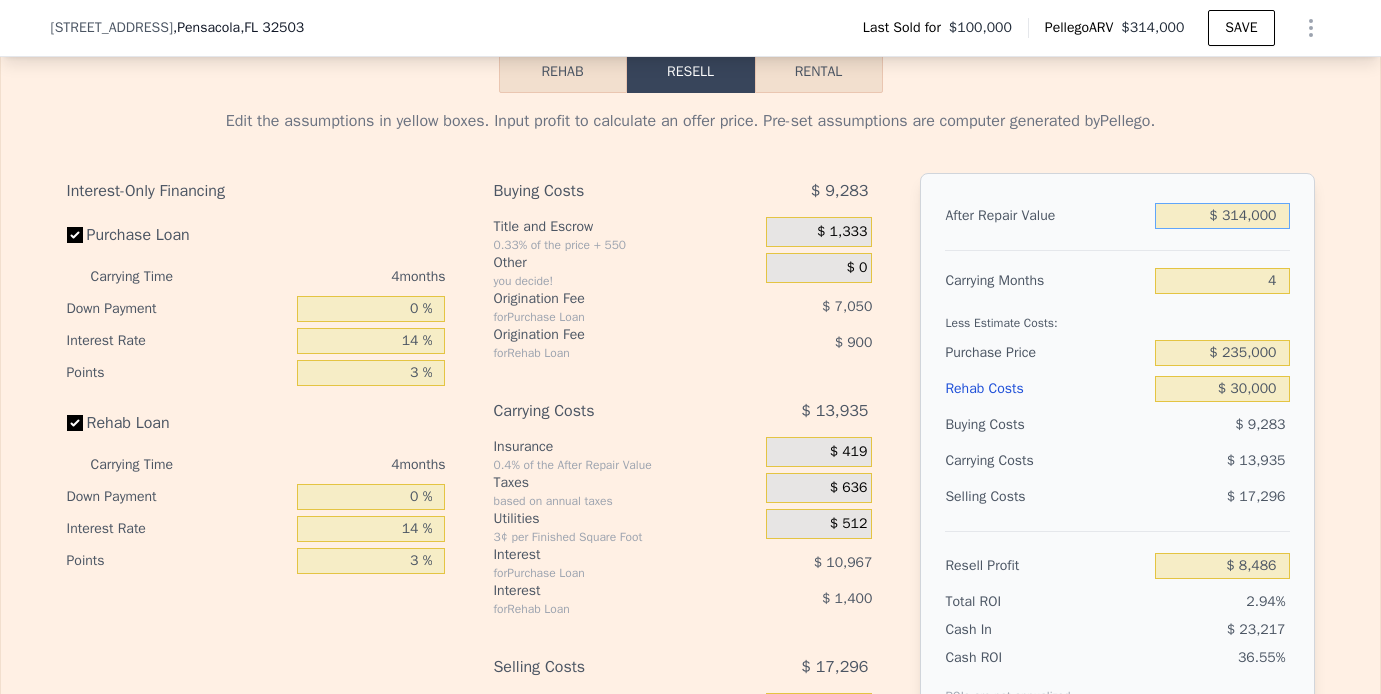 click on "$ 314,000" at bounding box center (1222, 216) 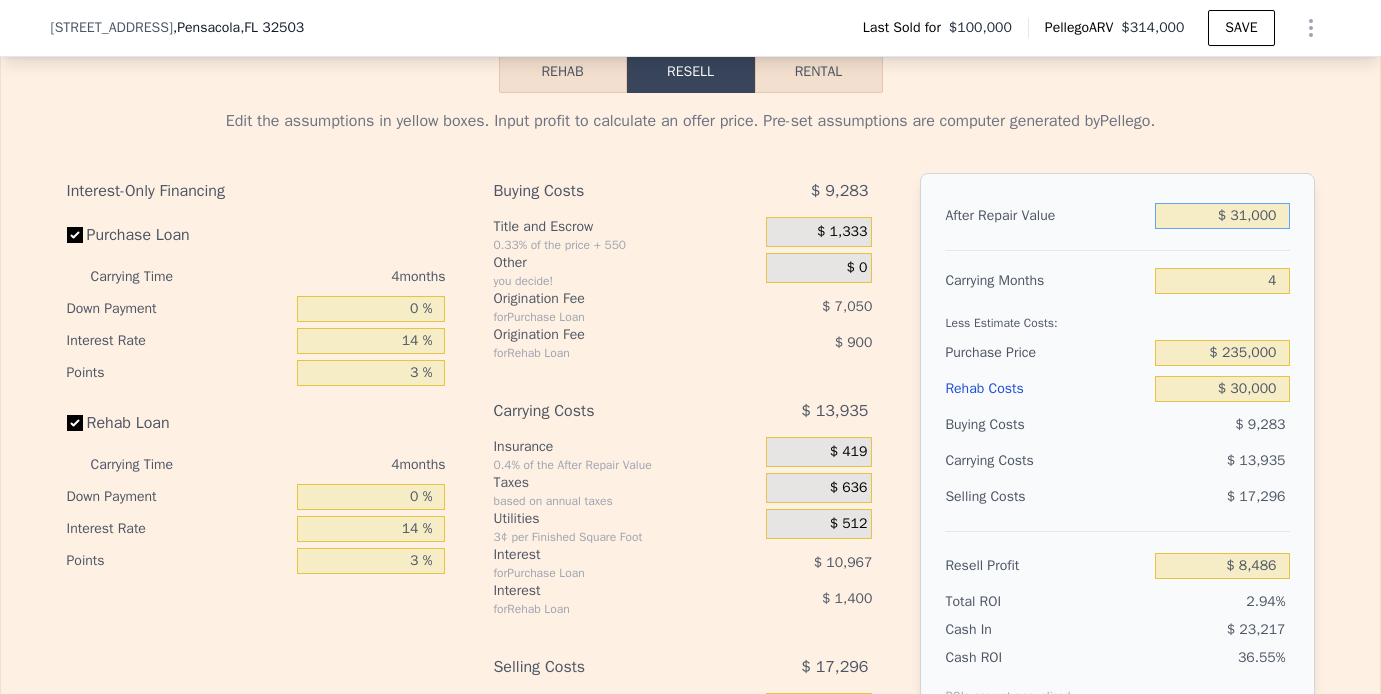 type on "-$ 259,043" 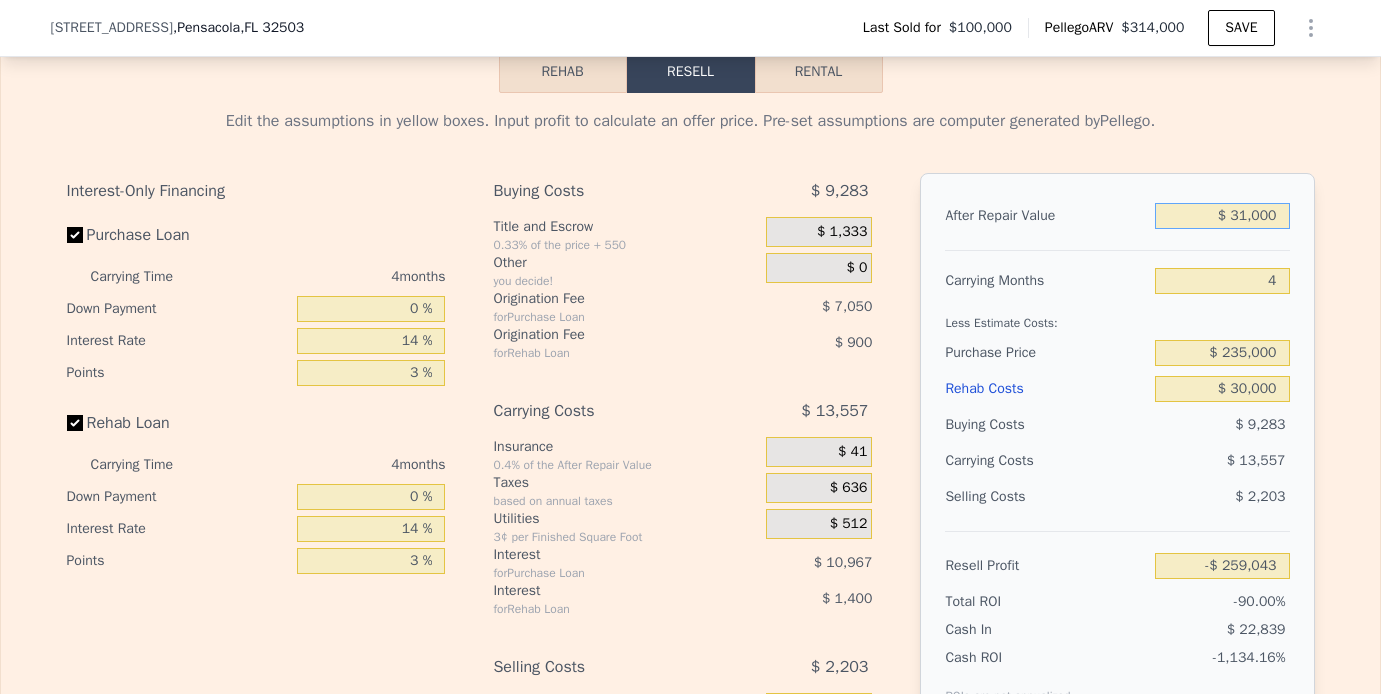 type on "$ 3,000" 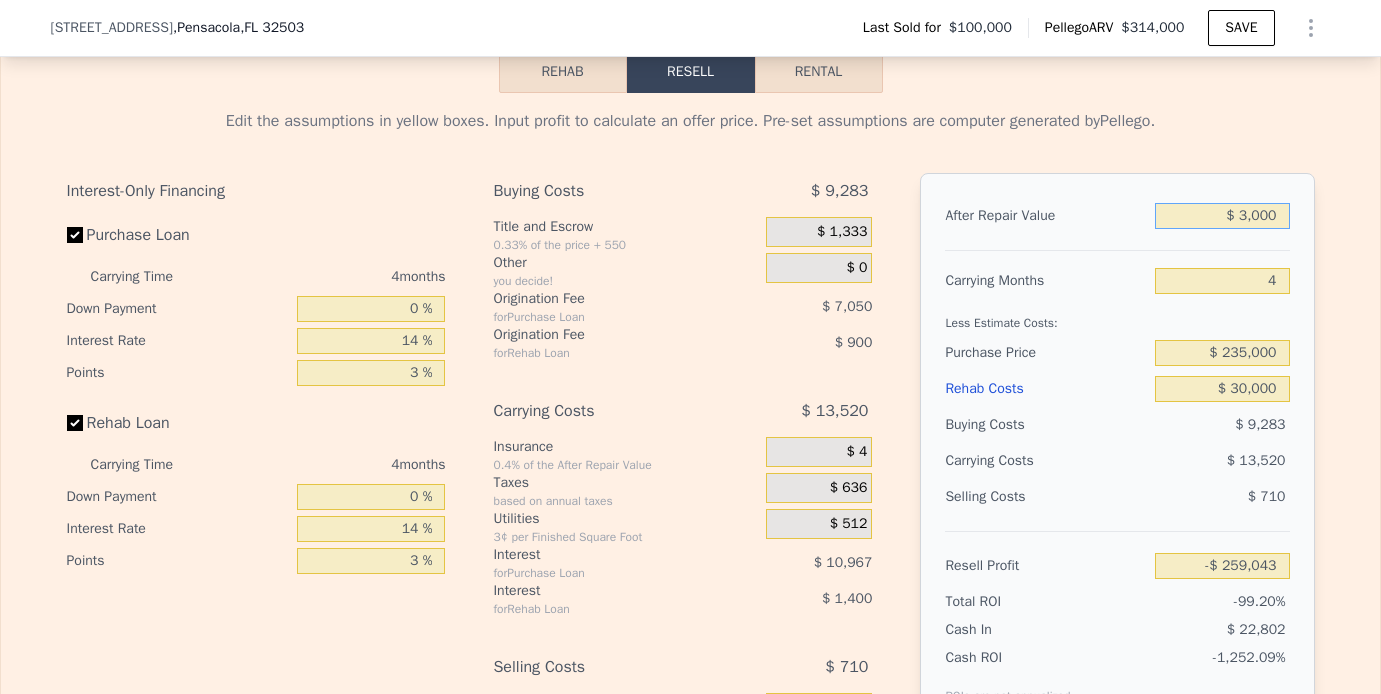 type on "-$ 285,513" 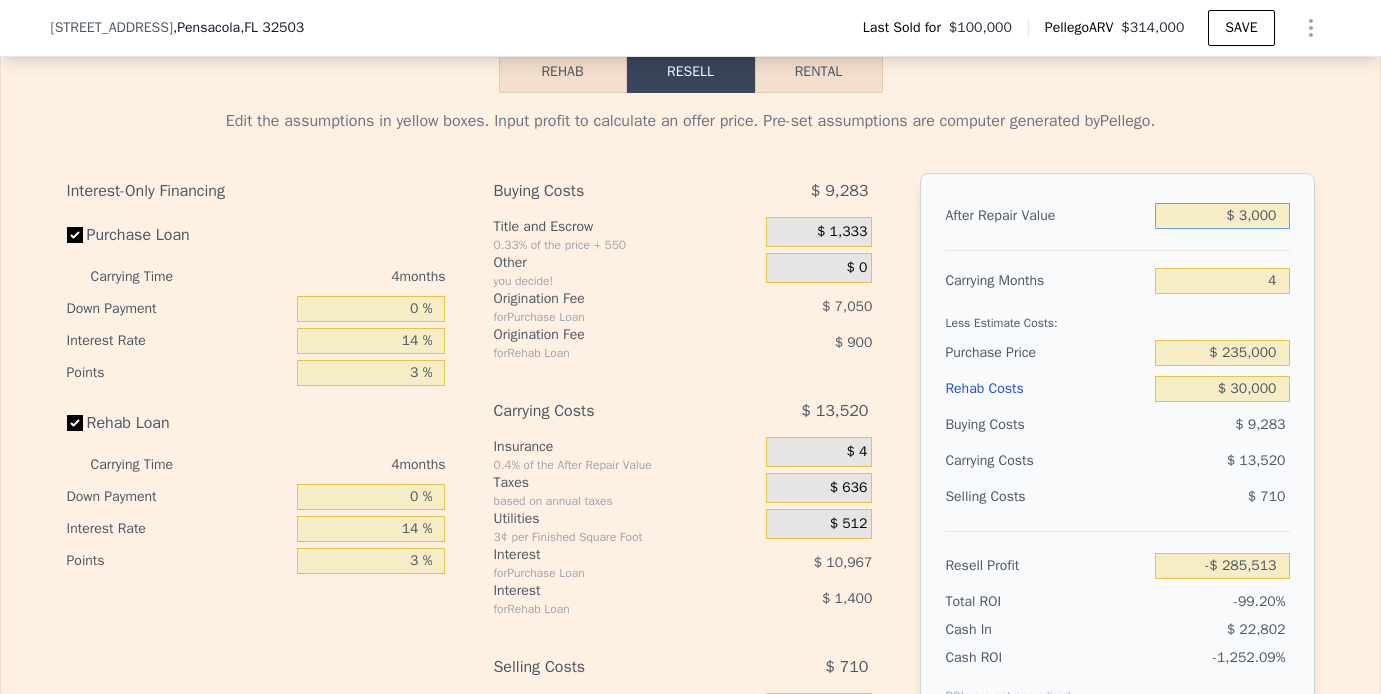 type on "$ 000" 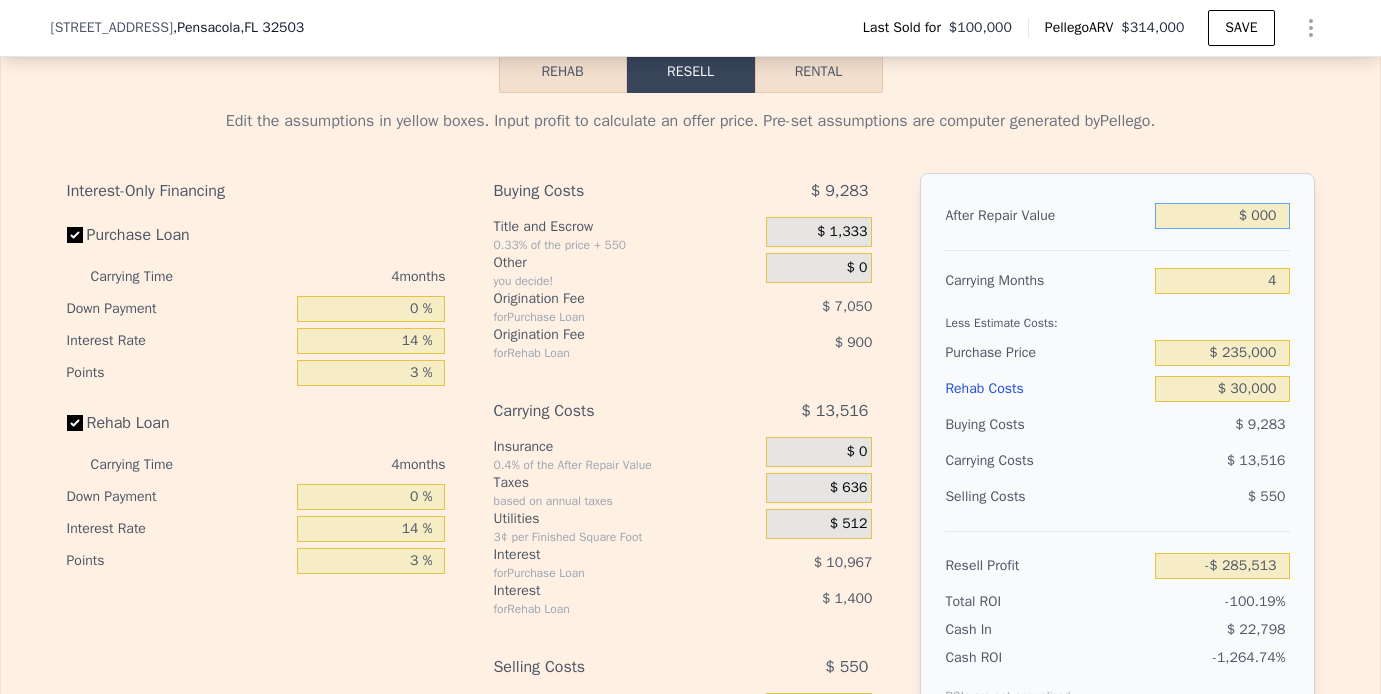type on "-$ 288,349" 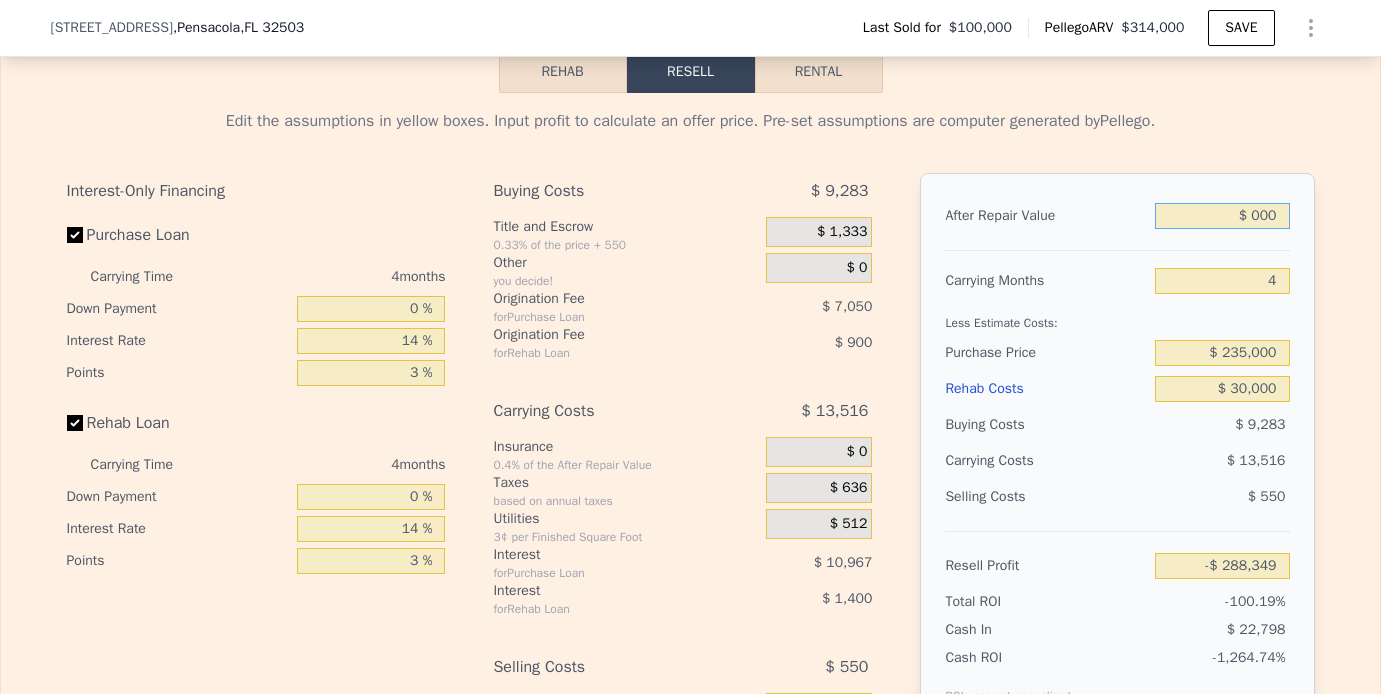 type on "$ 4,000" 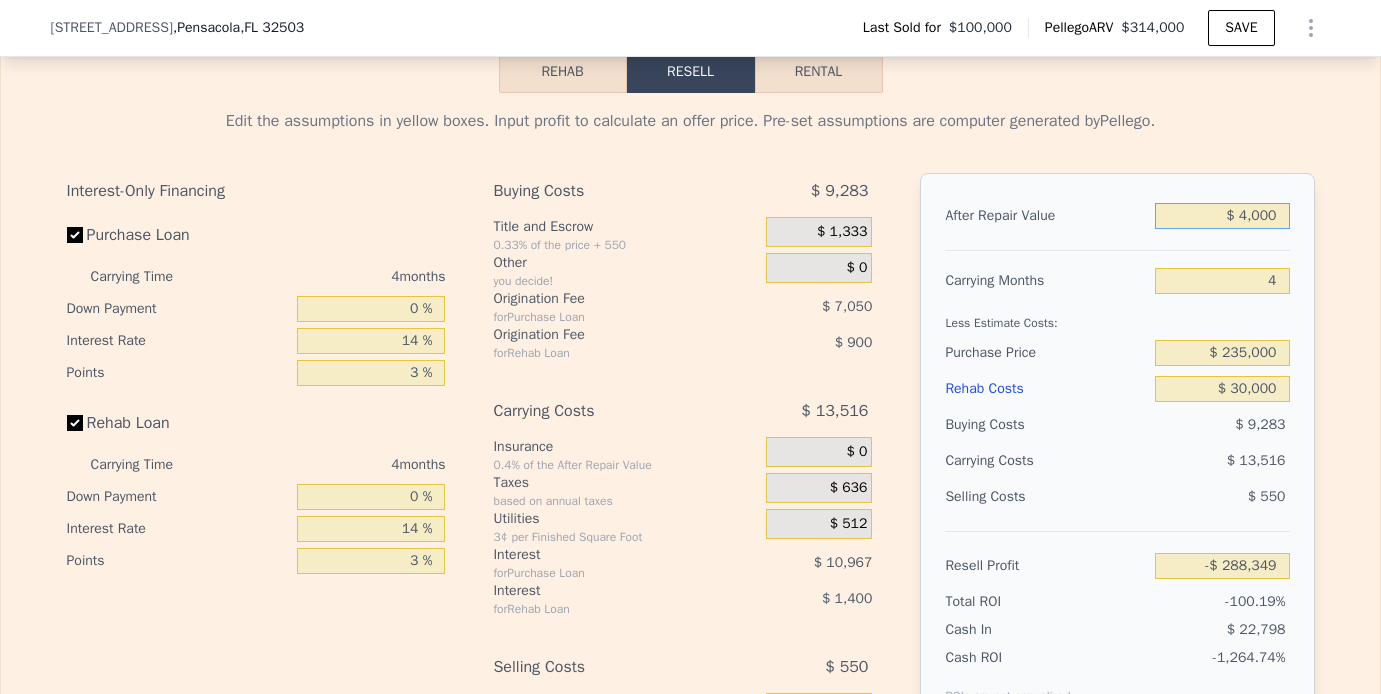 type on "-$ 284,567" 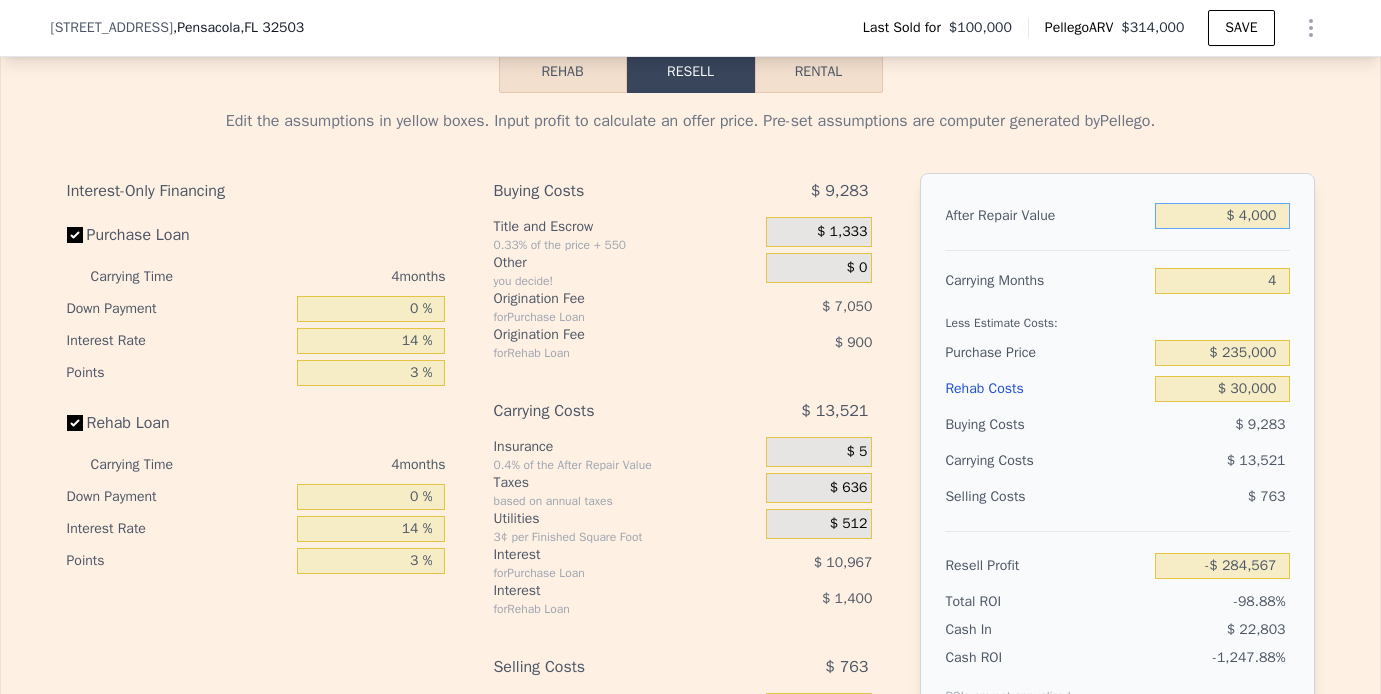 type on "$ 40,000" 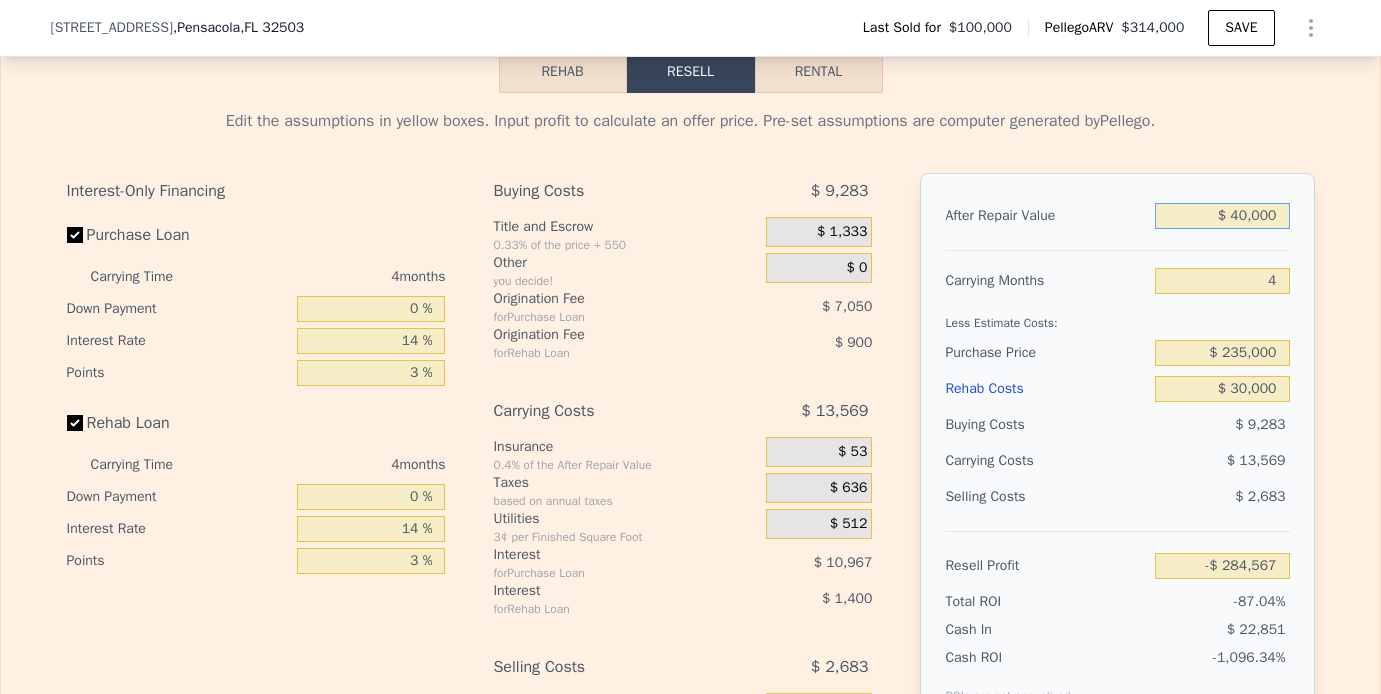 type on "-$ 250,535" 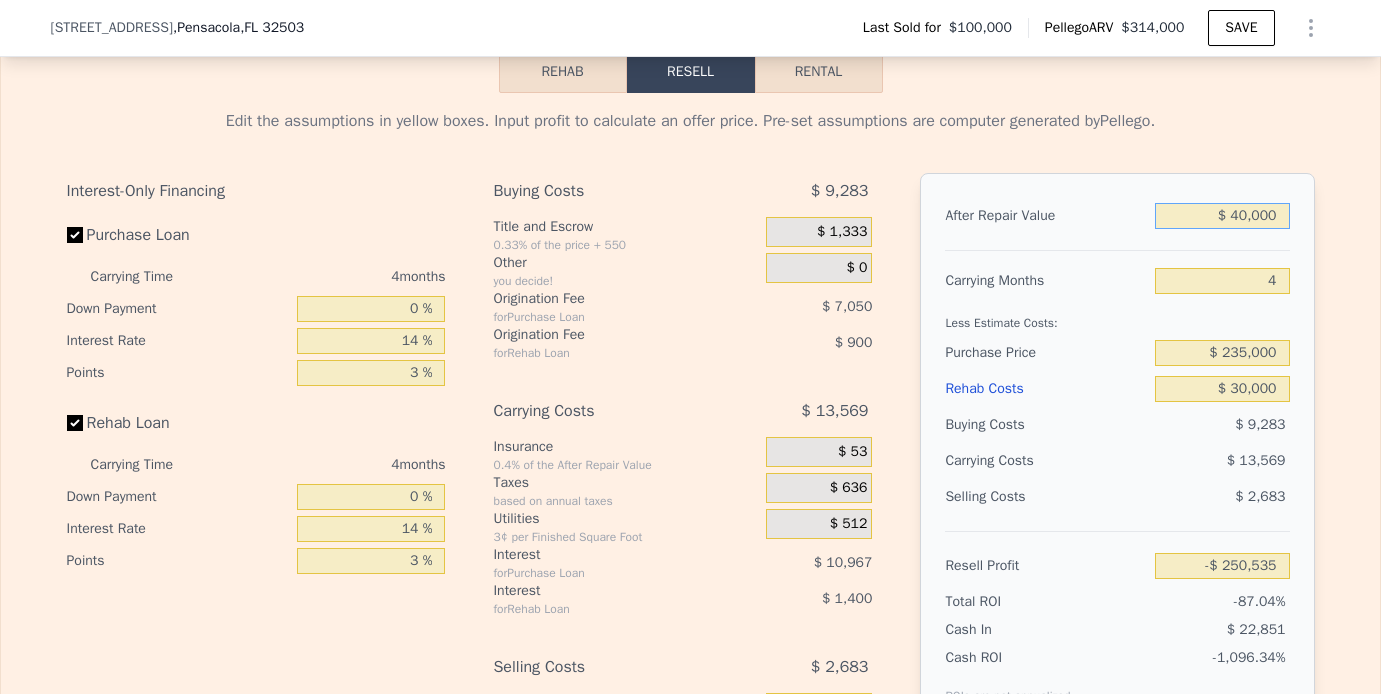 type on "$ 400,000" 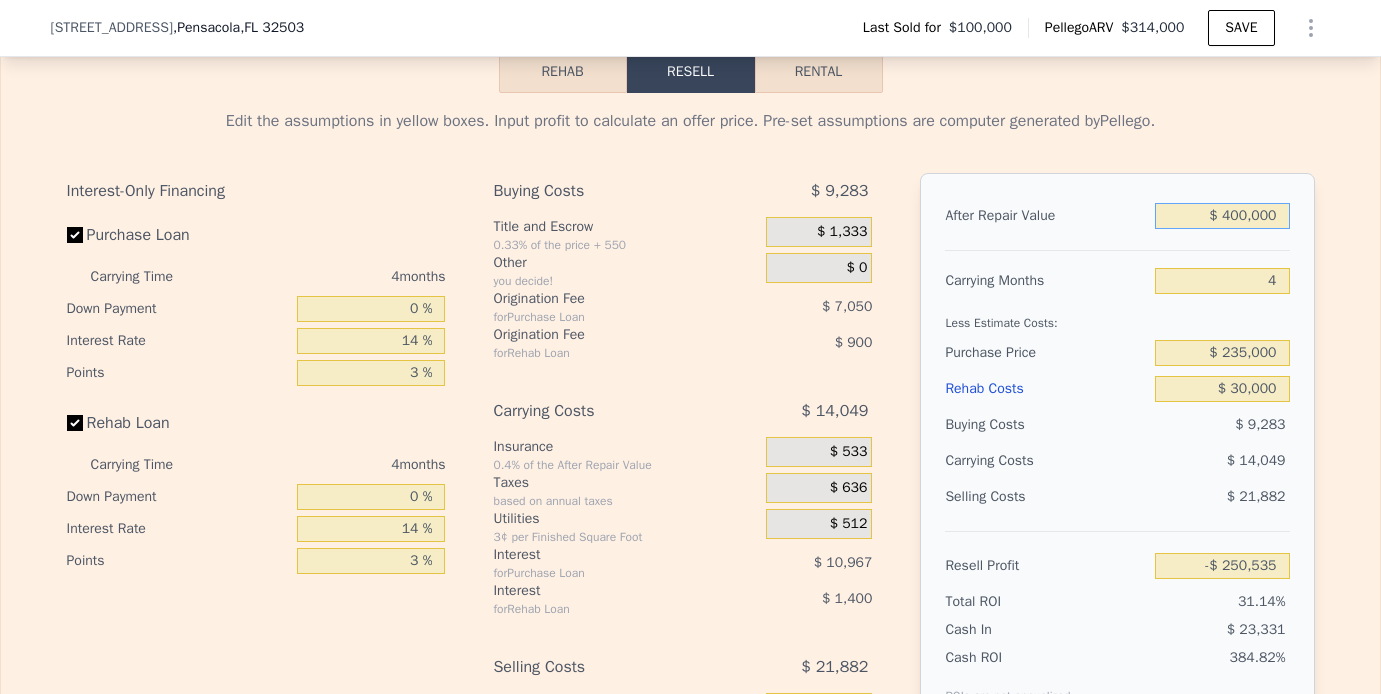 type on "$ 89,786" 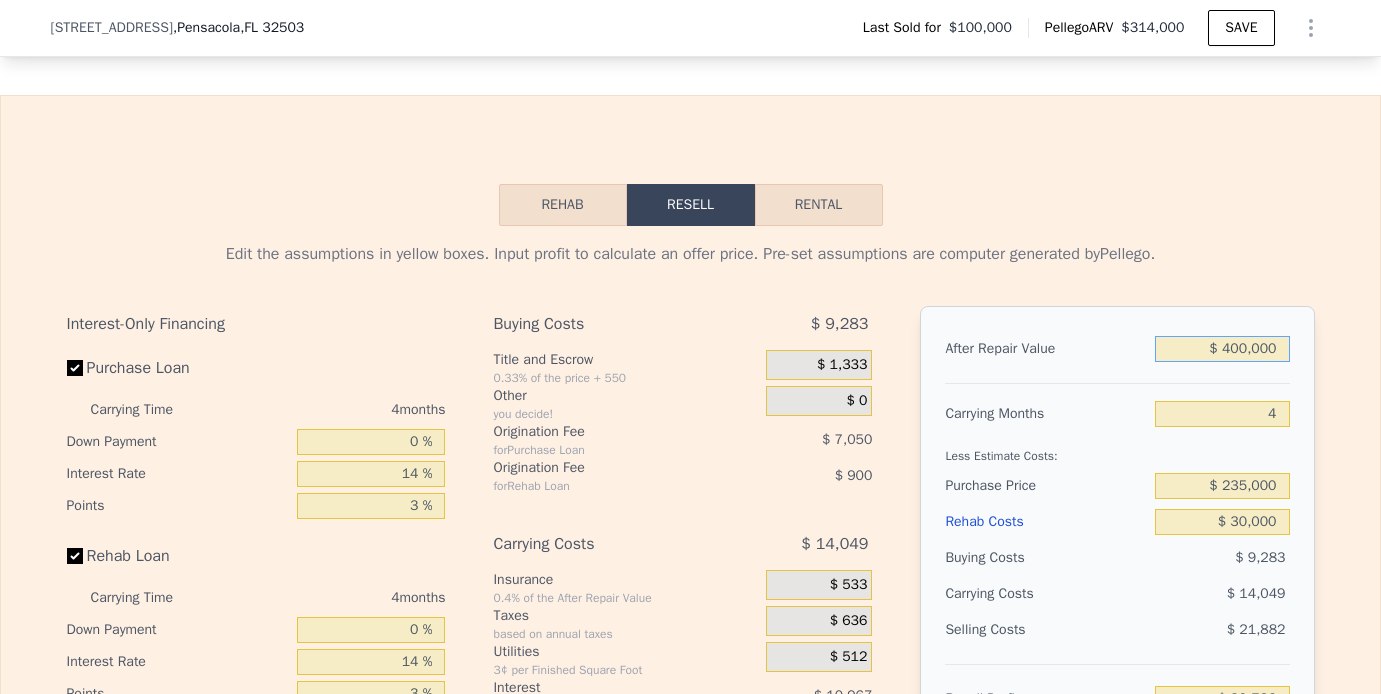 scroll, scrollTop: 2709, scrollLeft: 0, axis: vertical 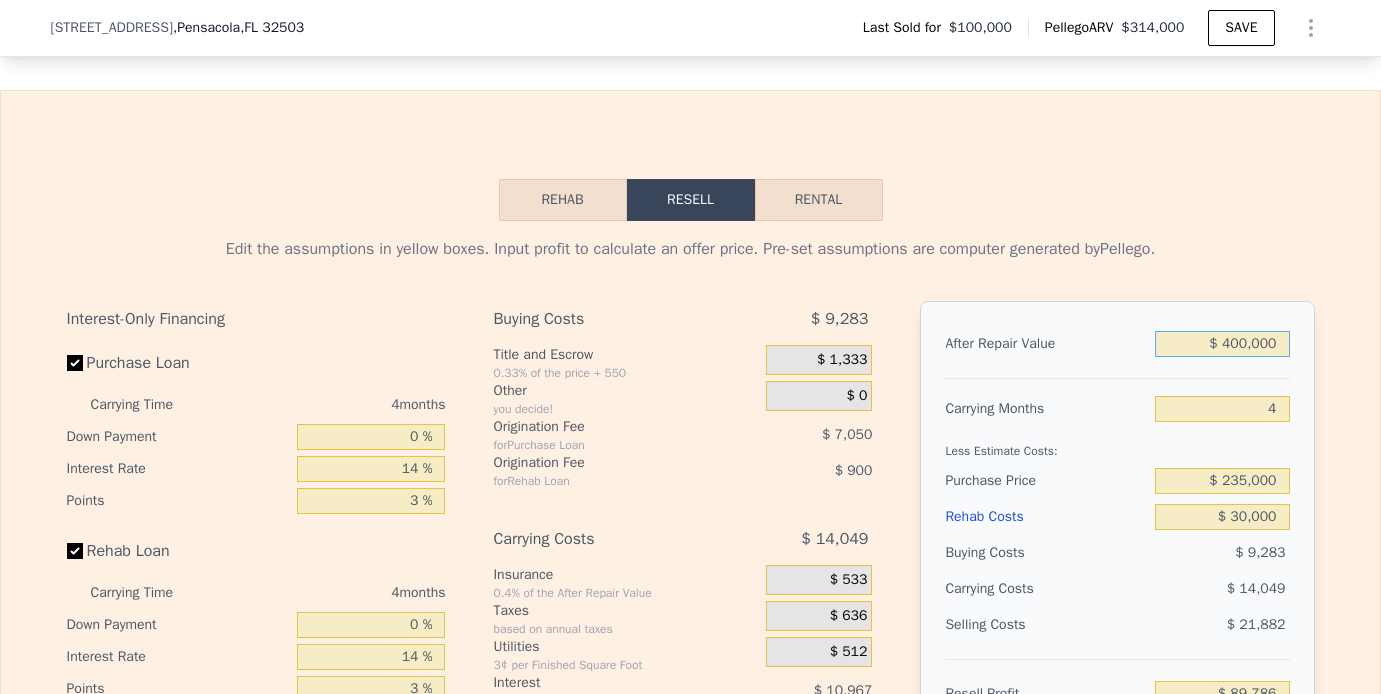 click on "Rental" at bounding box center [819, 200] 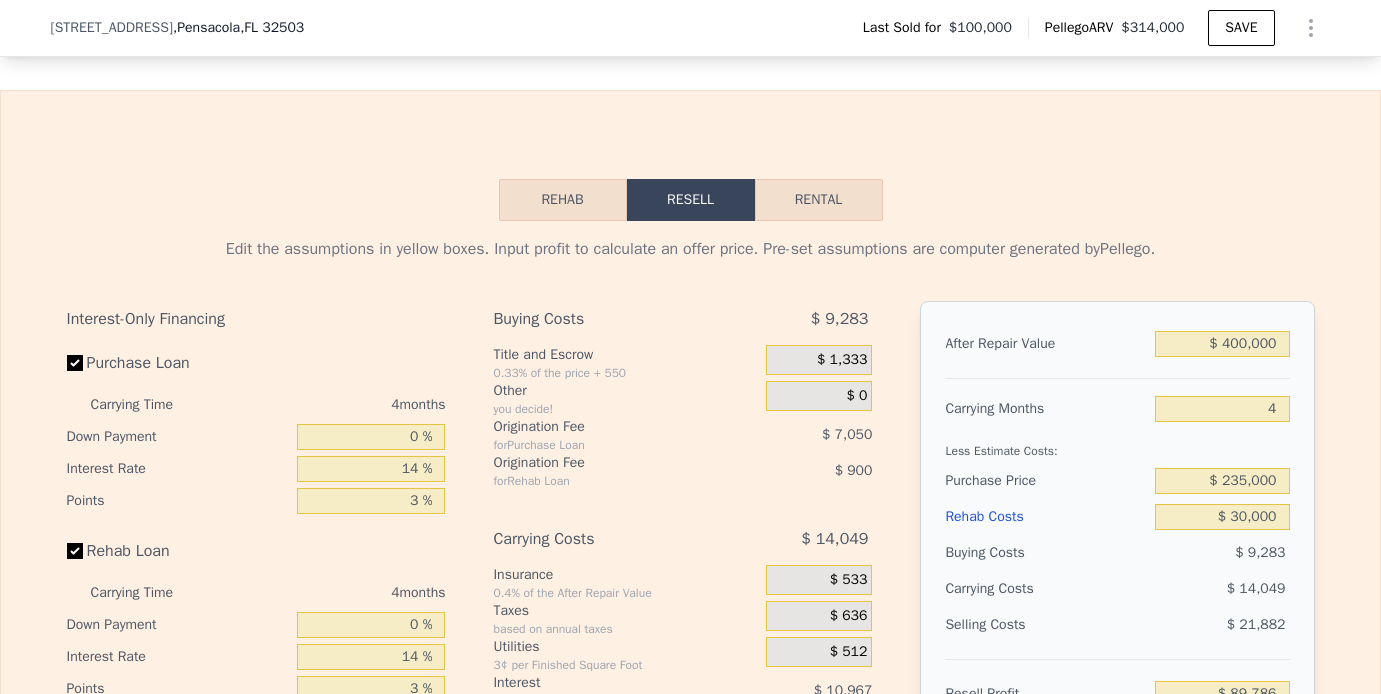 select on "30" 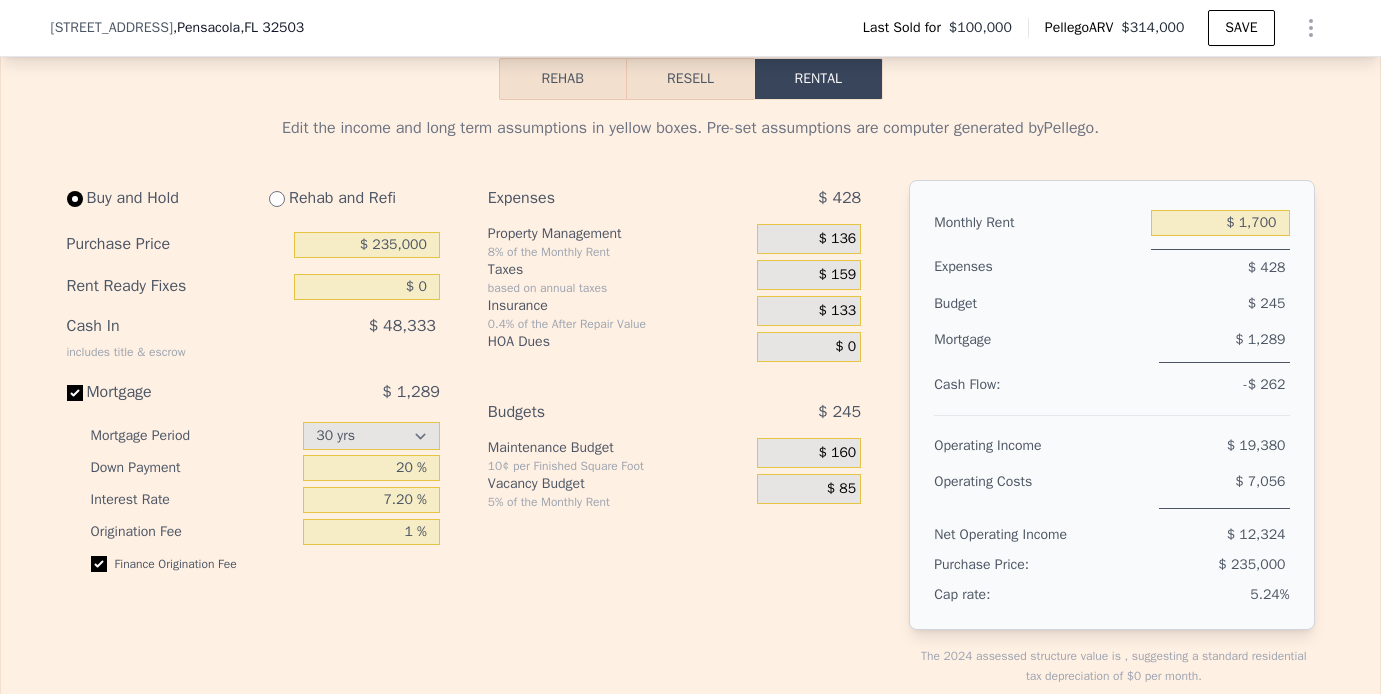 scroll, scrollTop: 2835, scrollLeft: 0, axis: vertical 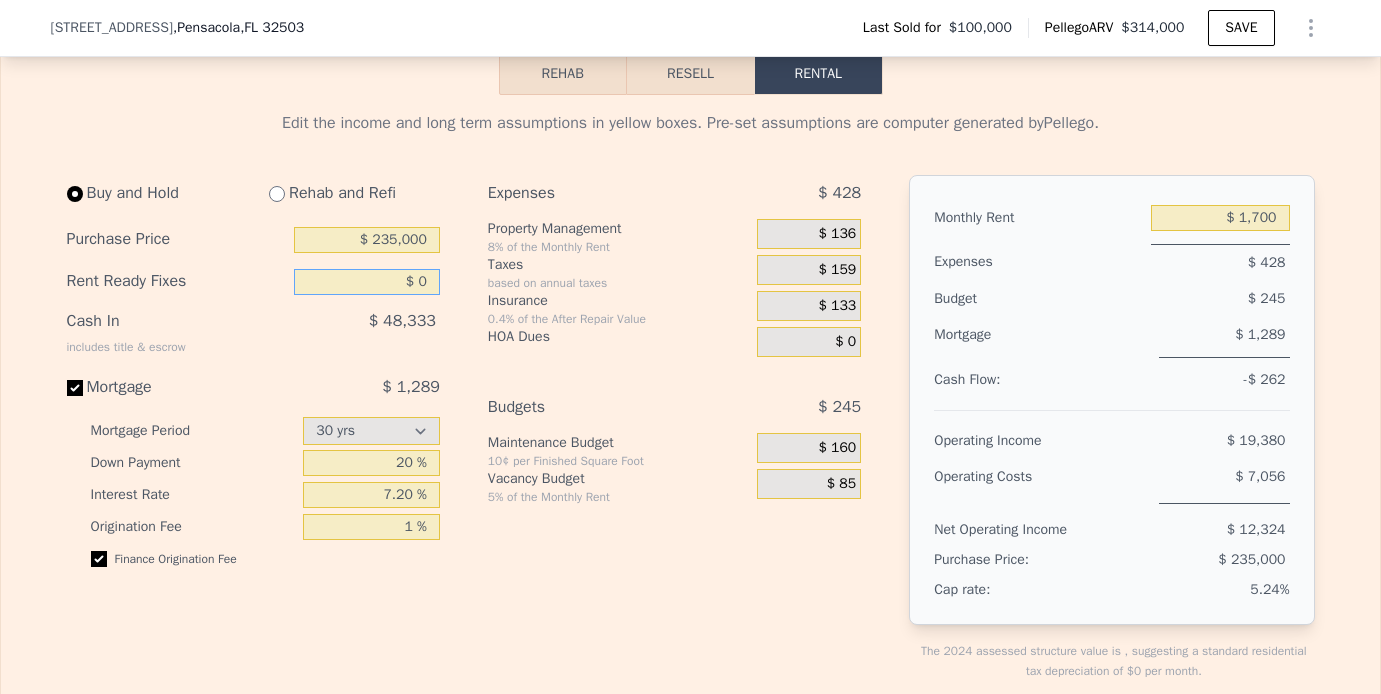 click on "$ 0" at bounding box center (367, 282) 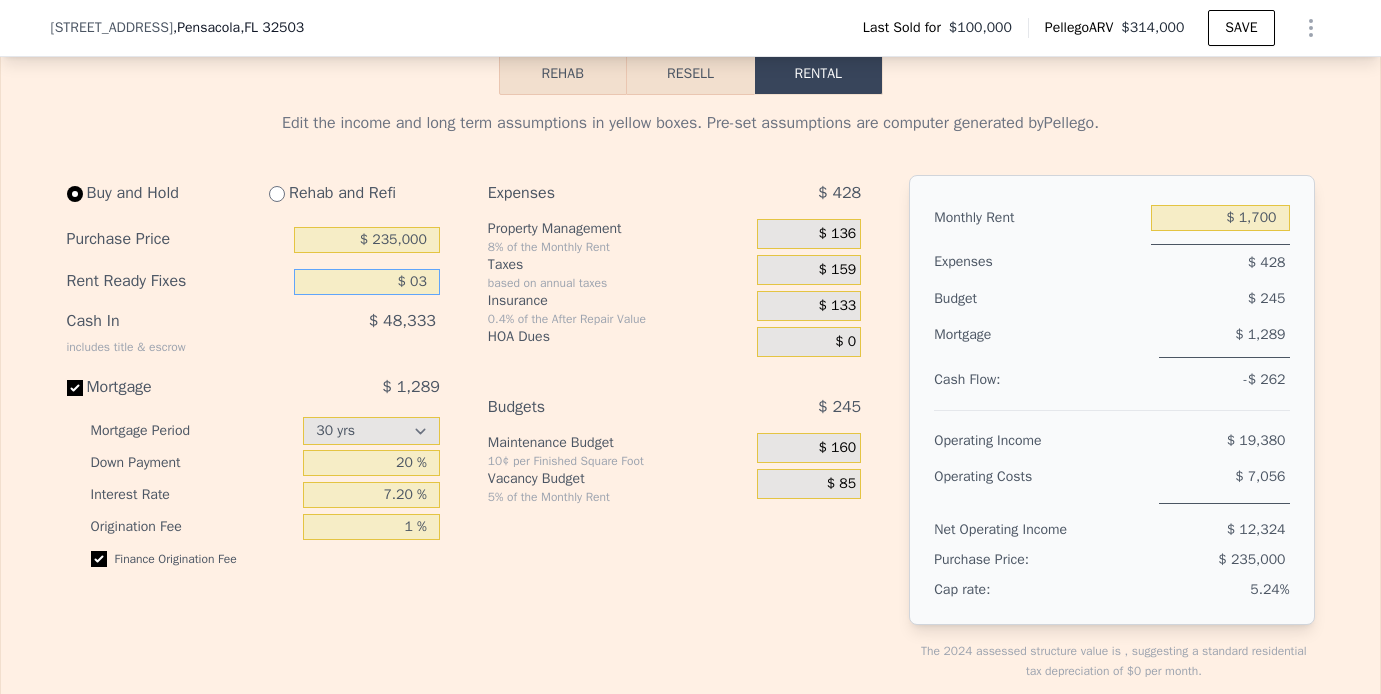 type on "$ 0" 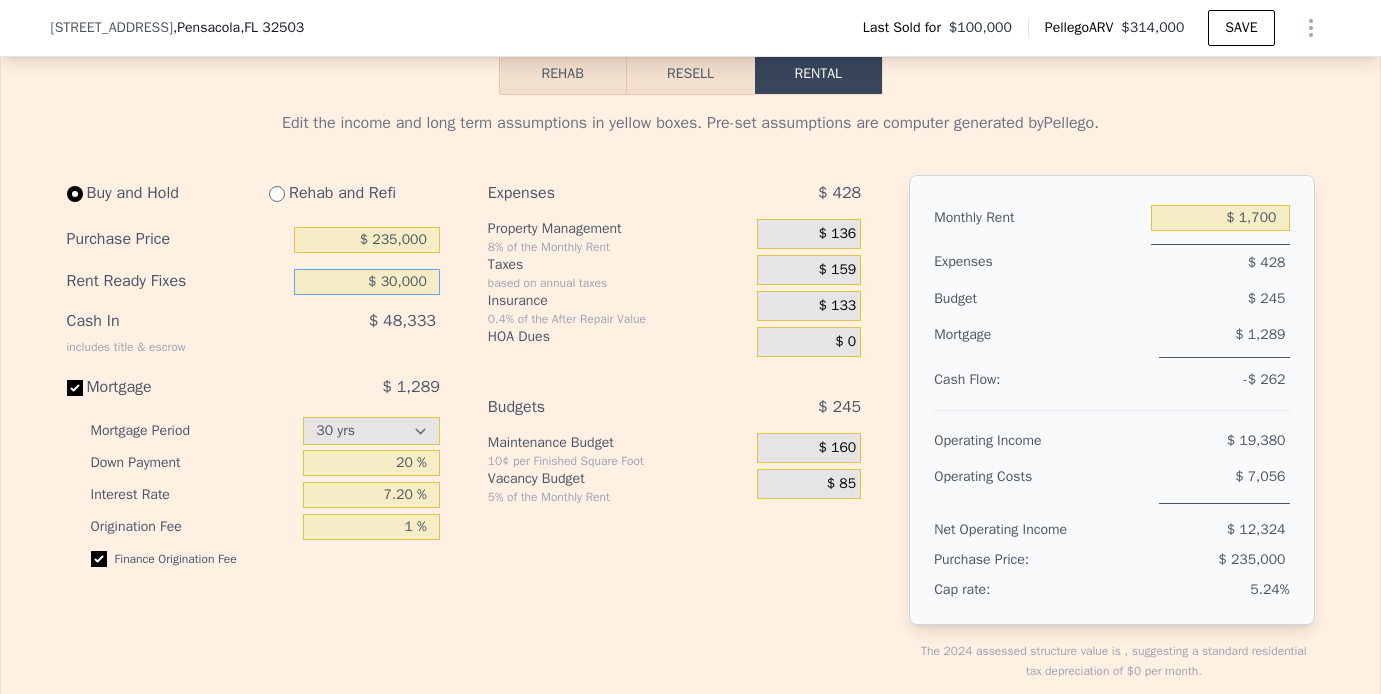 type on "$ 30,000" 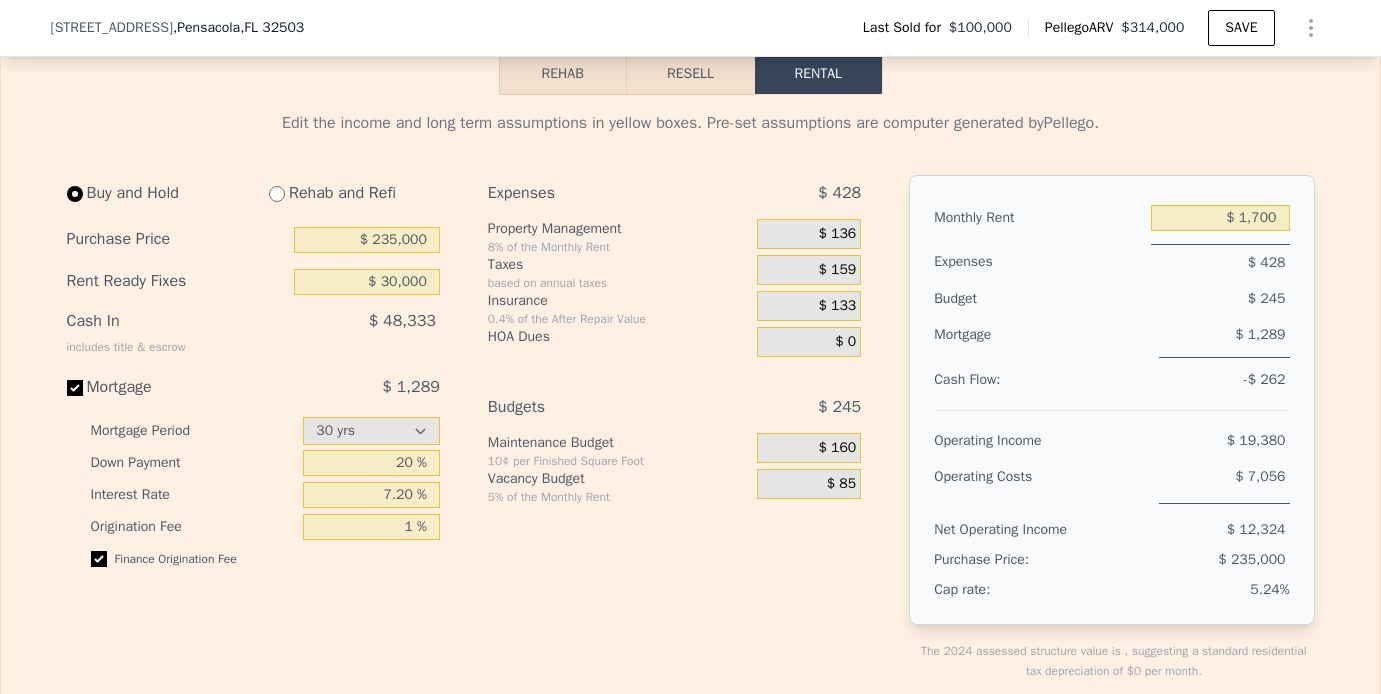 click on "Buy and Hold Rehab and Refi Purchase Price $ 235,000 Rent Ready Fixes $ 30,000 Cash In includes title & escrow $ 48,333 Mortgage $ 1,289 Mortgage Period 15 yrs 30 yrs Down Payment 20 % Interest Rate 7.20 % Origination Fee 1 % Finance Origination Fee" at bounding box center (261, 444) 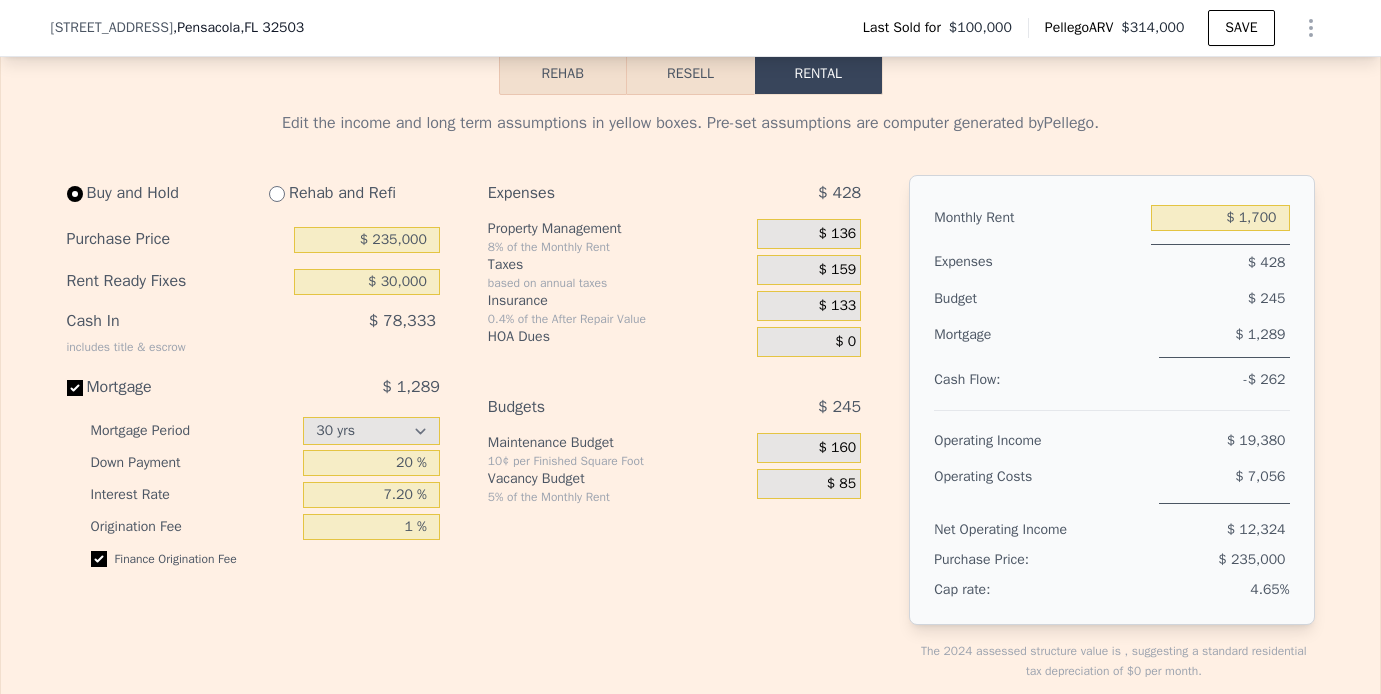 scroll, scrollTop: 2839, scrollLeft: 0, axis: vertical 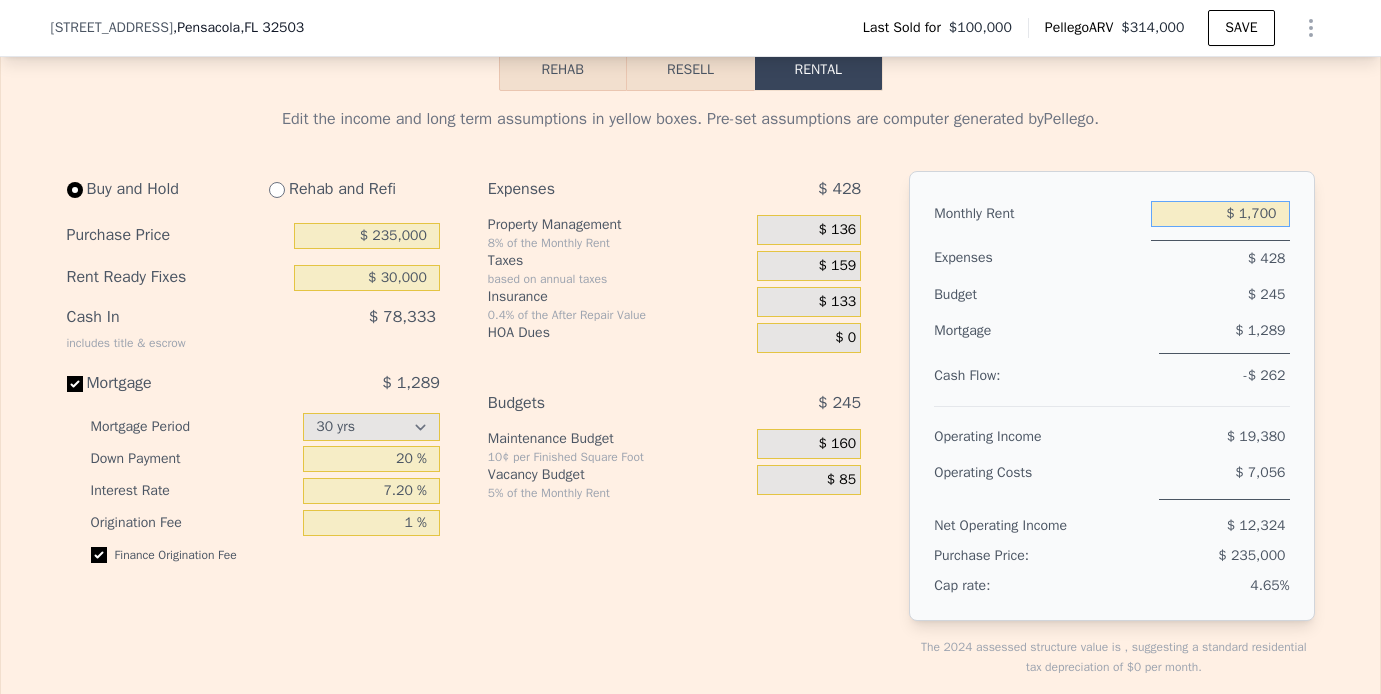 click on "$ 1,700" at bounding box center (1220, 214) 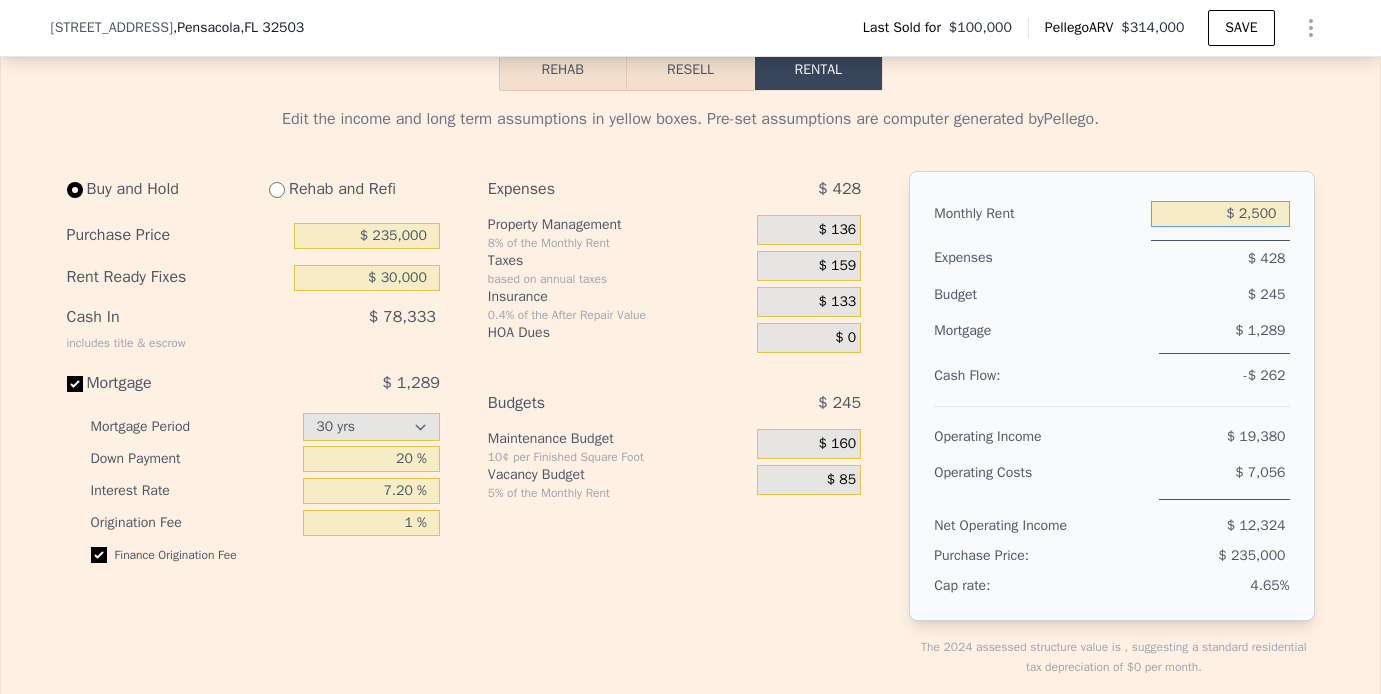 type on "$ 2,500" 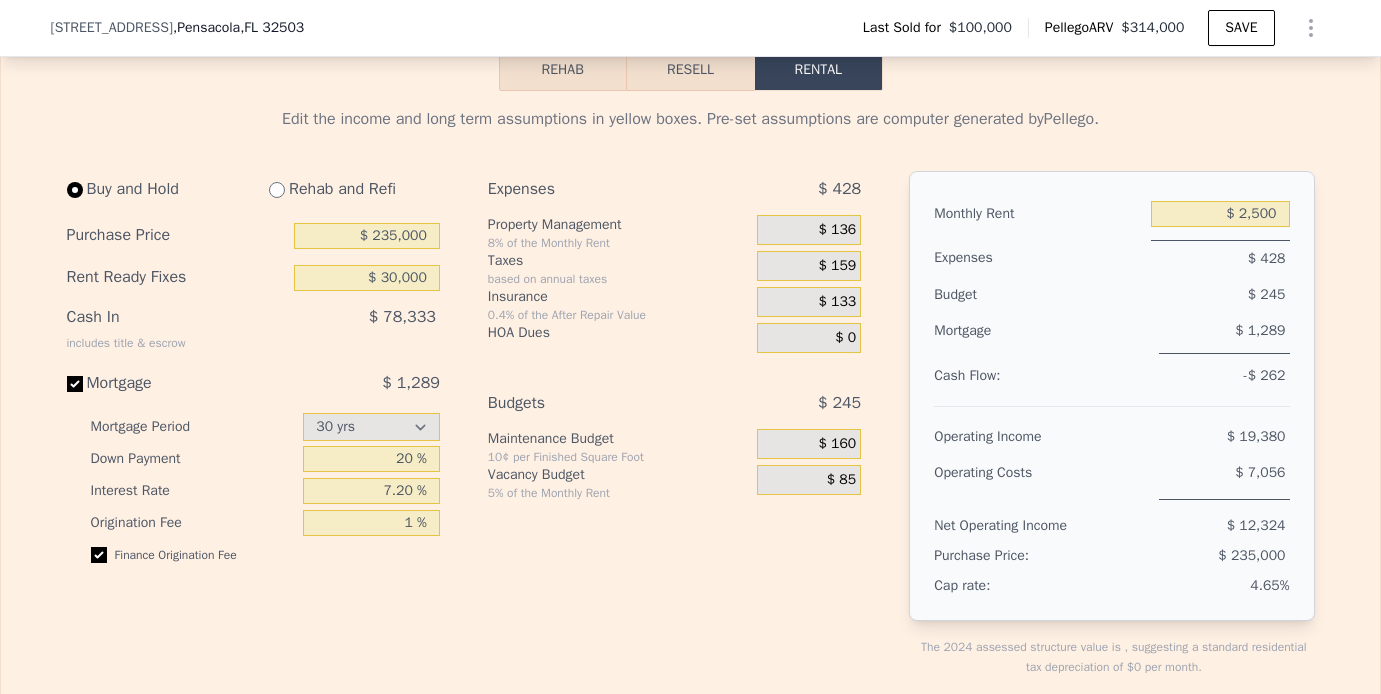 click on "Mortgage" at bounding box center (1042, 333) 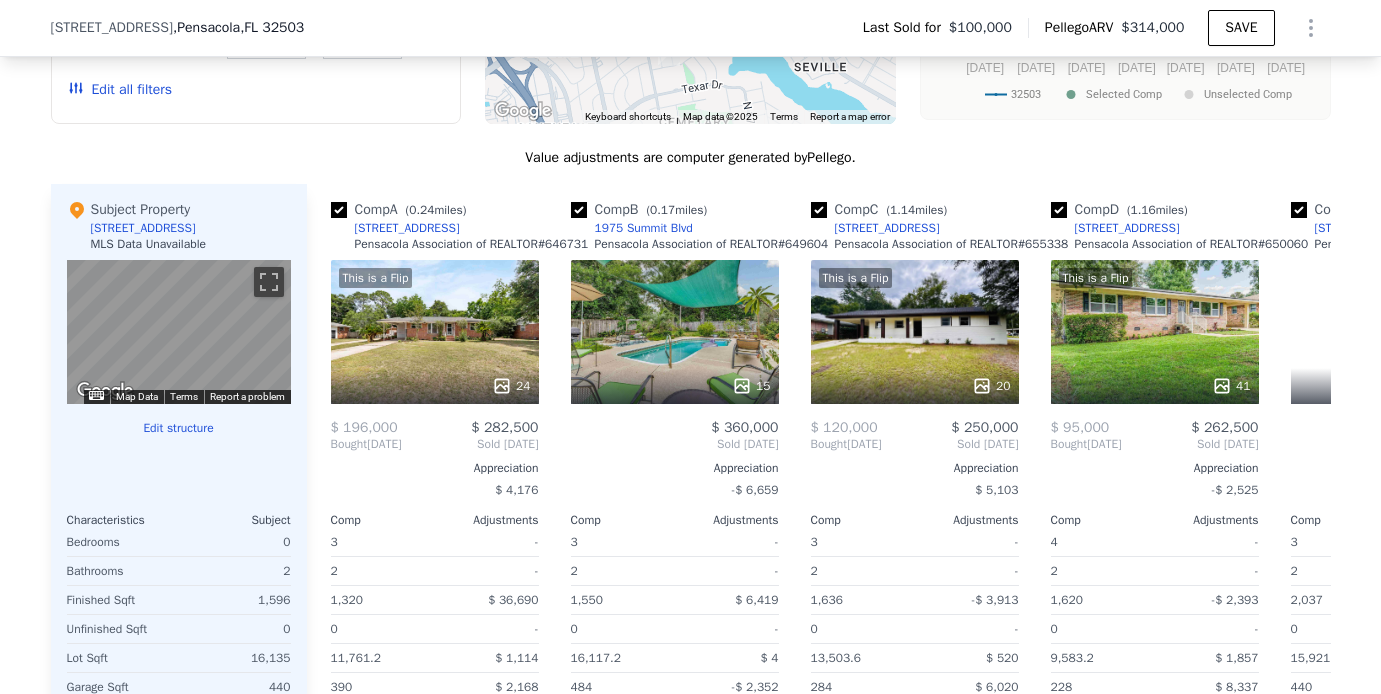 scroll, scrollTop: 1847, scrollLeft: 0, axis: vertical 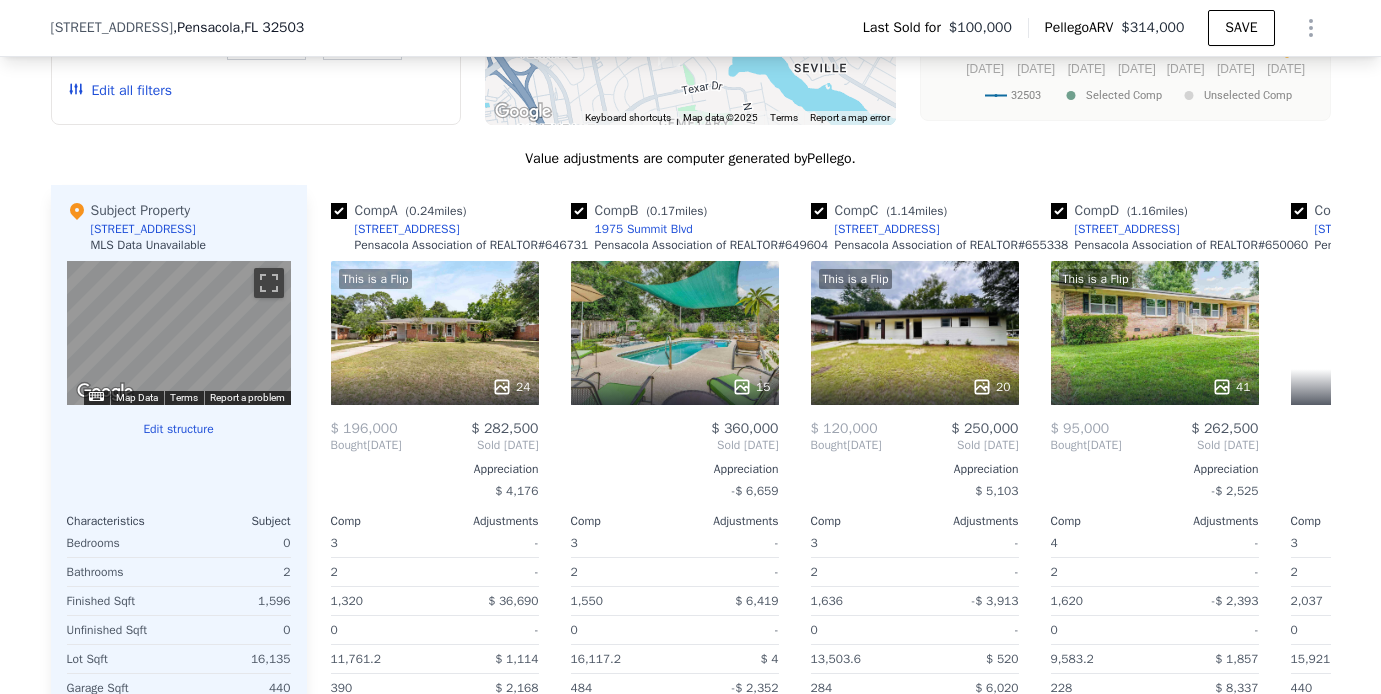 click at bounding box center (675, 387) 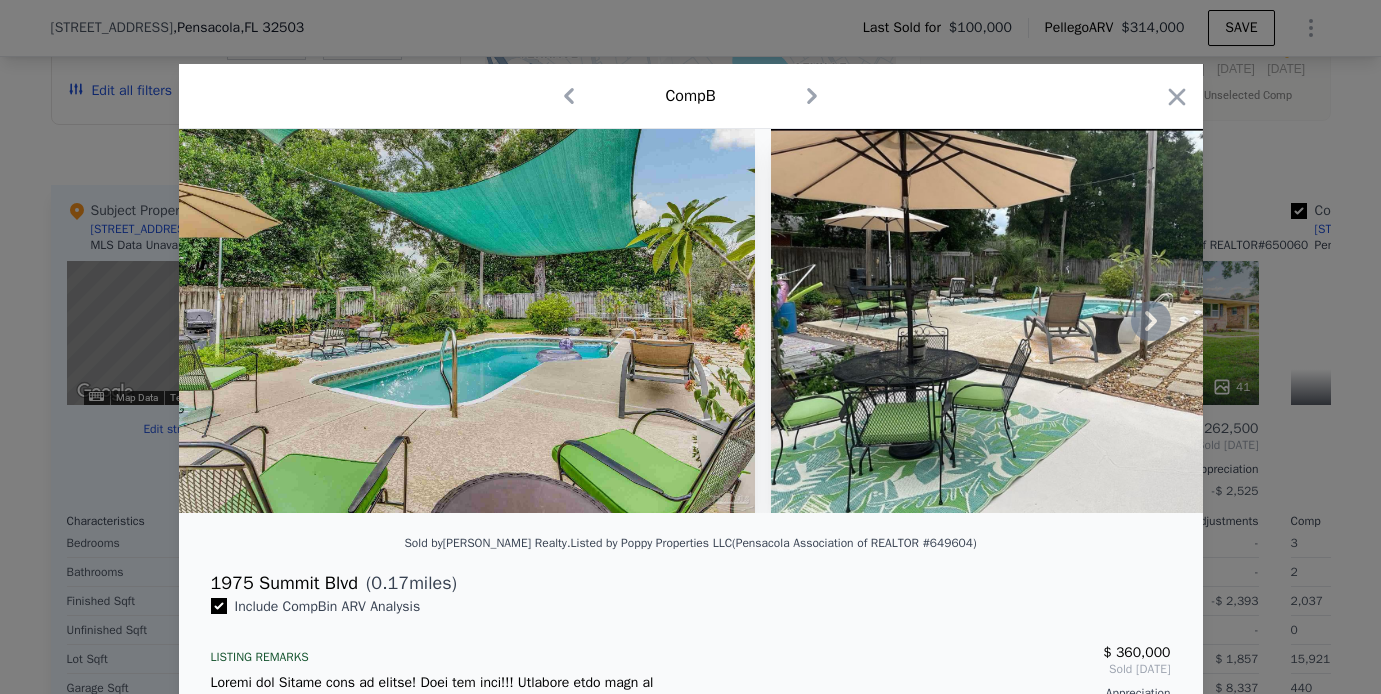 click 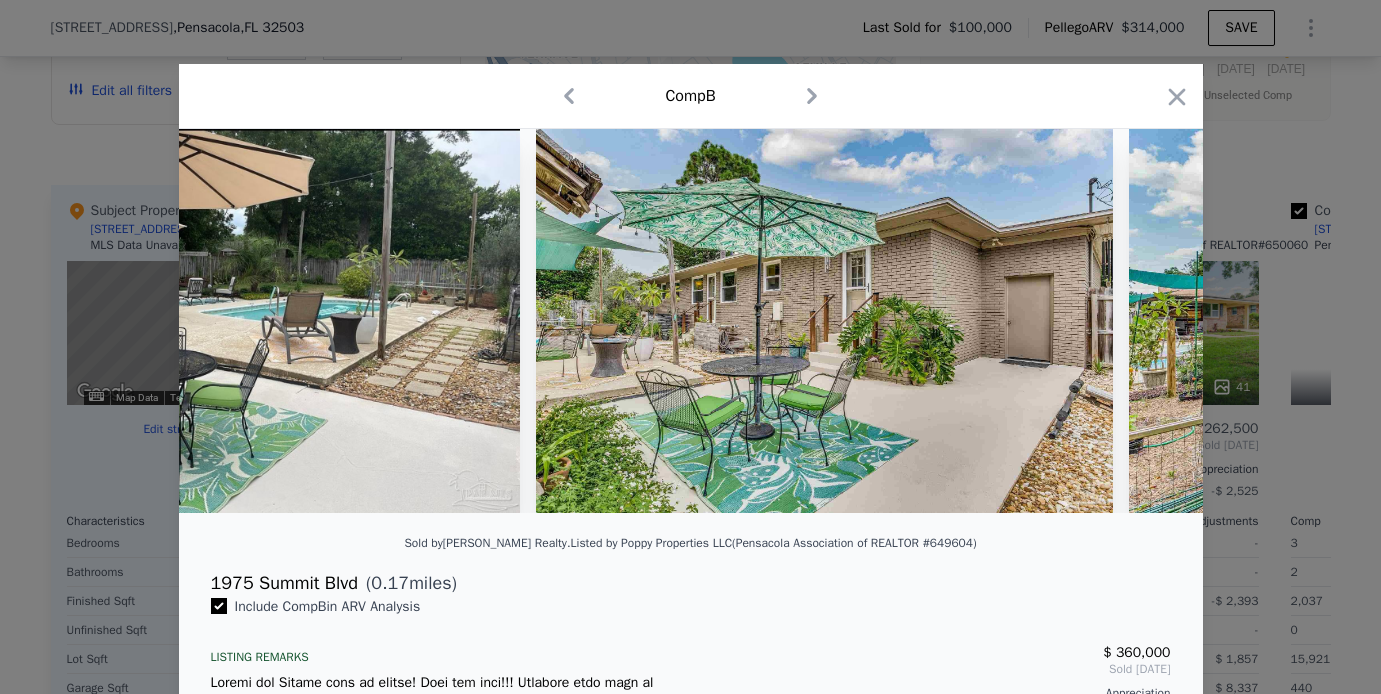 scroll, scrollTop: 0, scrollLeft: 960, axis: horizontal 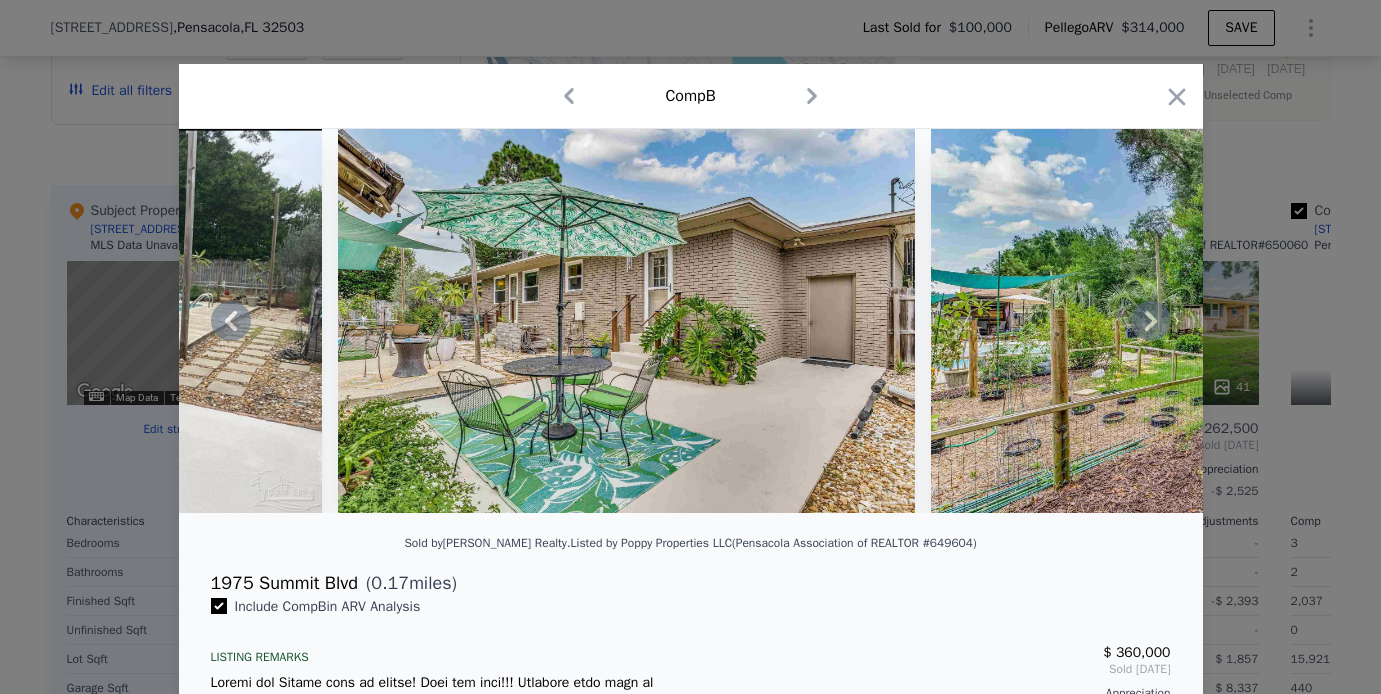 click 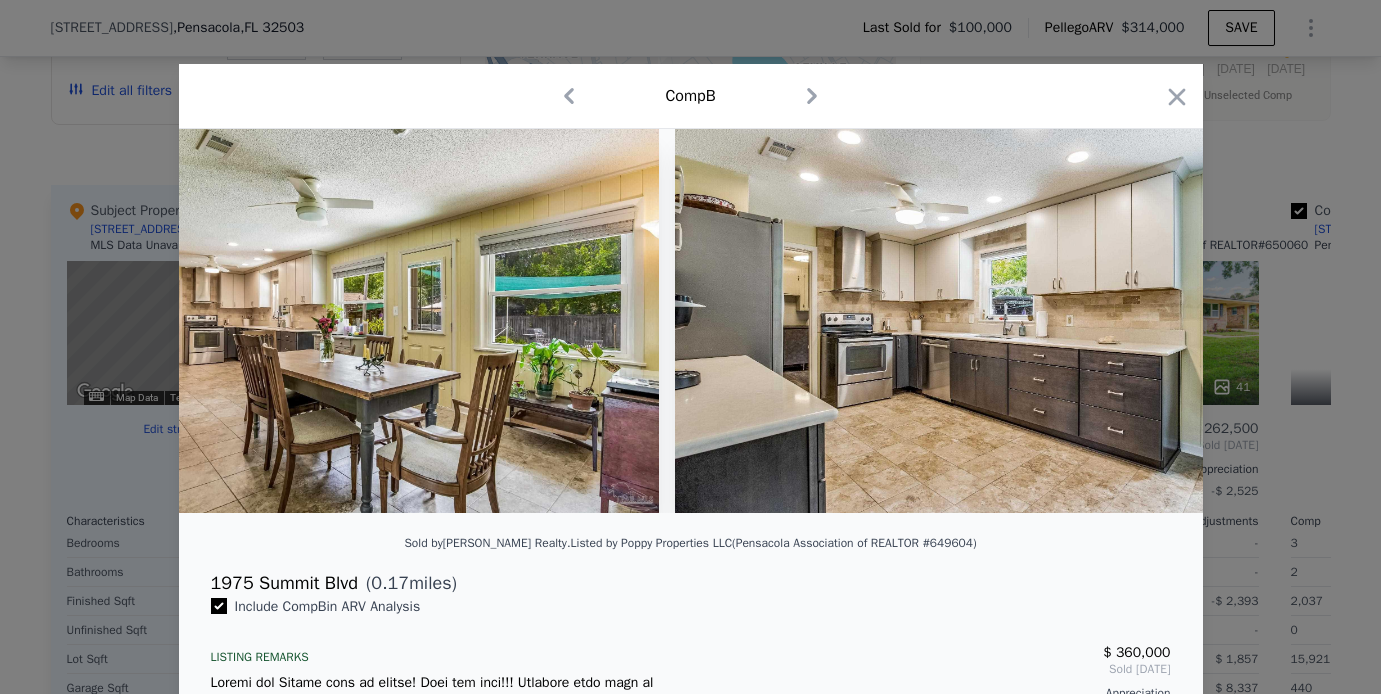 click at bounding box center [963, 321] 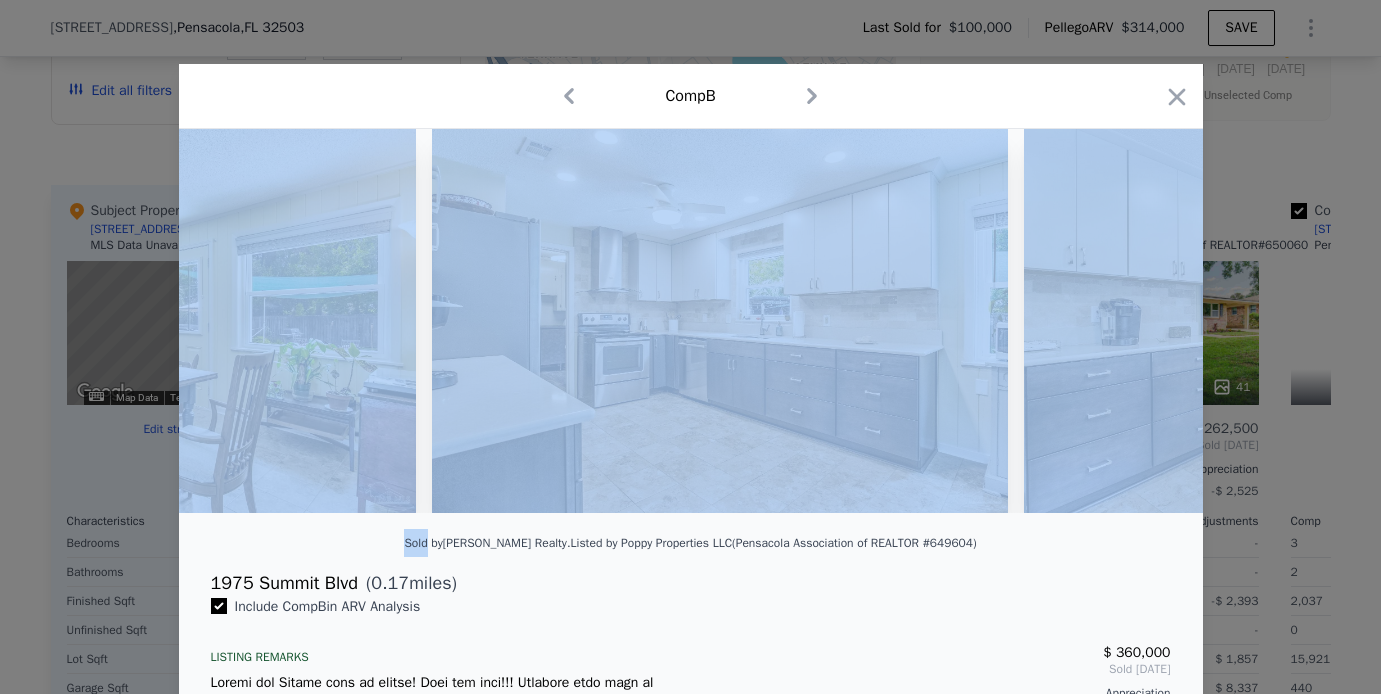 click at bounding box center [1312, 321] 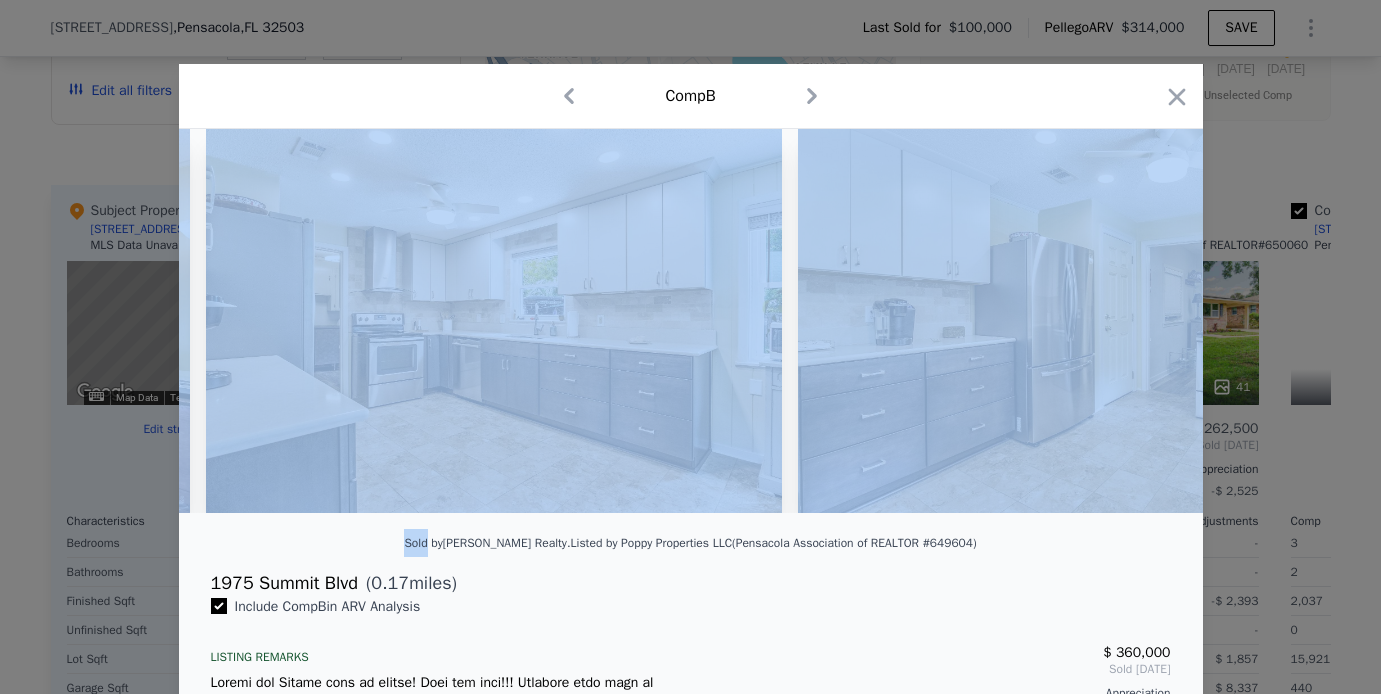 click at bounding box center (1086, 321) 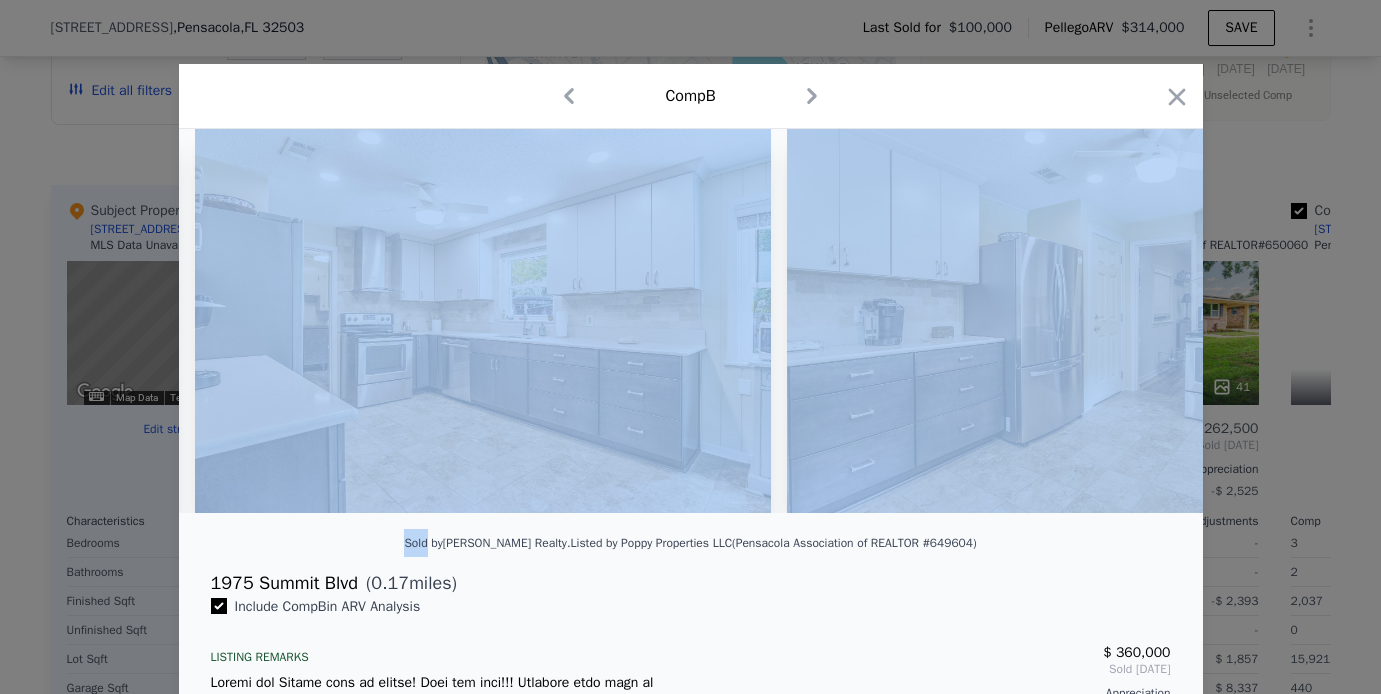 click at bounding box center (1075, 321) 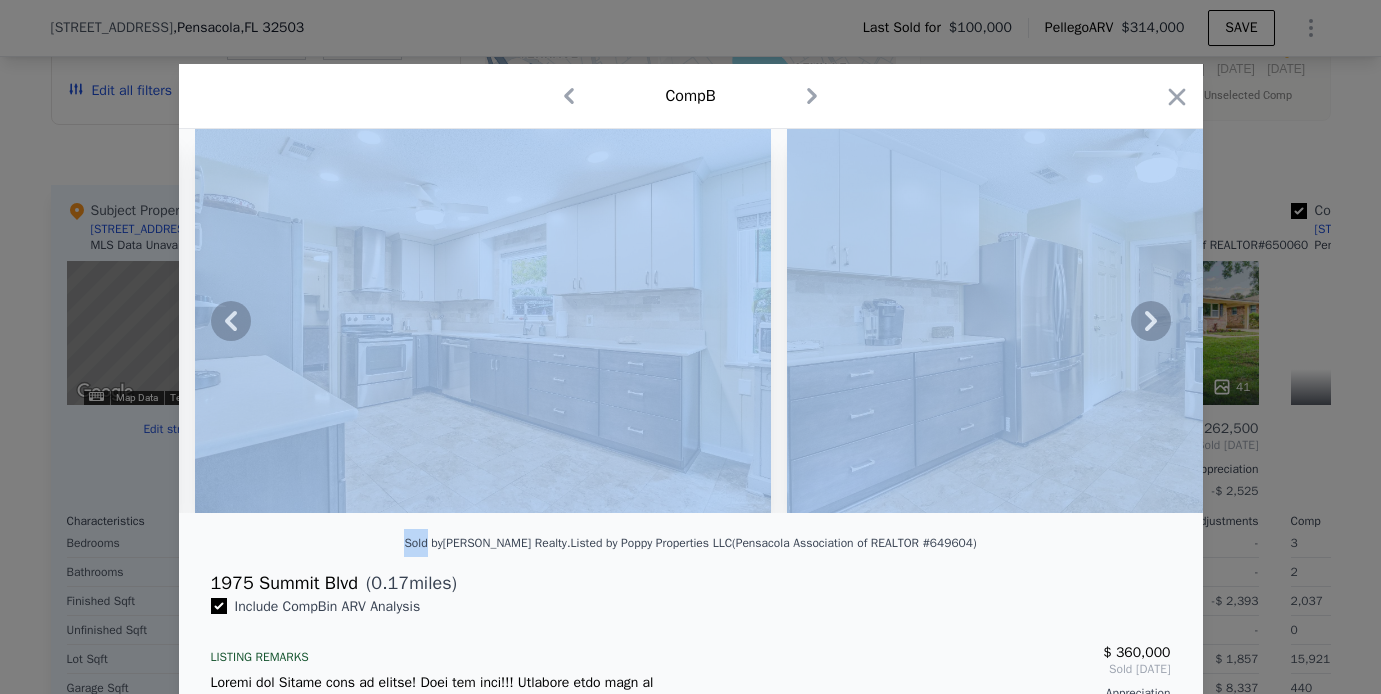 click 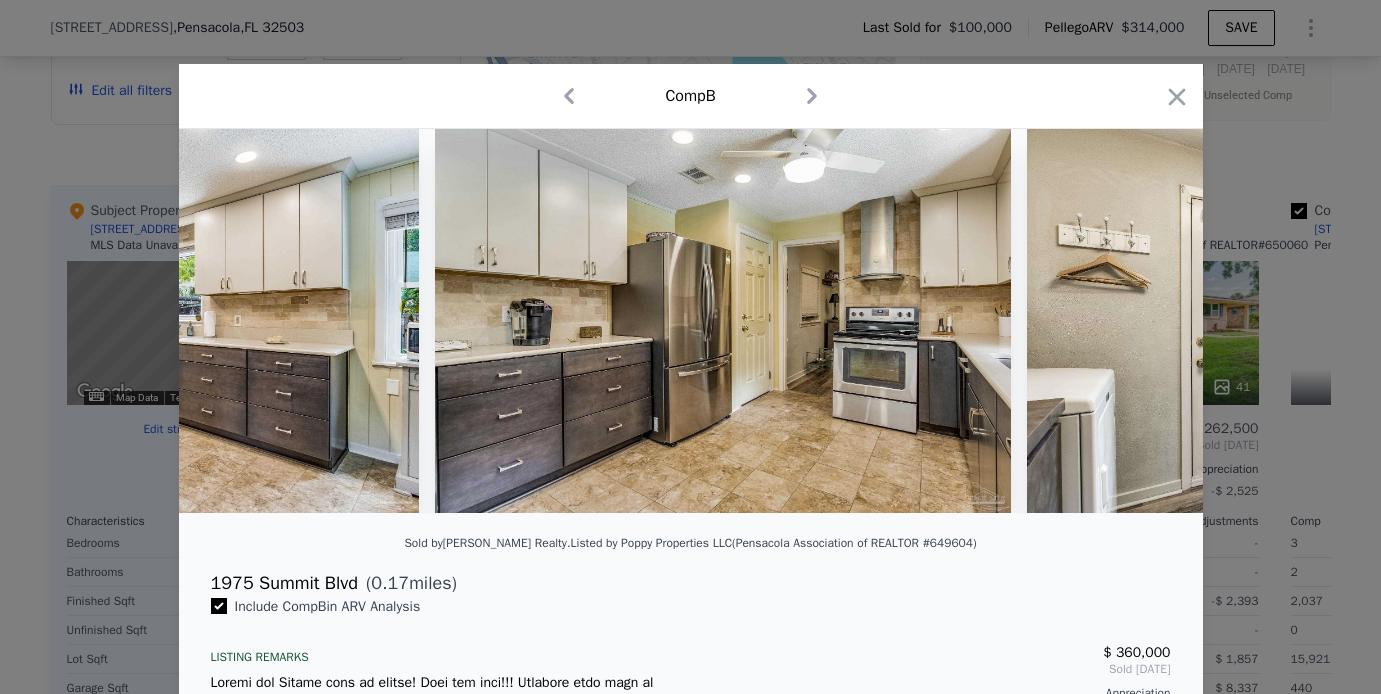 scroll, scrollTop: 0, scrollLeft: 3360, axis: horizontal 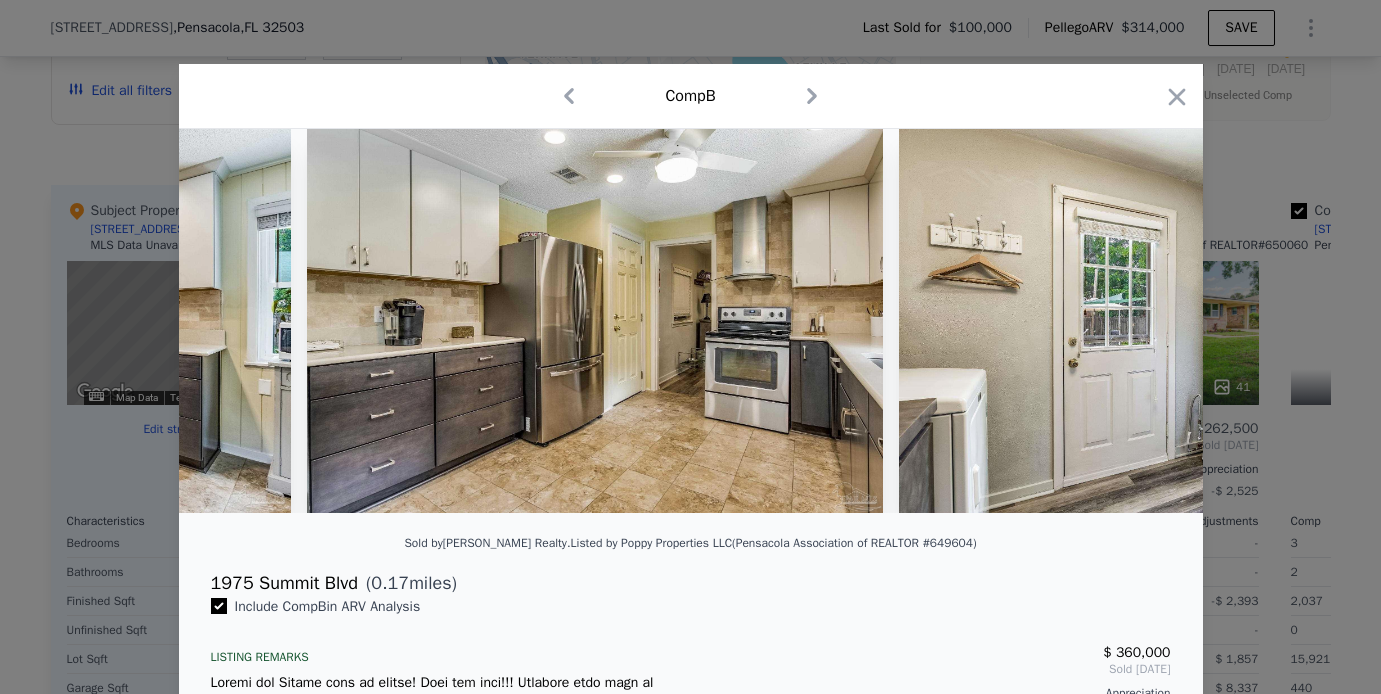 click at bounding box center [1187, 321] 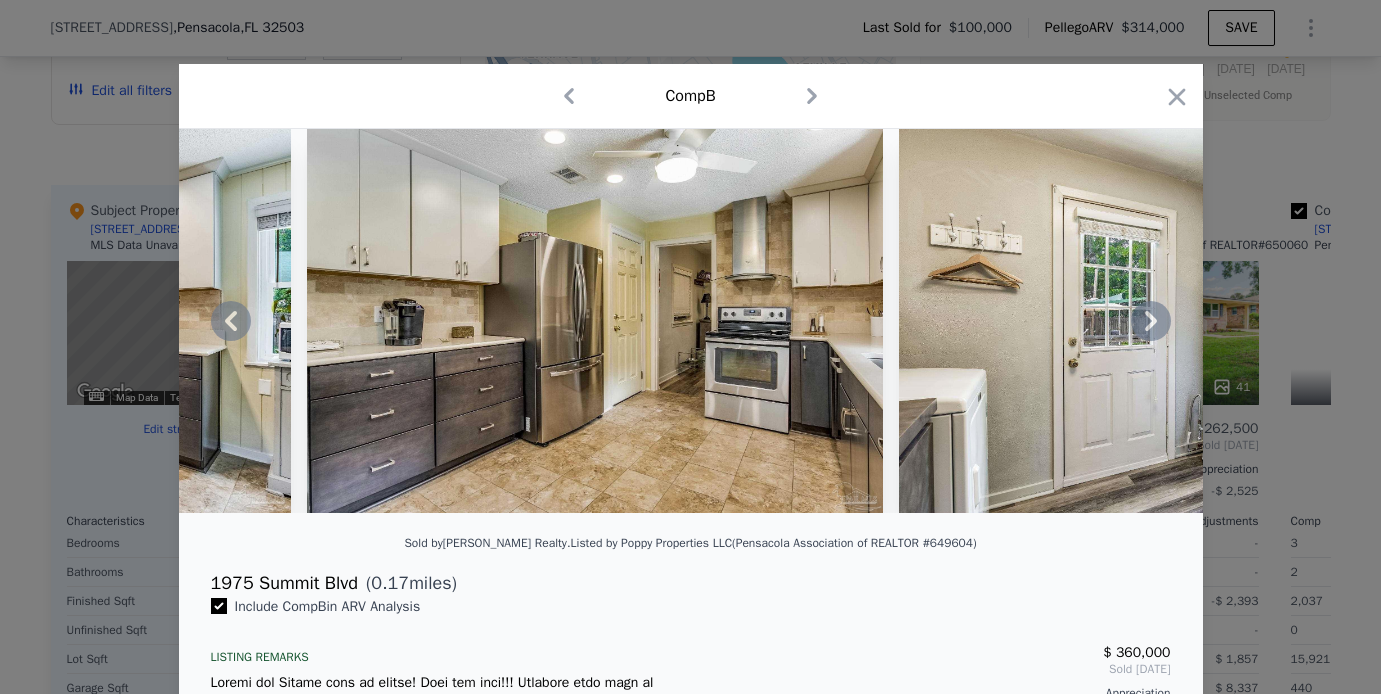 click 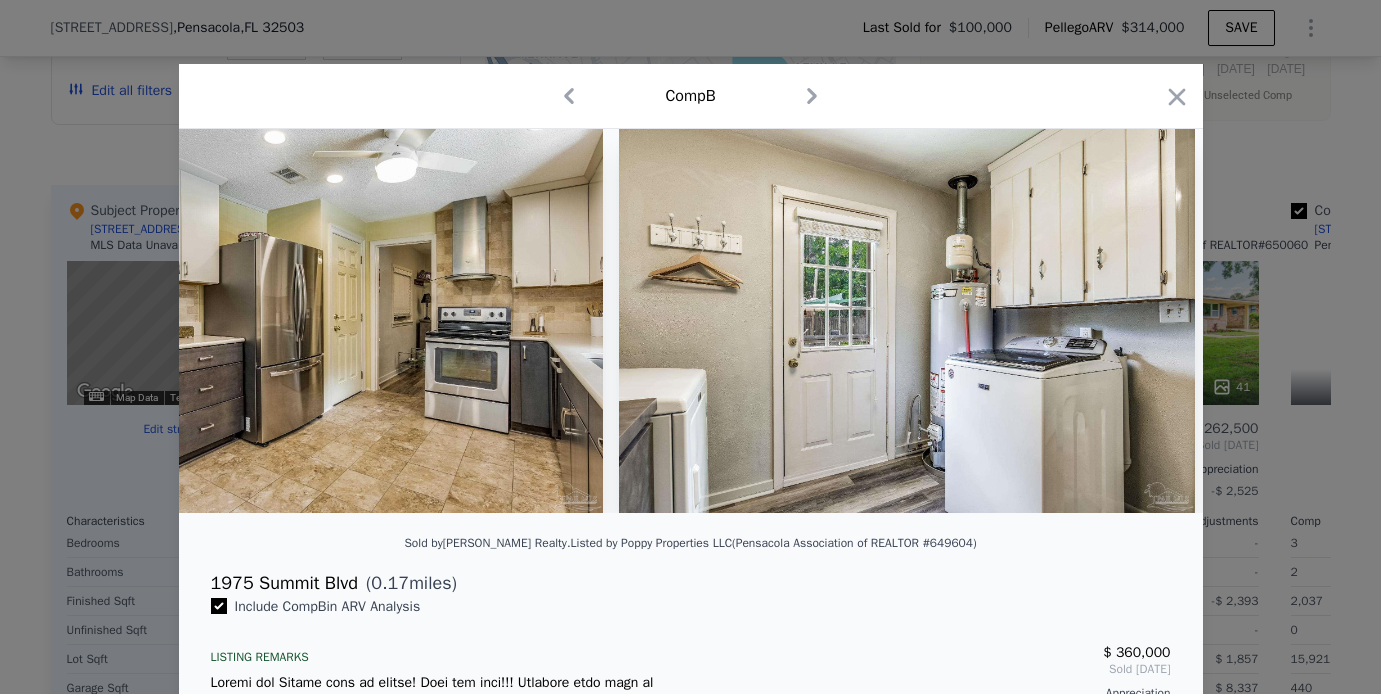 scroll, scrollTop: 0, scrollLeft: 3840, axis: horizontal 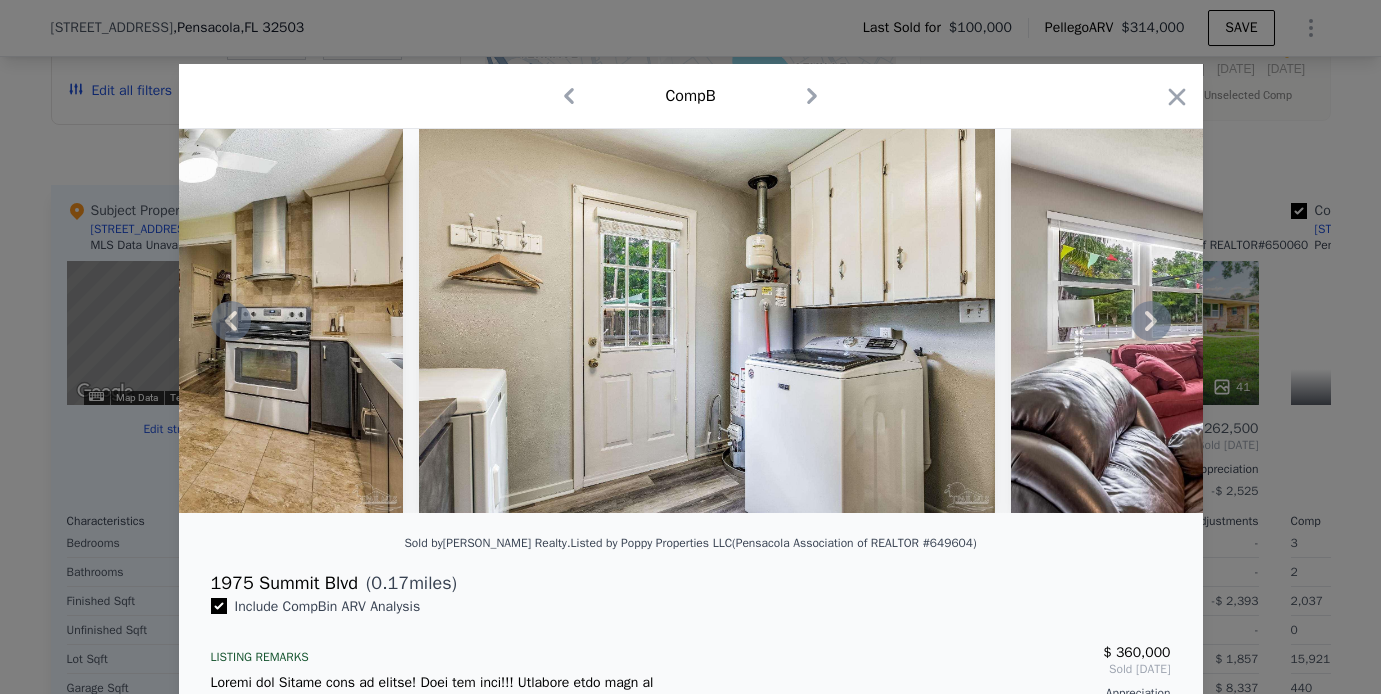 click 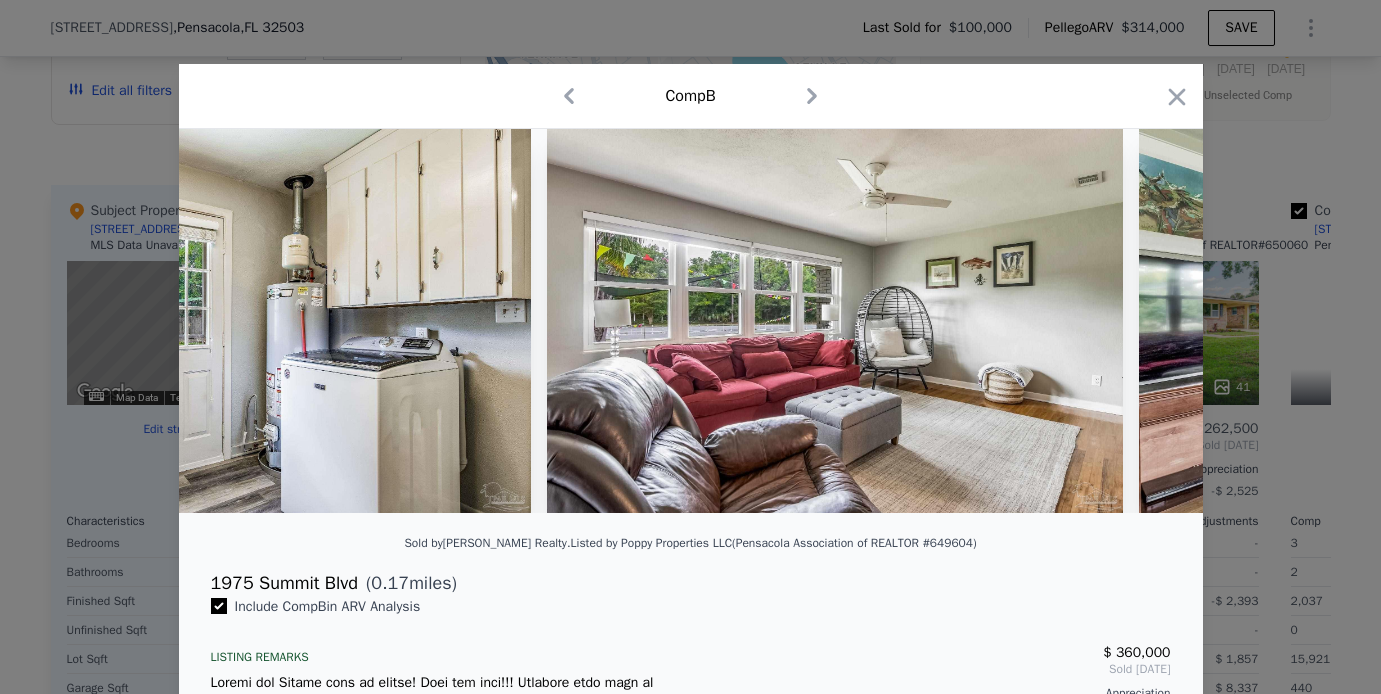 scroll, scrollTop: 0, scrollLeft: 4320, axis: horizontal 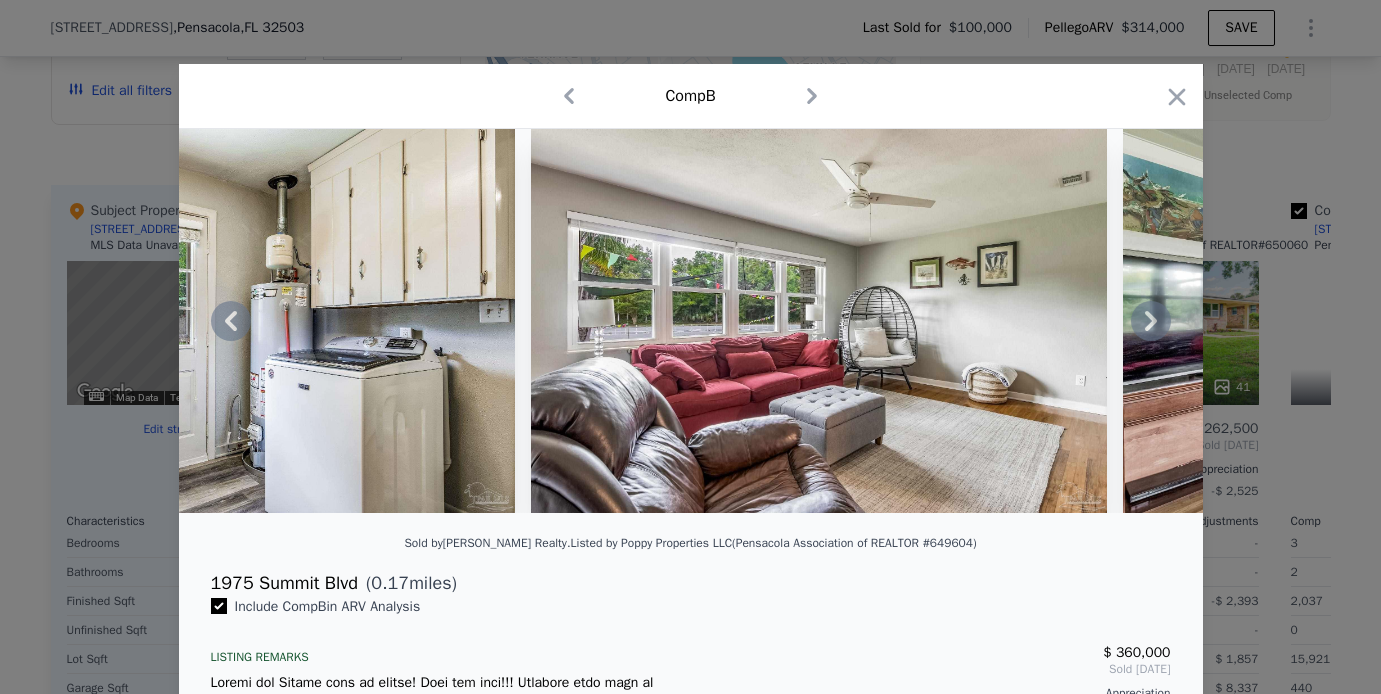 click at bounding box center (691, 321) 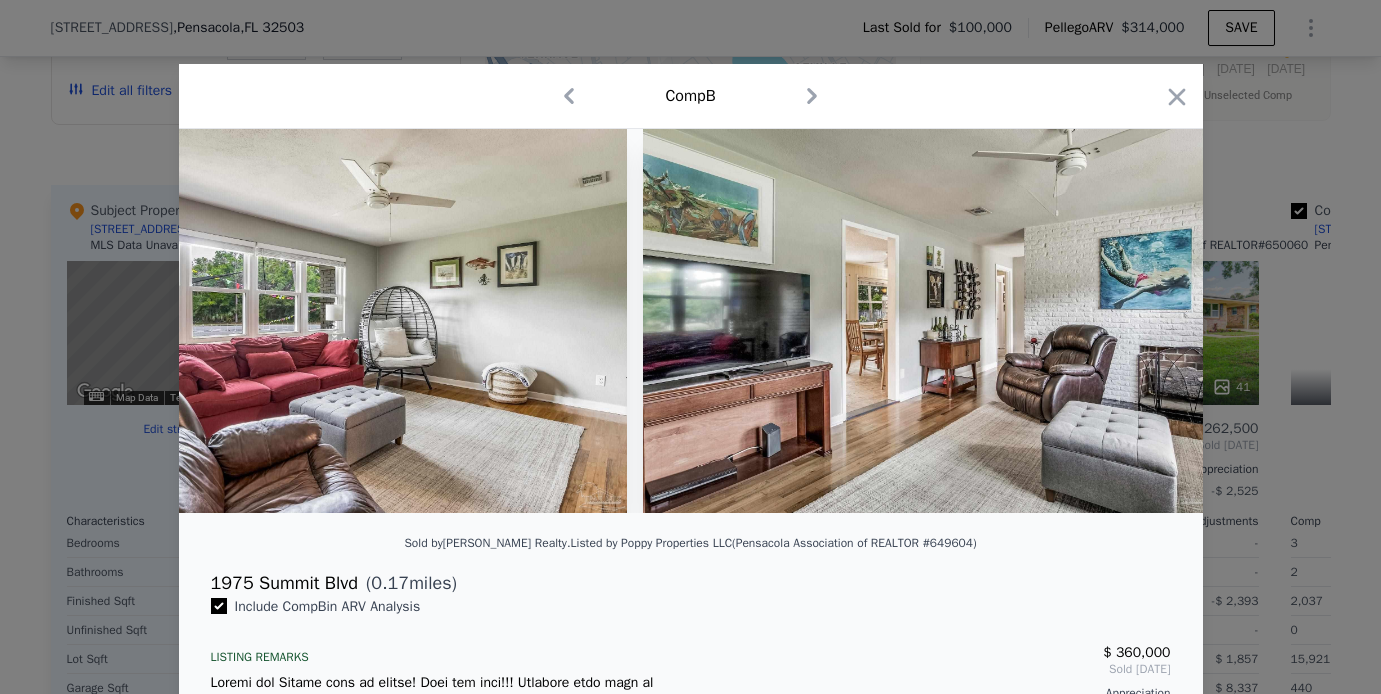 click at bounding box center [691, 321] 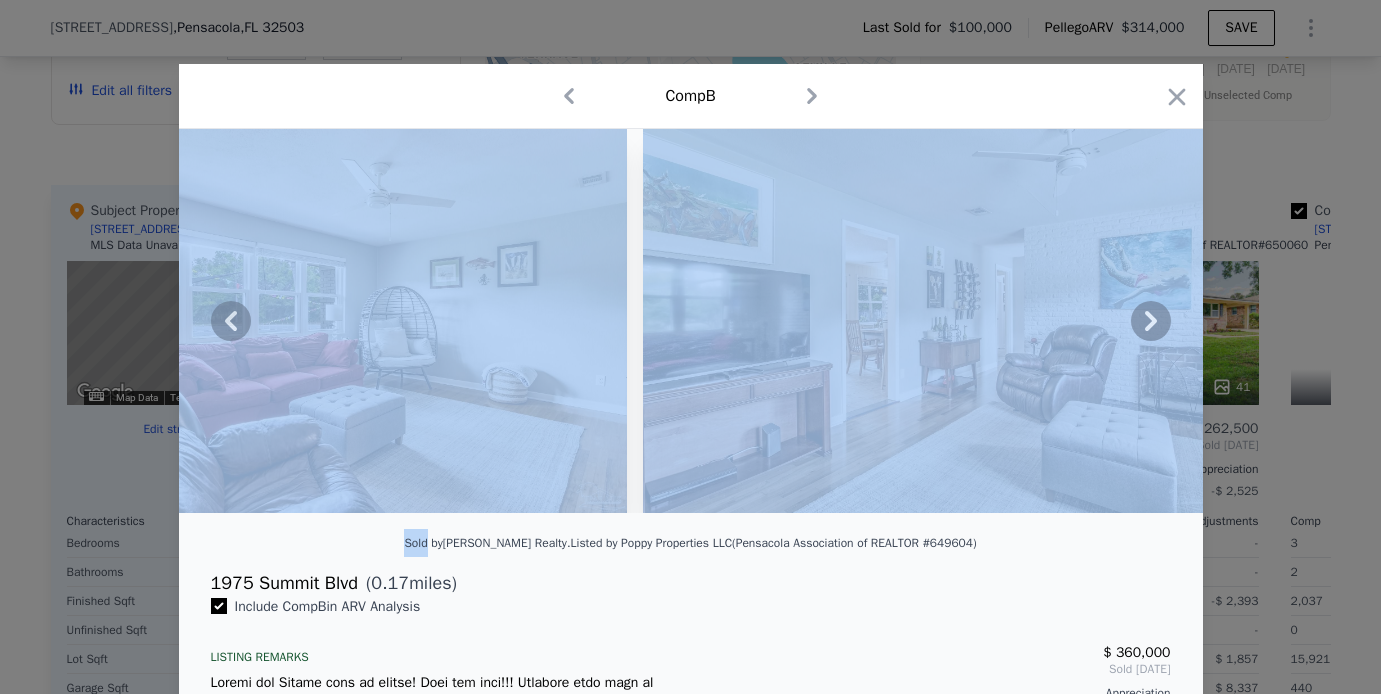 click 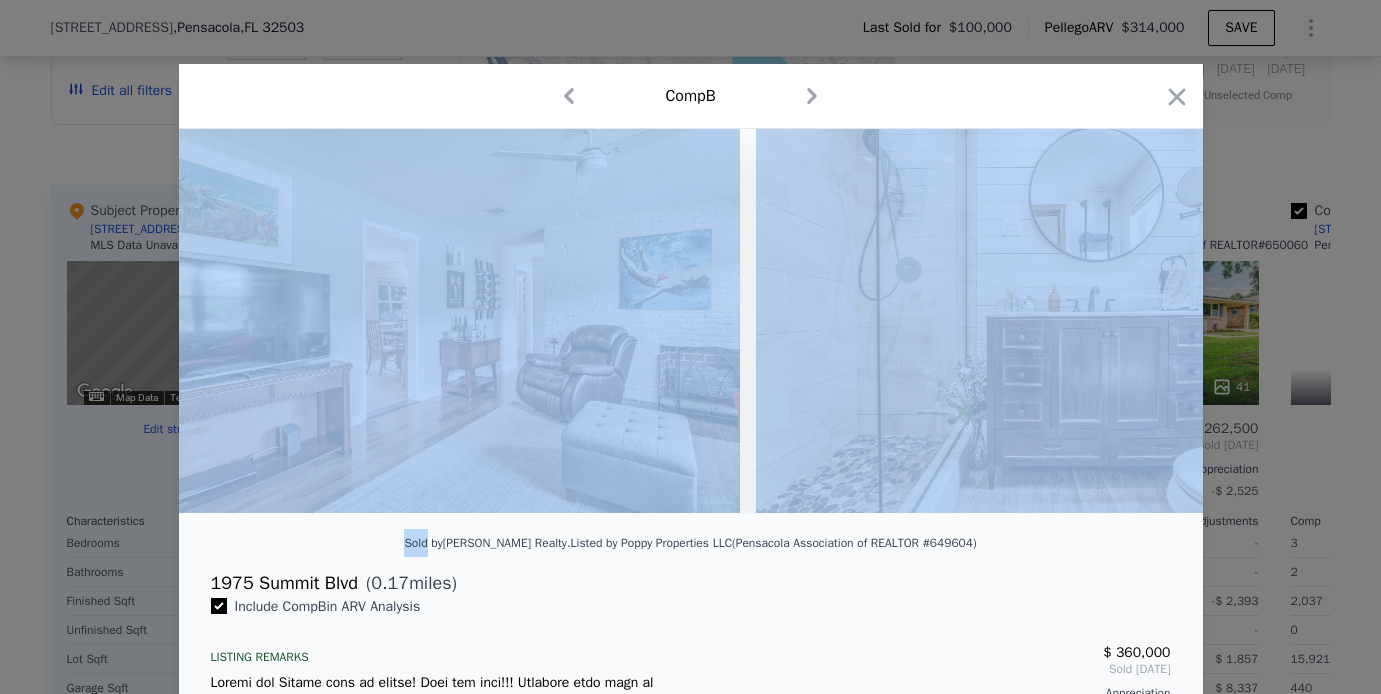 click at bounding box center [1044, 321] 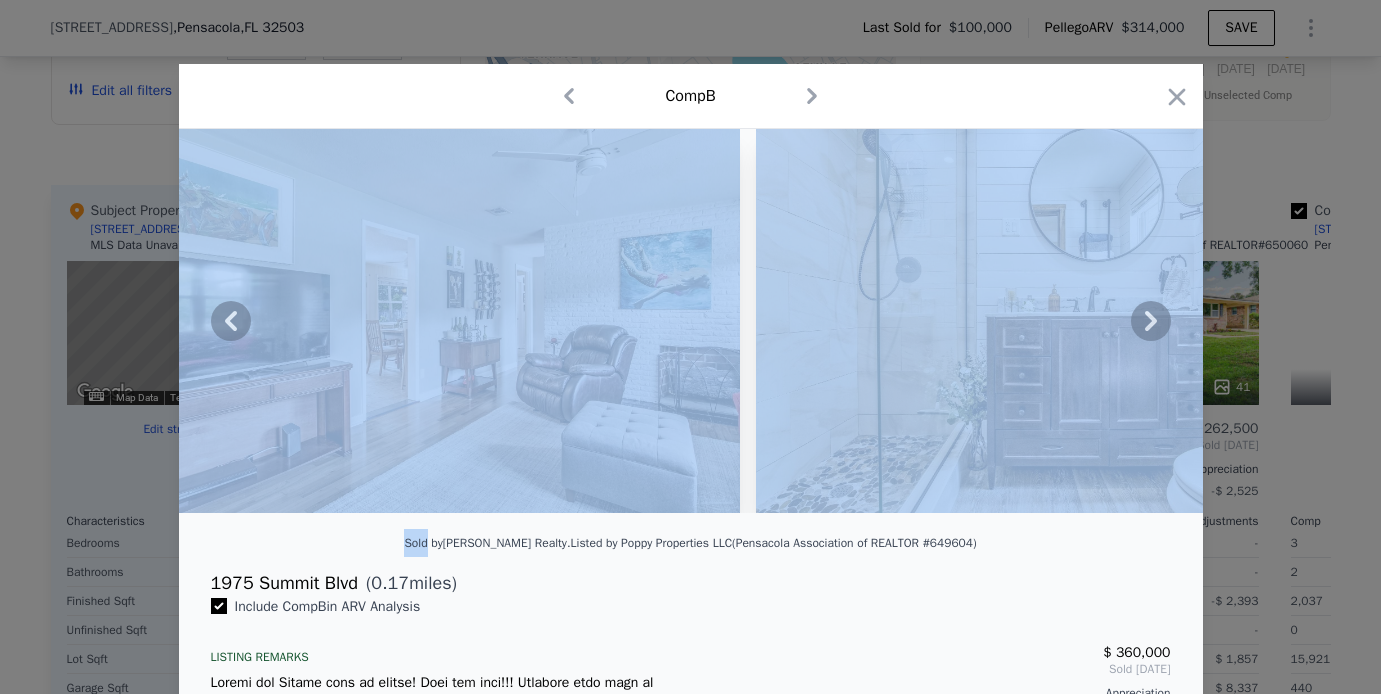 click 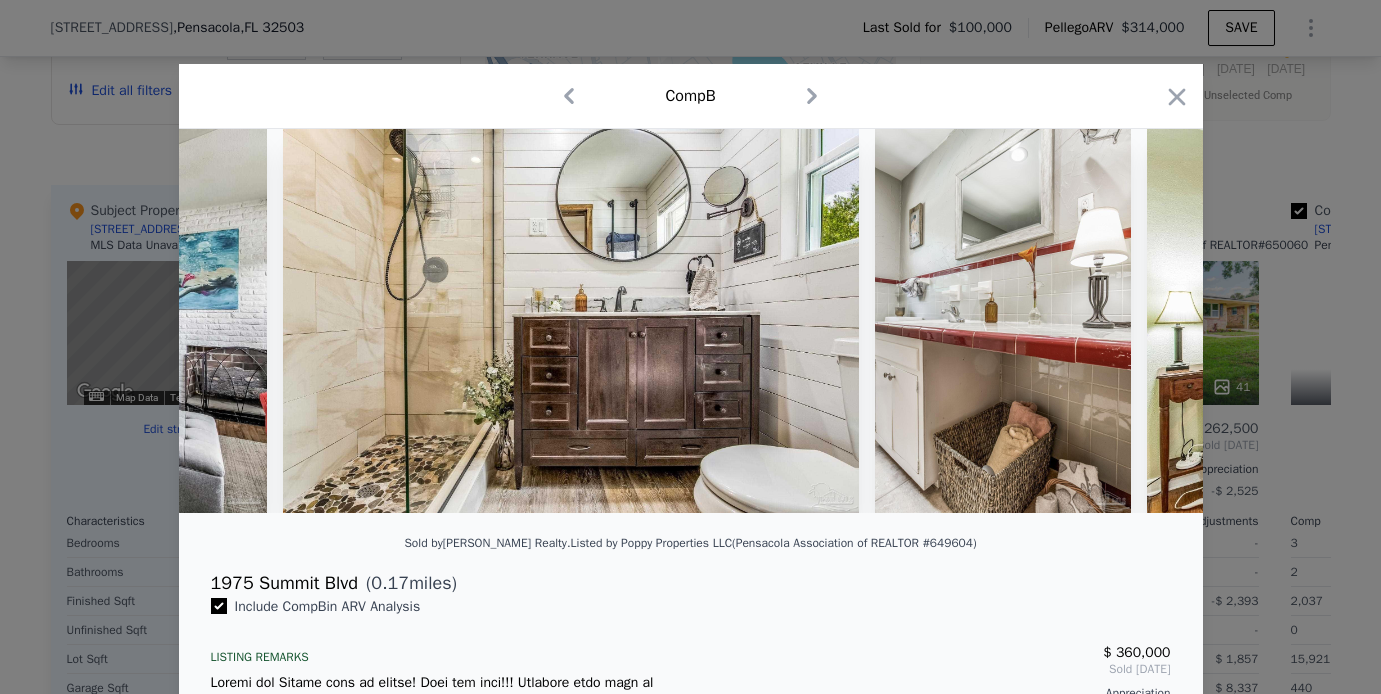 scroll, scrollTop: 0, scrollLeft: 5760, axis: horizontal 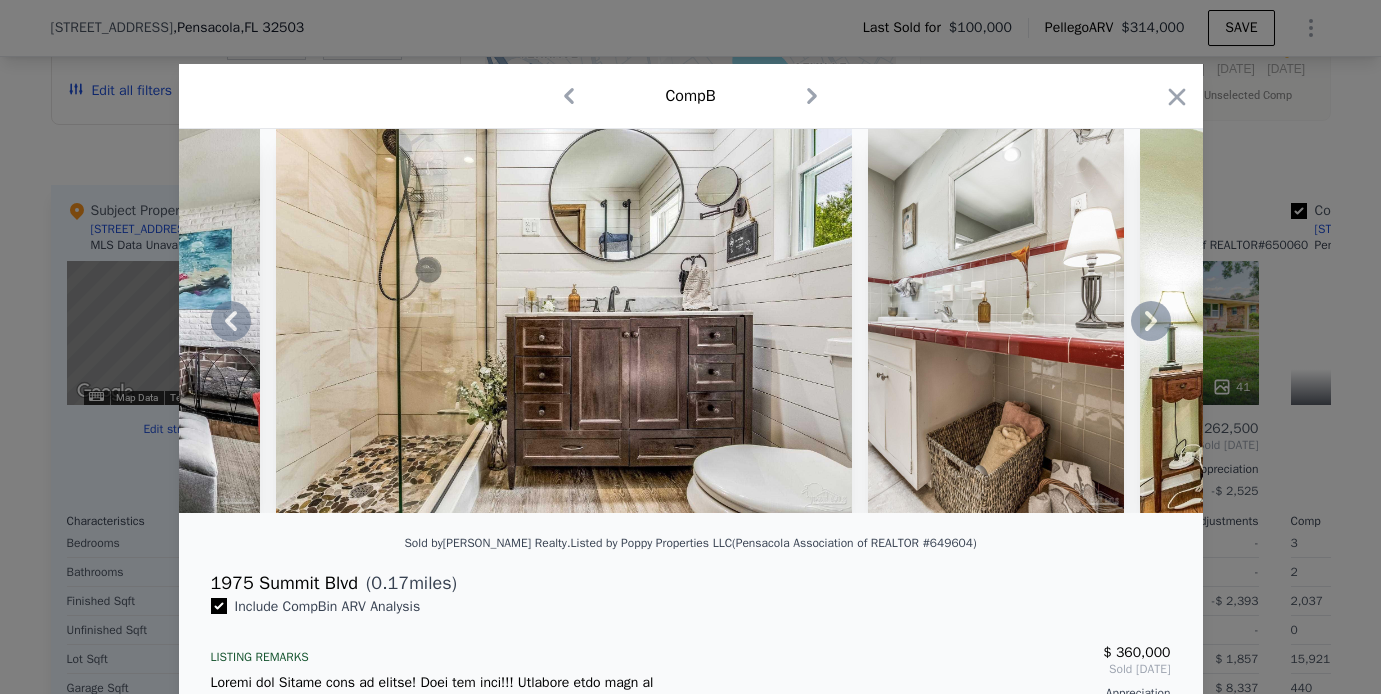 click 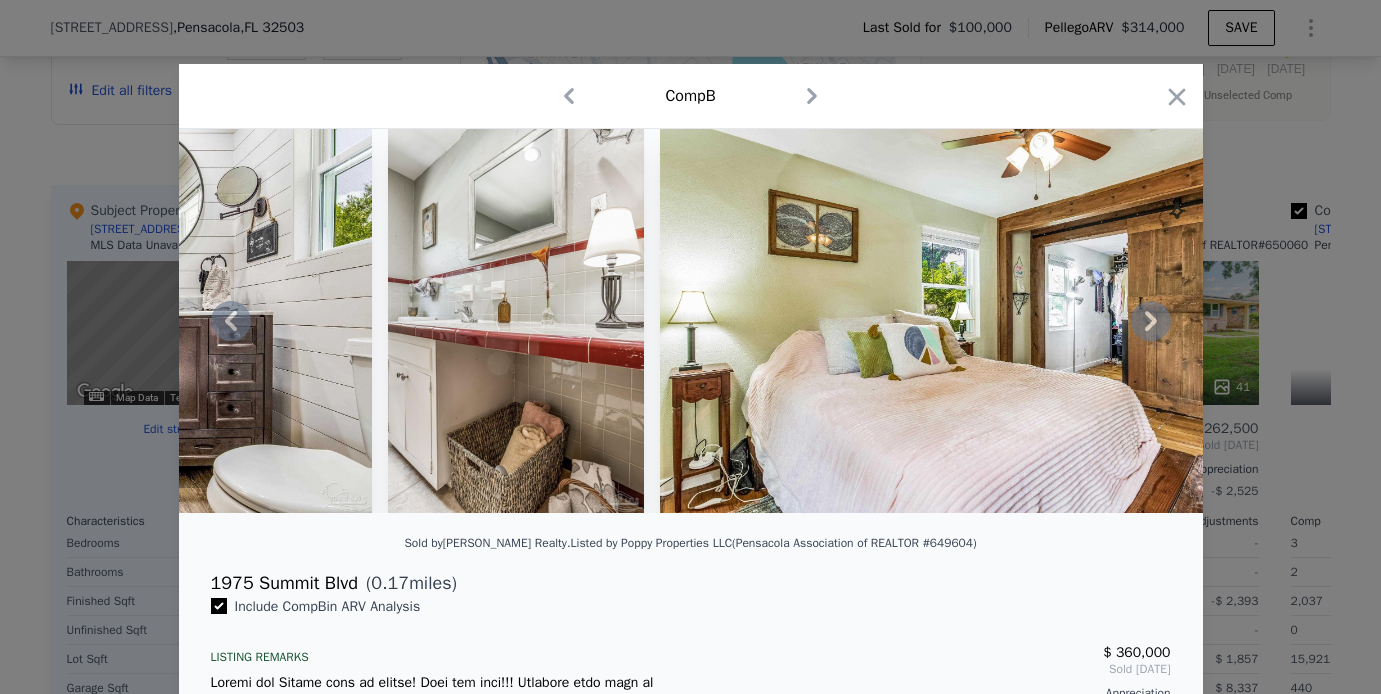 click 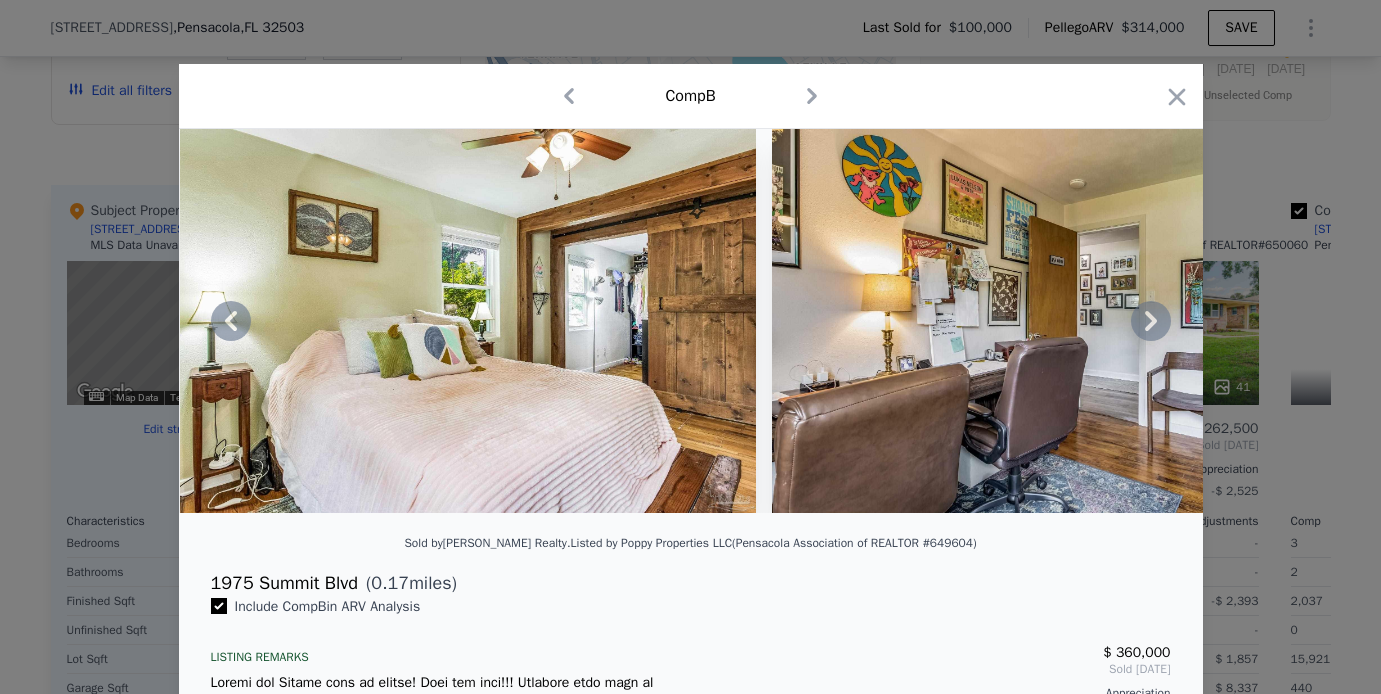 click 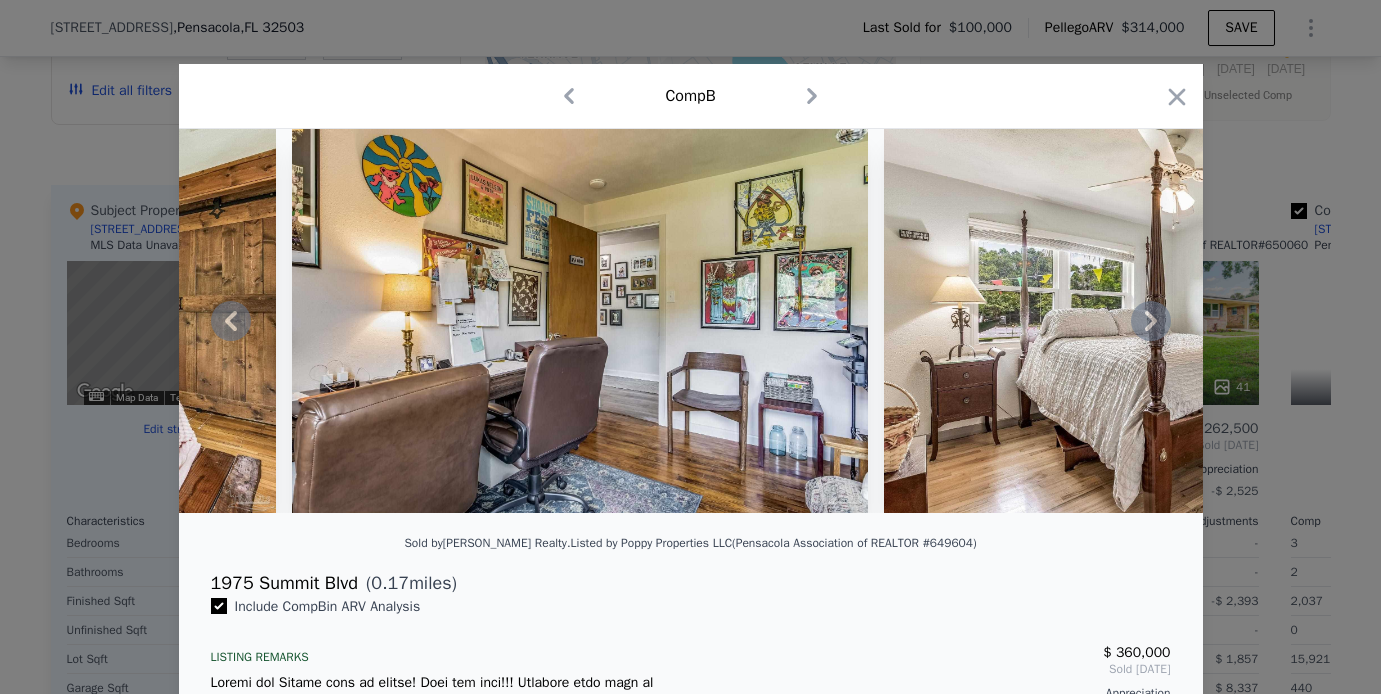 click 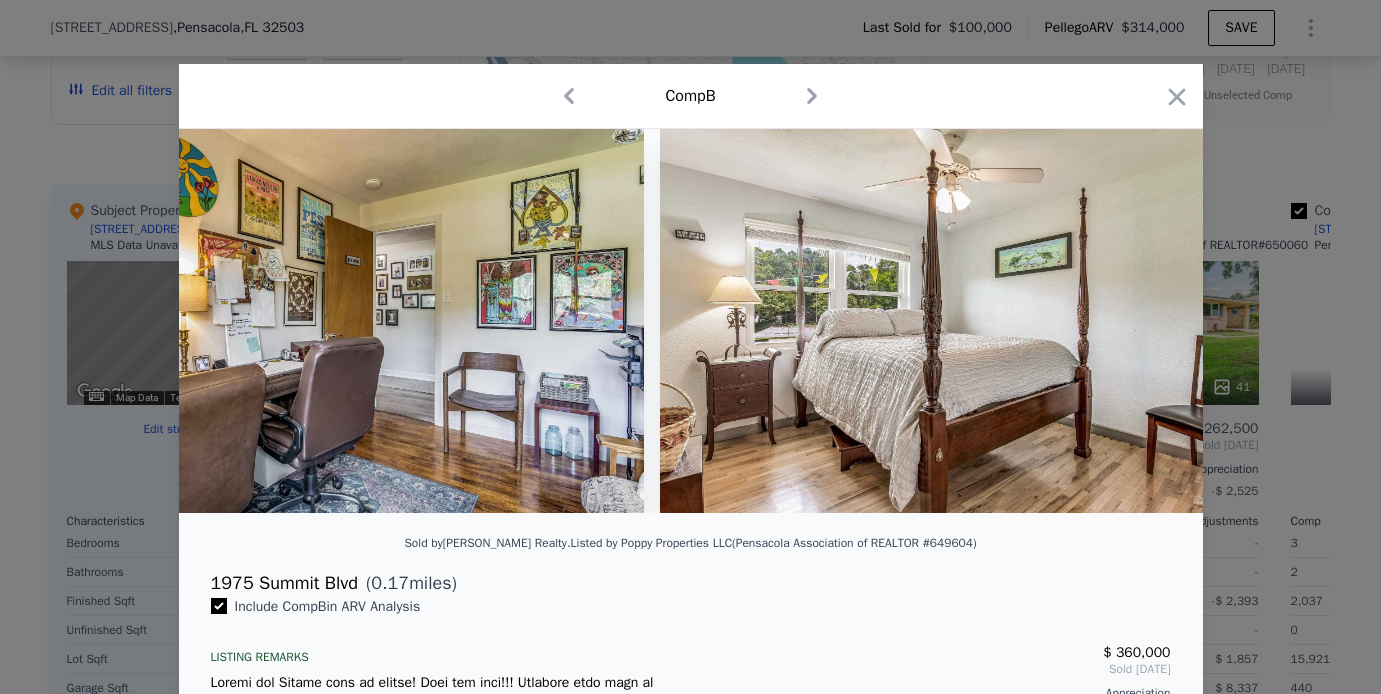 scroll, scrollTop: 0, scrollLeft: 7457, axis: horizontal 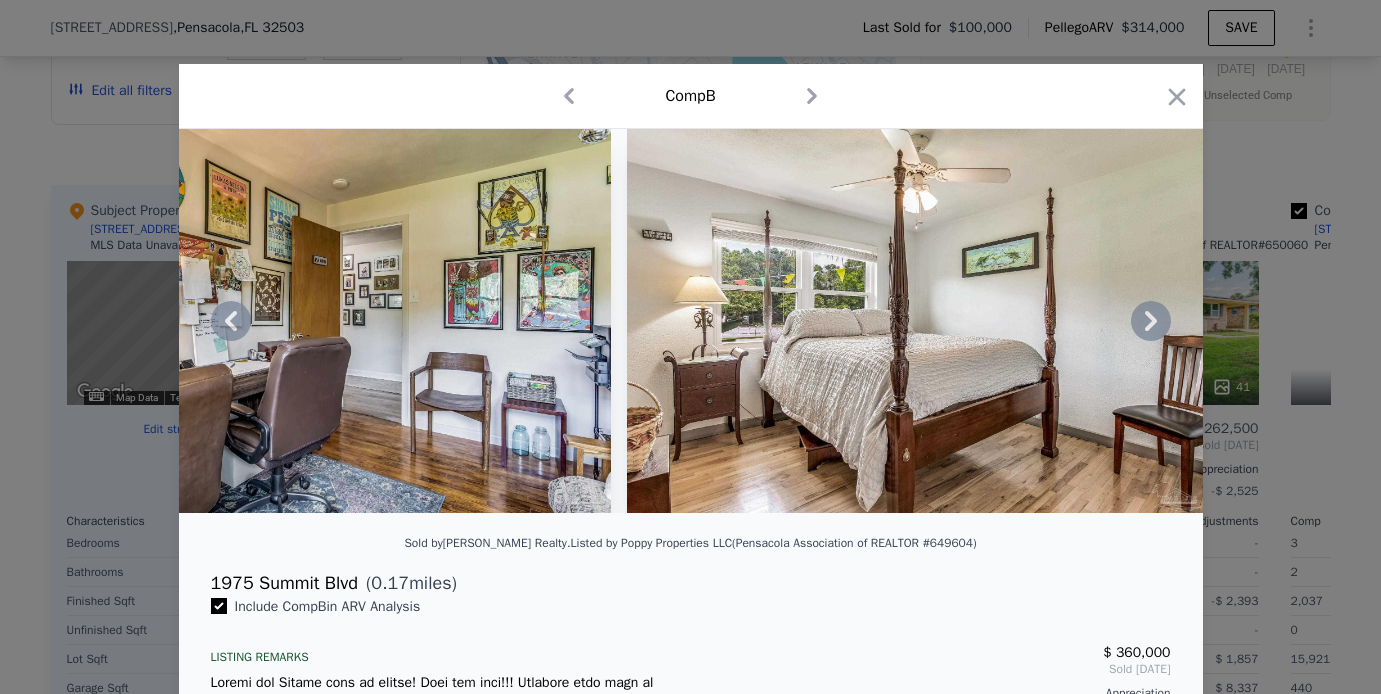 click 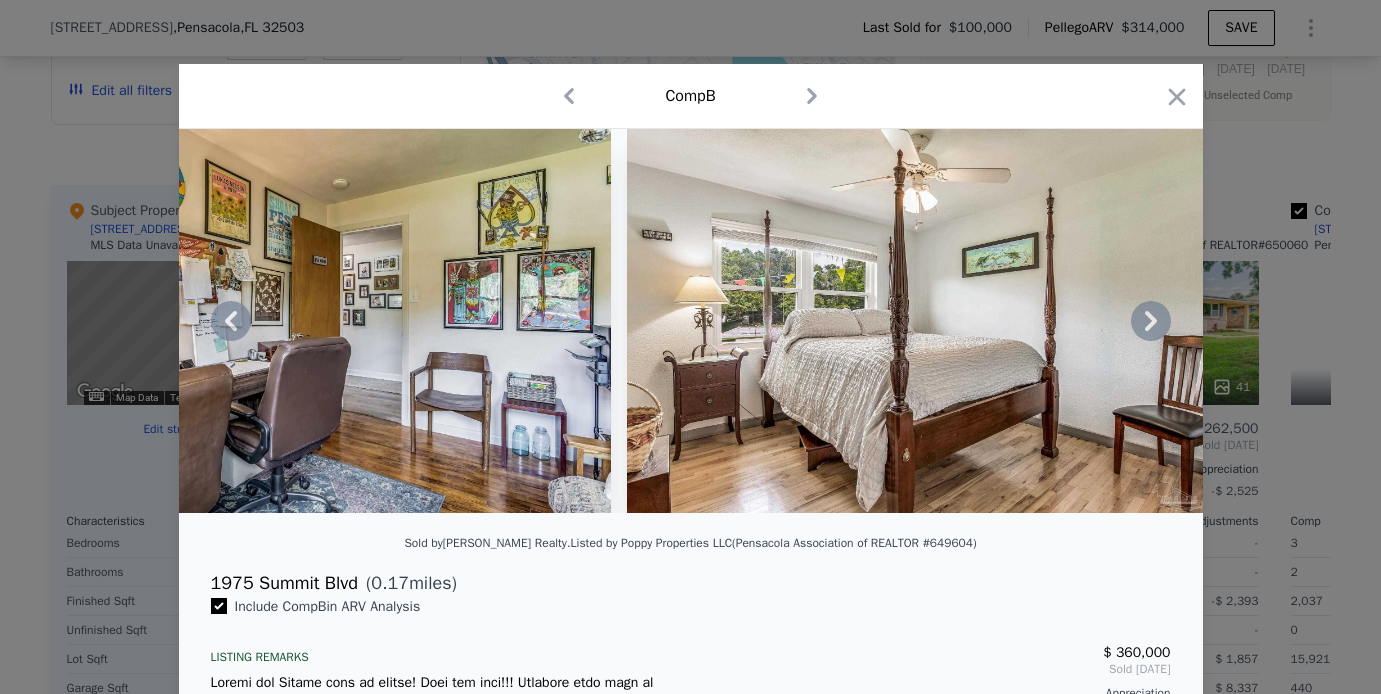 click 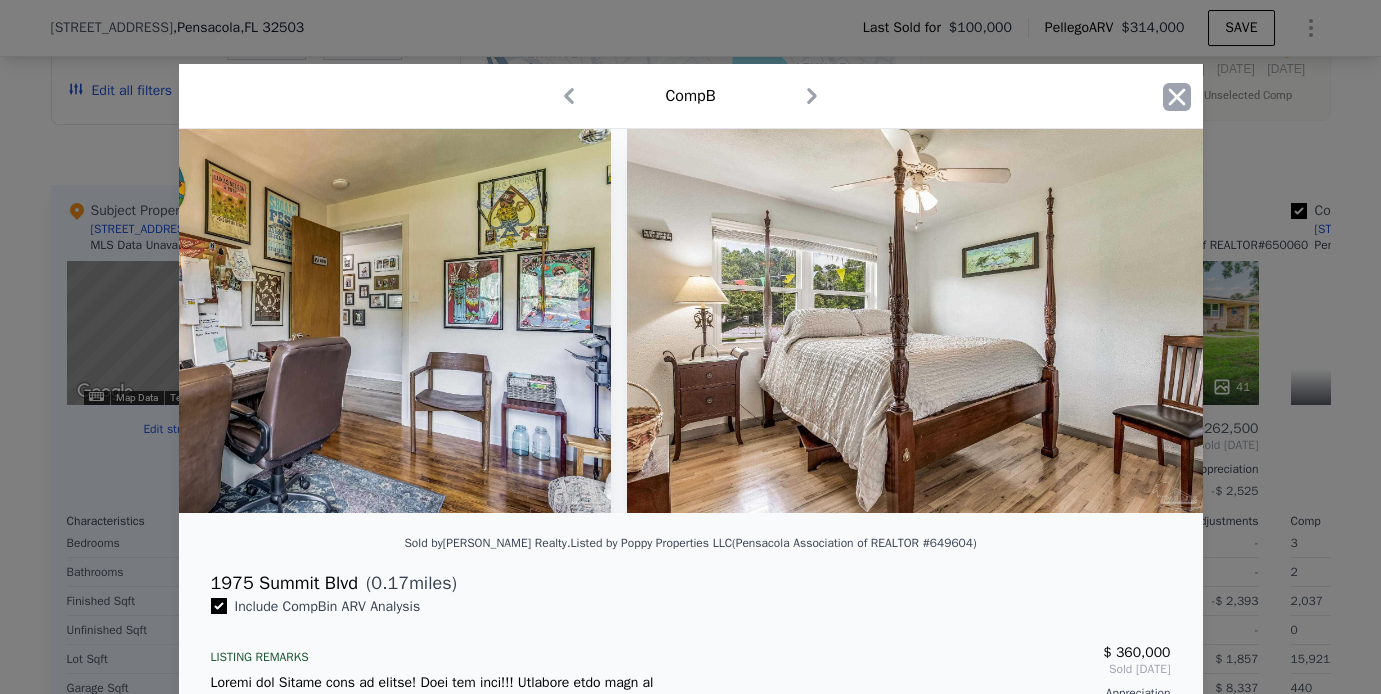 click 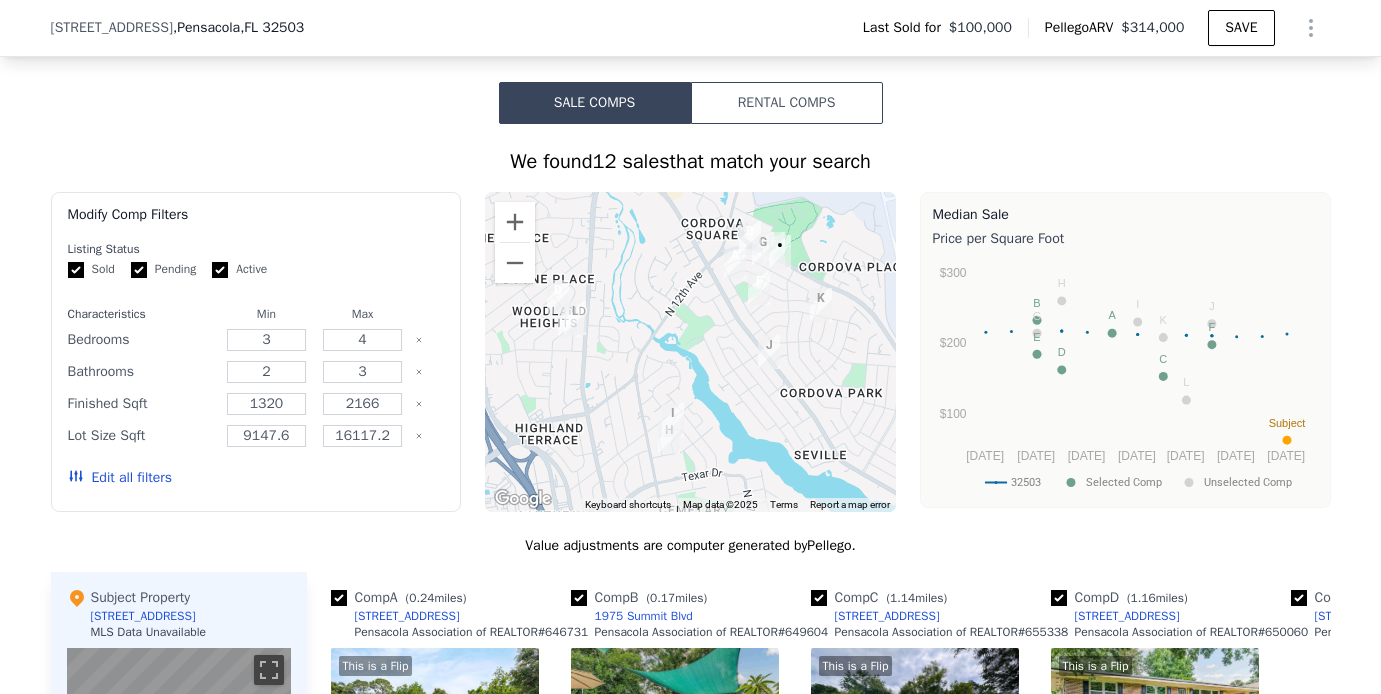 scroll, scrollTop: 1433, scrollLeft: 0, axis: vertical 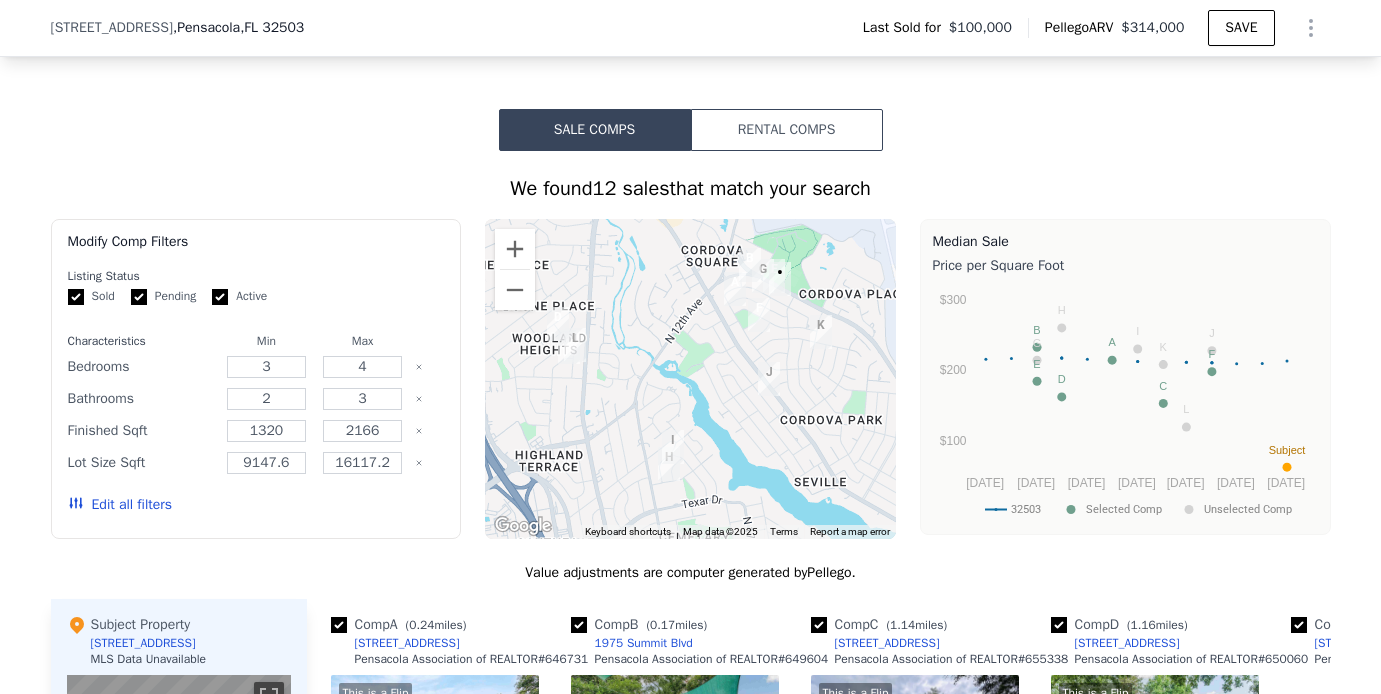 click on "Rental Comps" at bounding box center [787, 130] 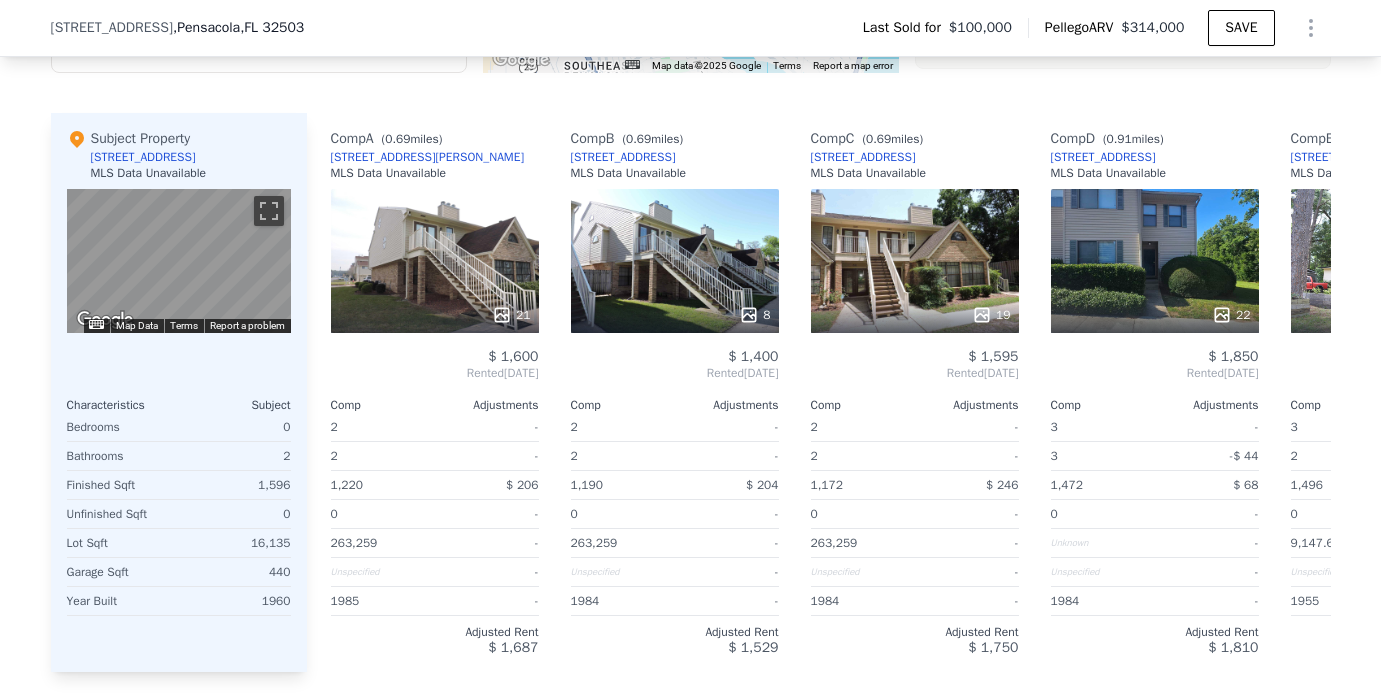 scroll, scrollTop: 1927, scrollLeft: 0, axis: vertical 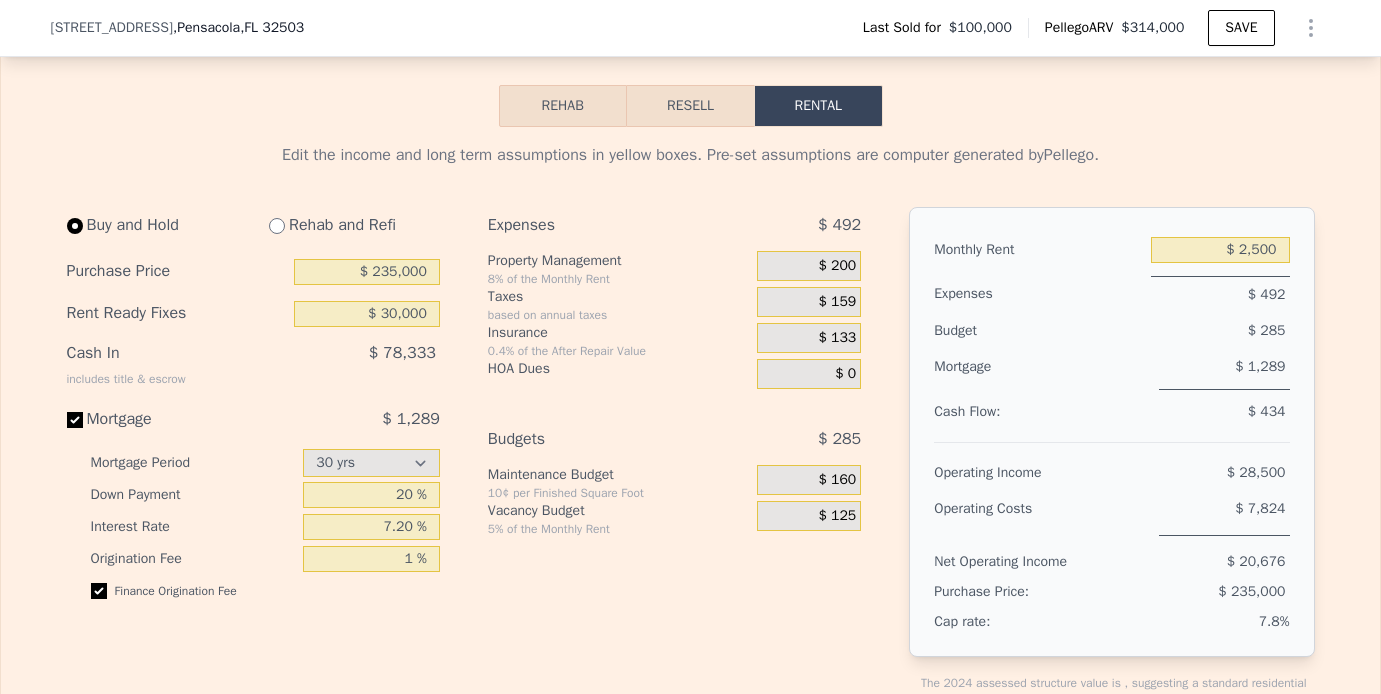 click on "Resell" at bounding box center (690, 106) 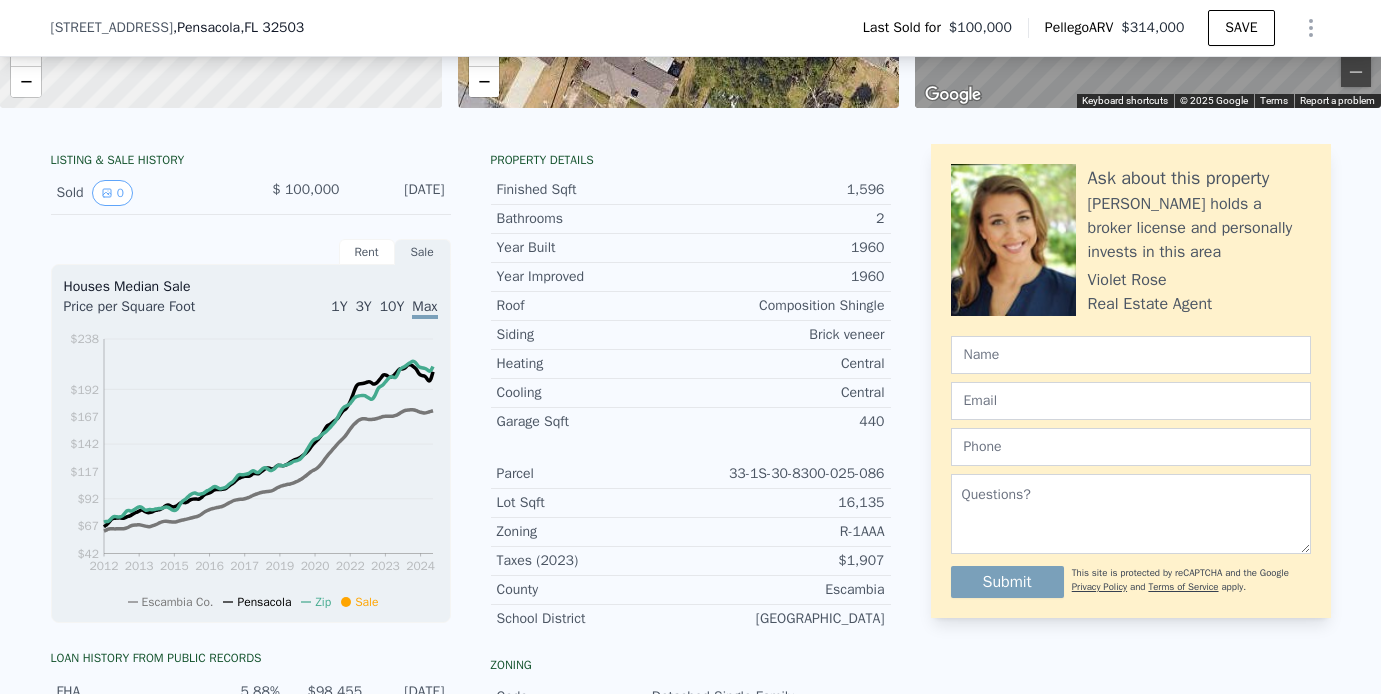 scroll, scrollTop: 0, scrollLeft: 0, axis: both 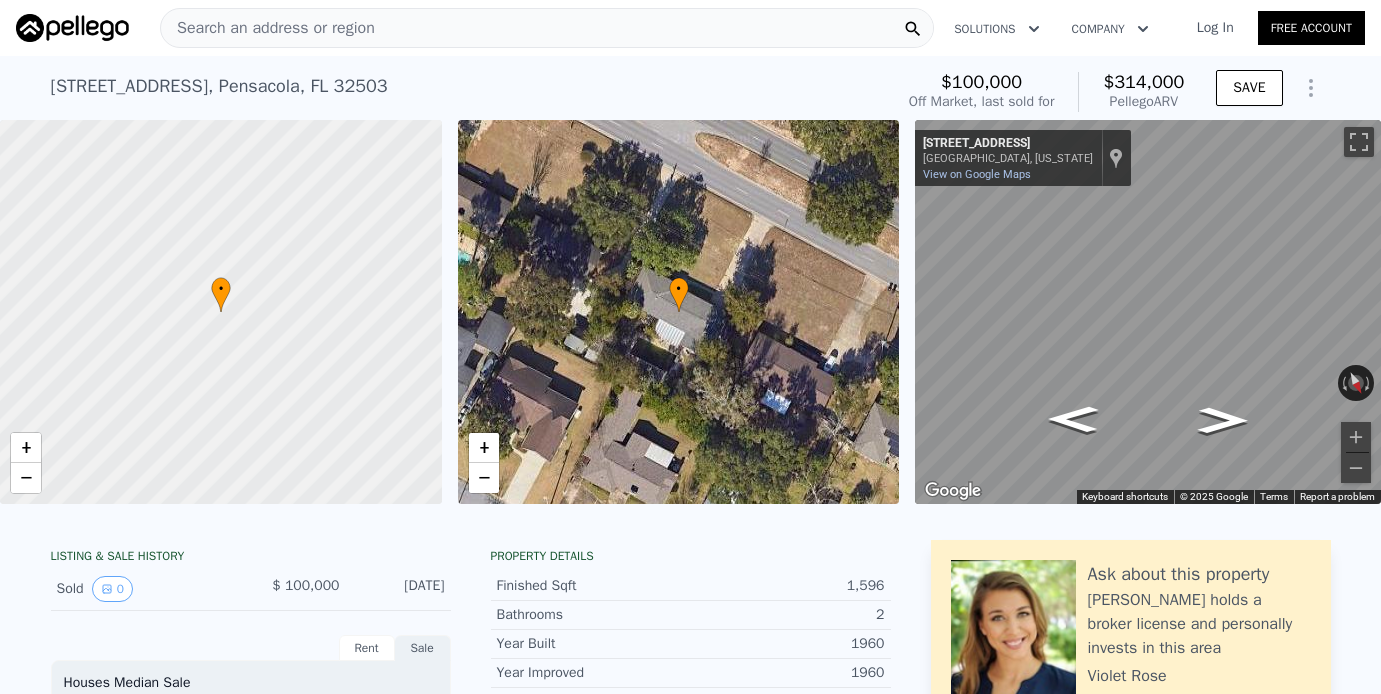 type on "$ 314,000" 